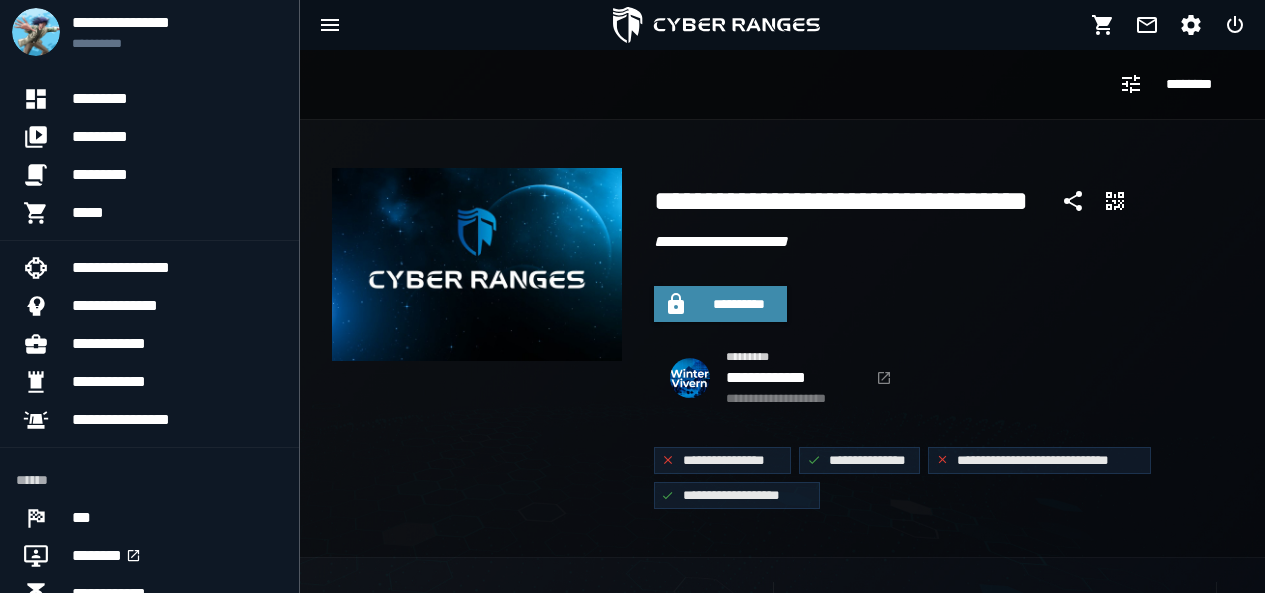 scroll, scrollTop: 0, scrollLeft: 0, axis: both 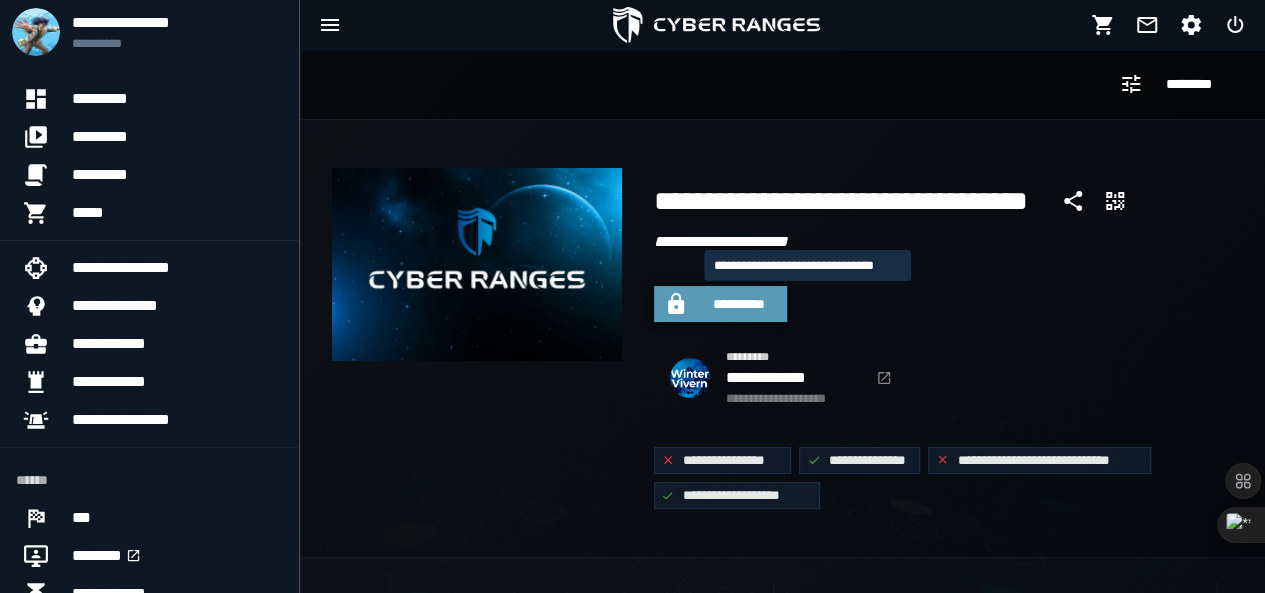click on "**********" at bounding box center (739, 304) 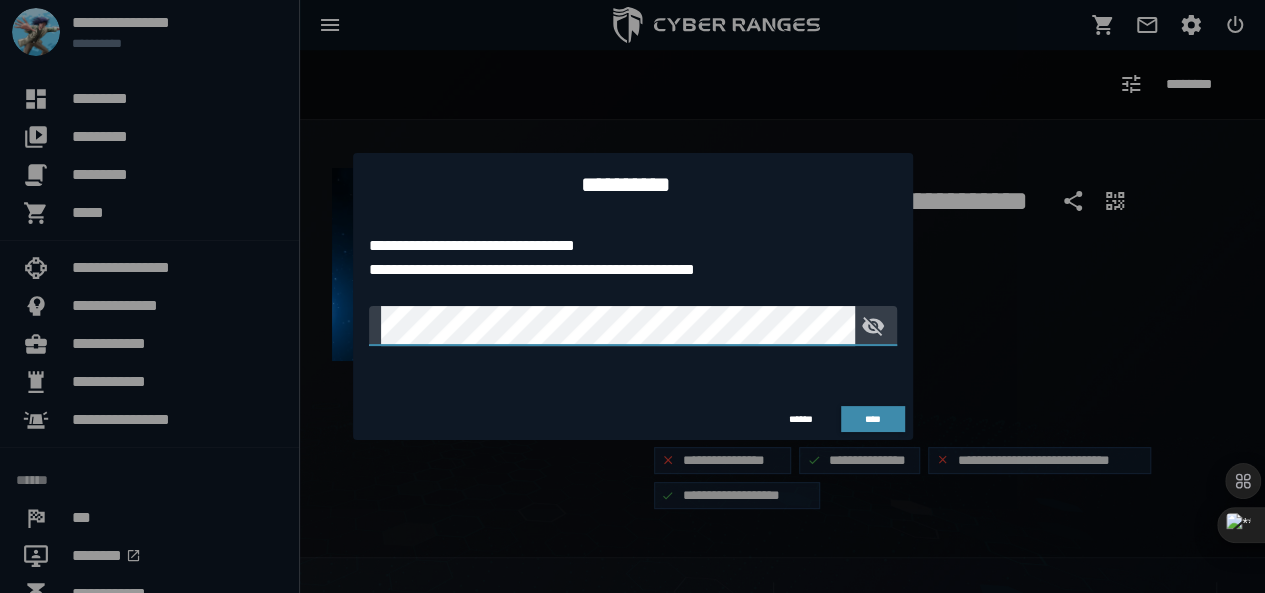 click 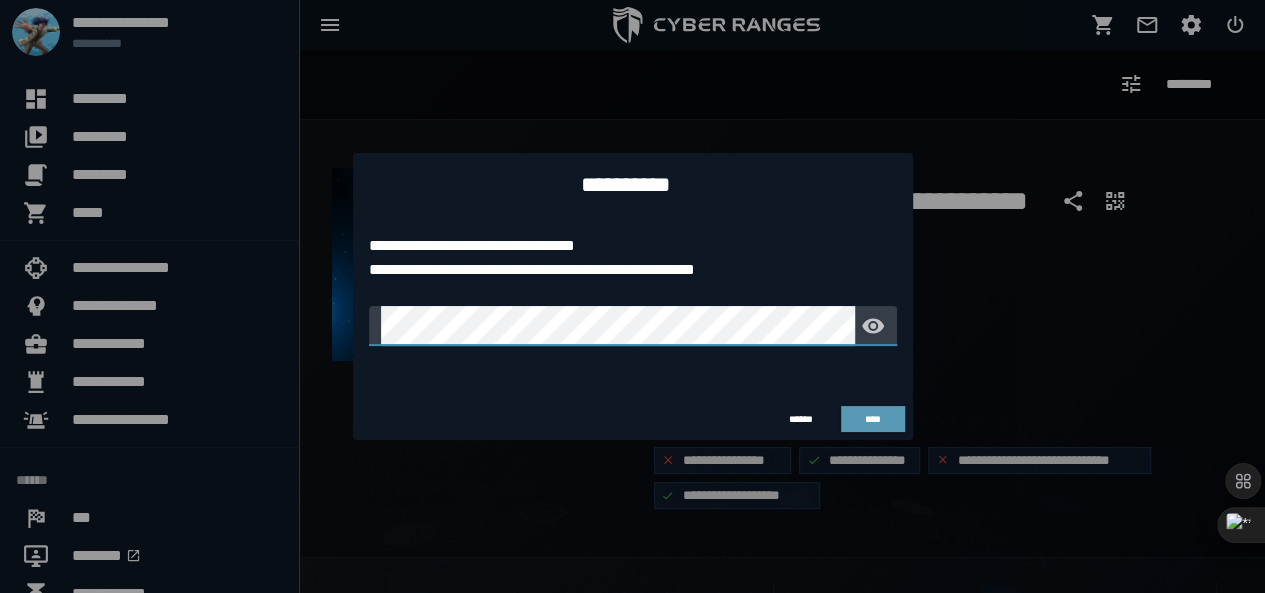 click on "****" at bounding box center [872, 419] 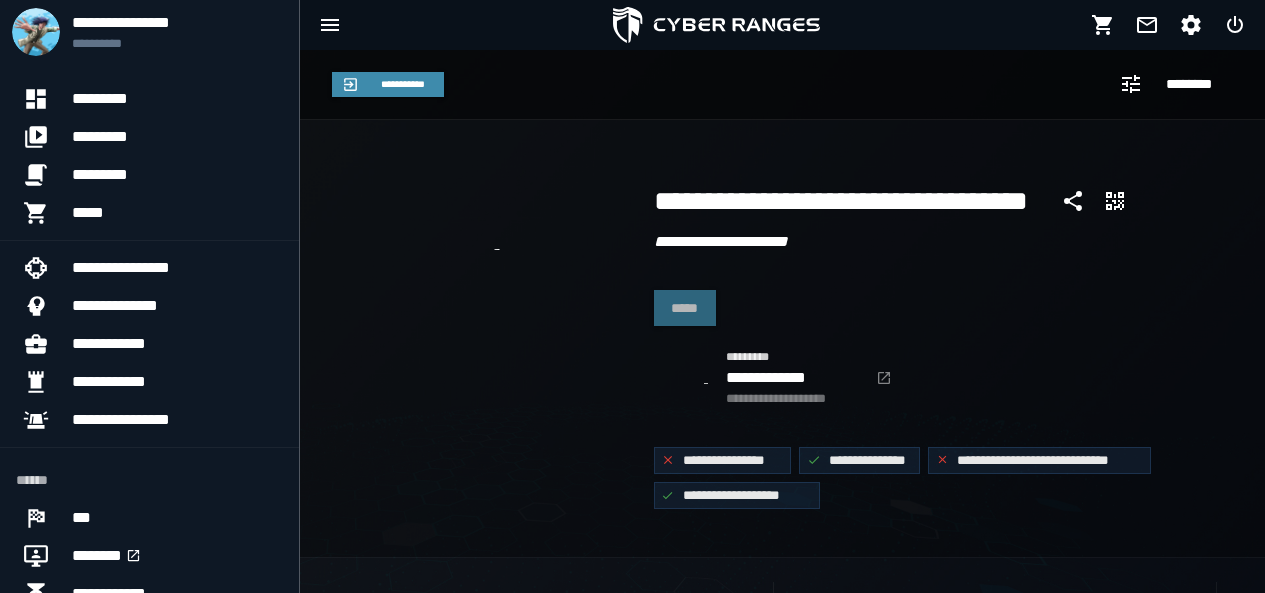 scroll, scrollTop: 0, scrollLeft: 0, axis: both 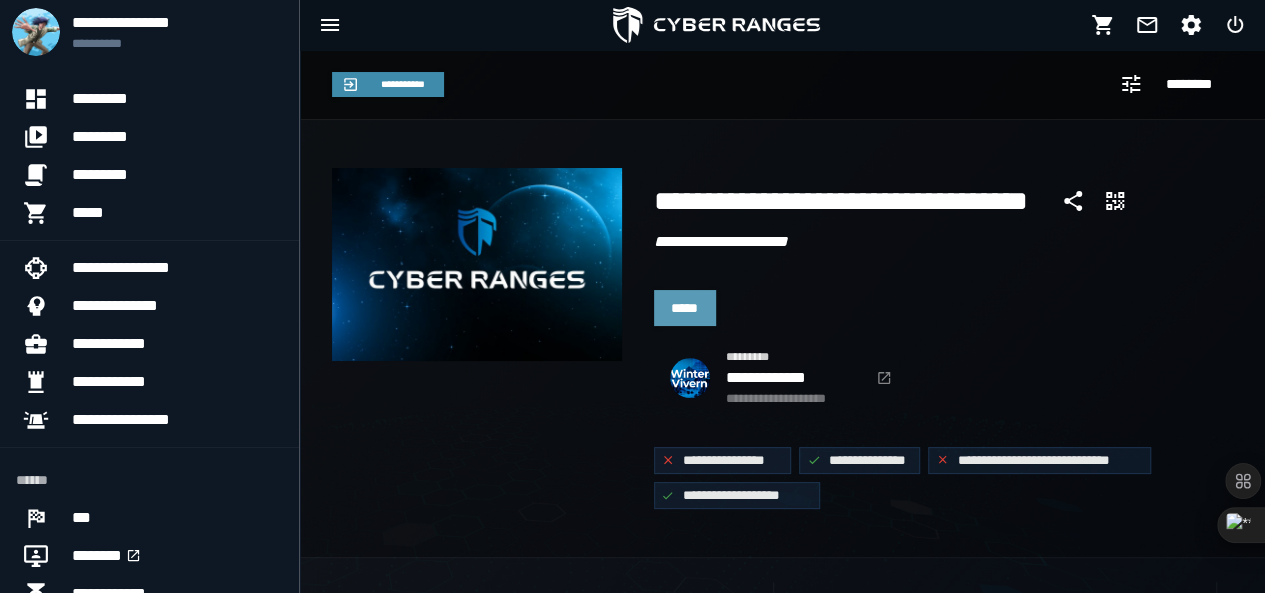 click on "*****" at bounding box center (685, 308) 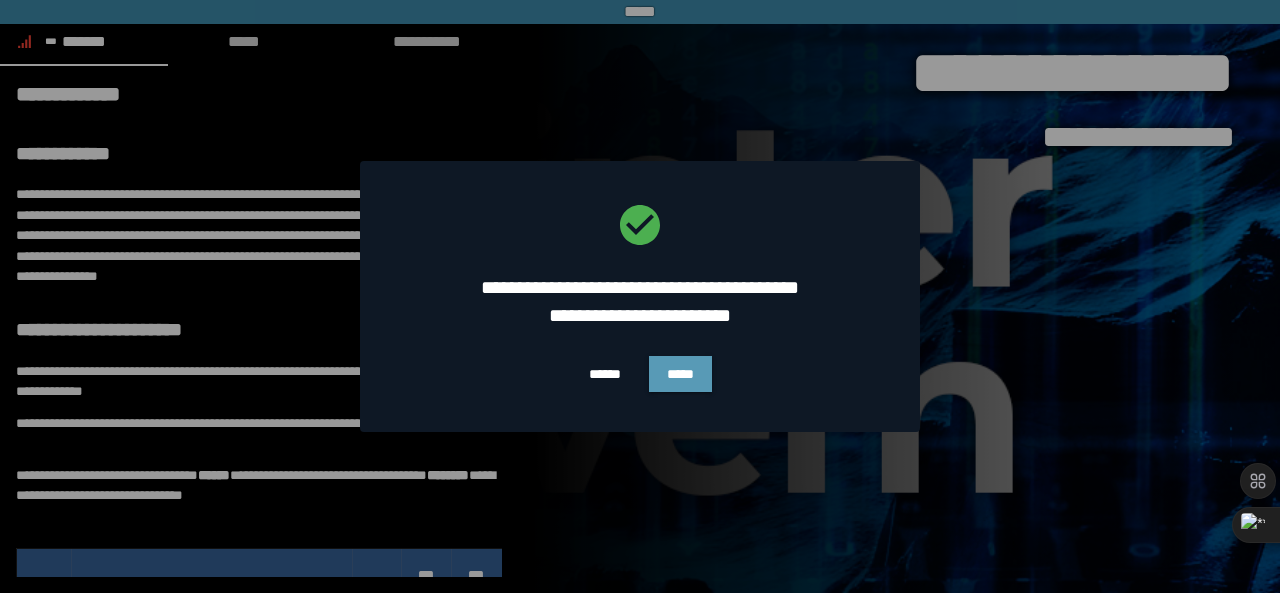 click on "*****" at bounding box center (680, 374) 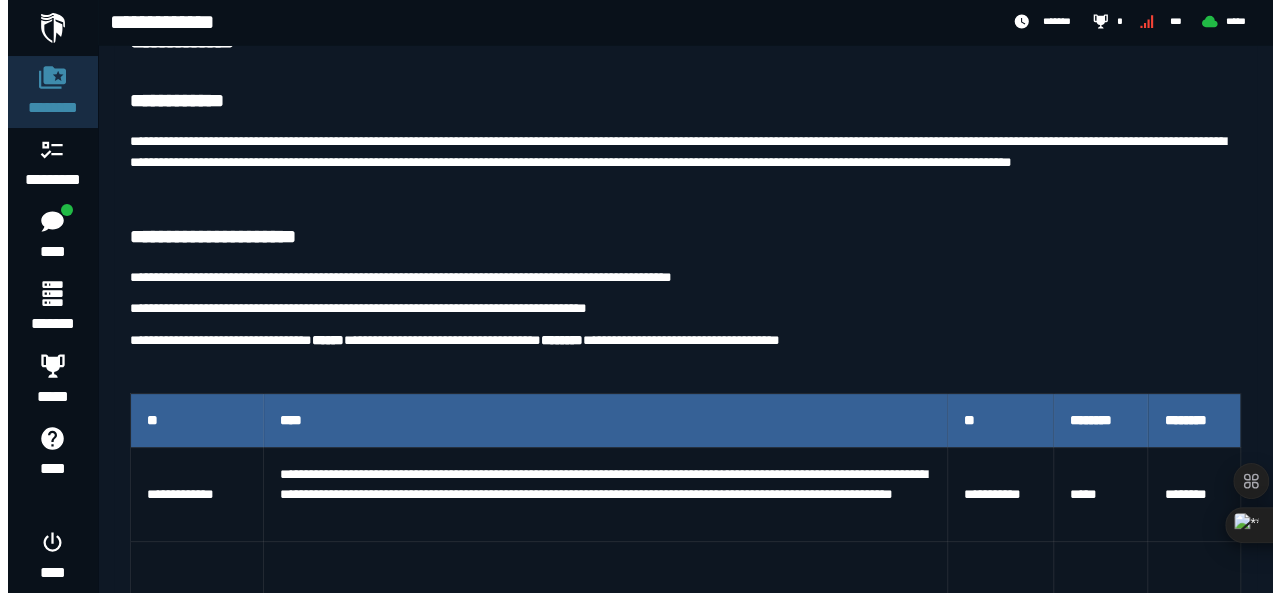 scroll, scrollTop: 0, scrollLeft: 0, axis: both 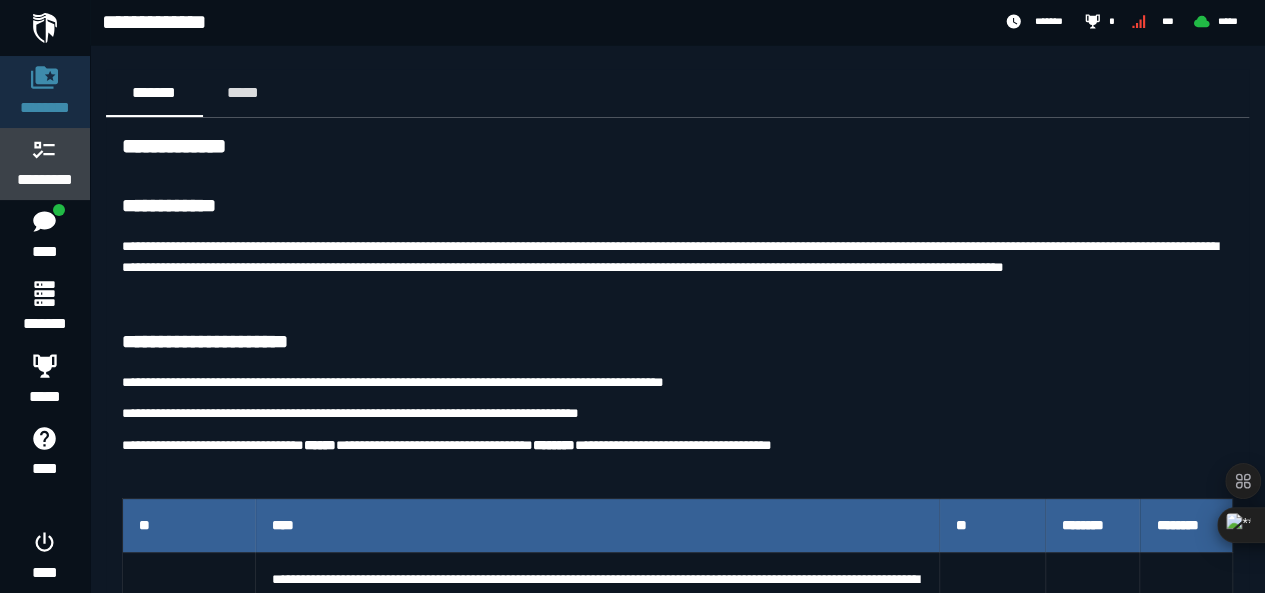 click on "*********" at bounding box center [45, 180] 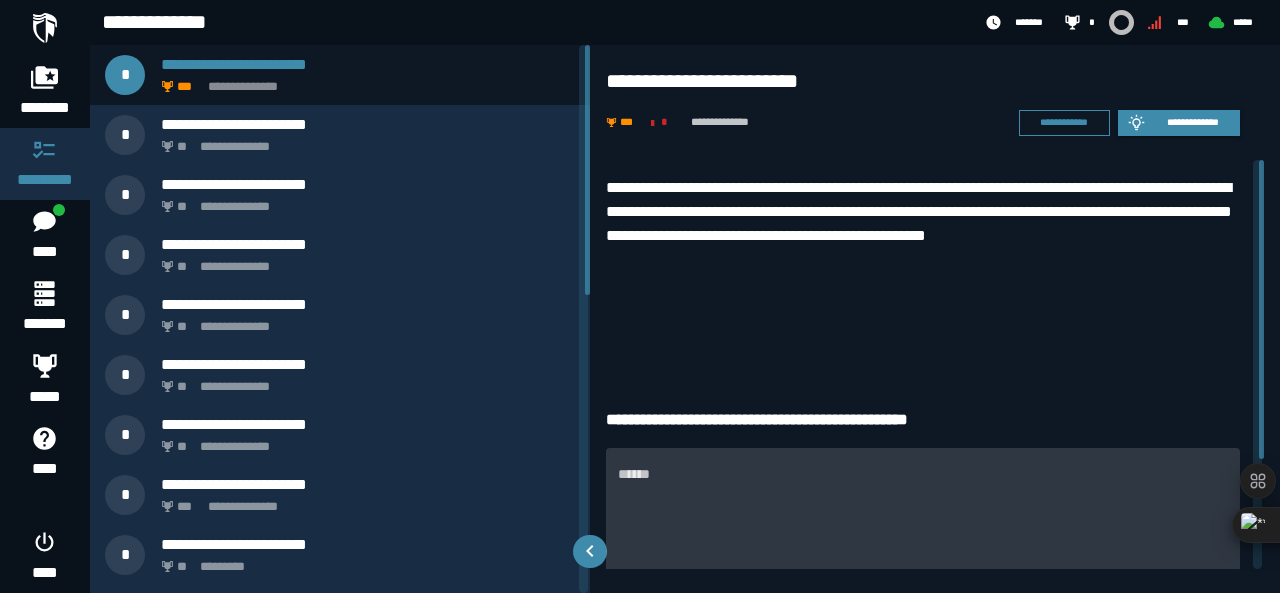 click on "******" at bounding box center (923, 531) 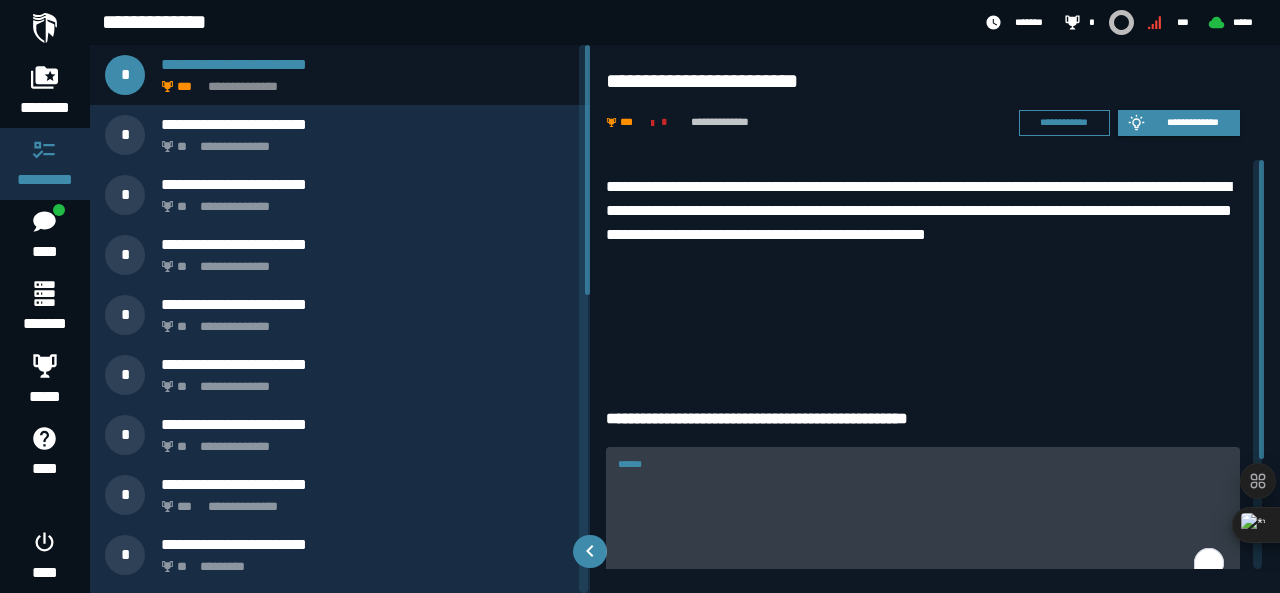 scroll, scrollTop: 0, scrollLeft: 0, axis: both 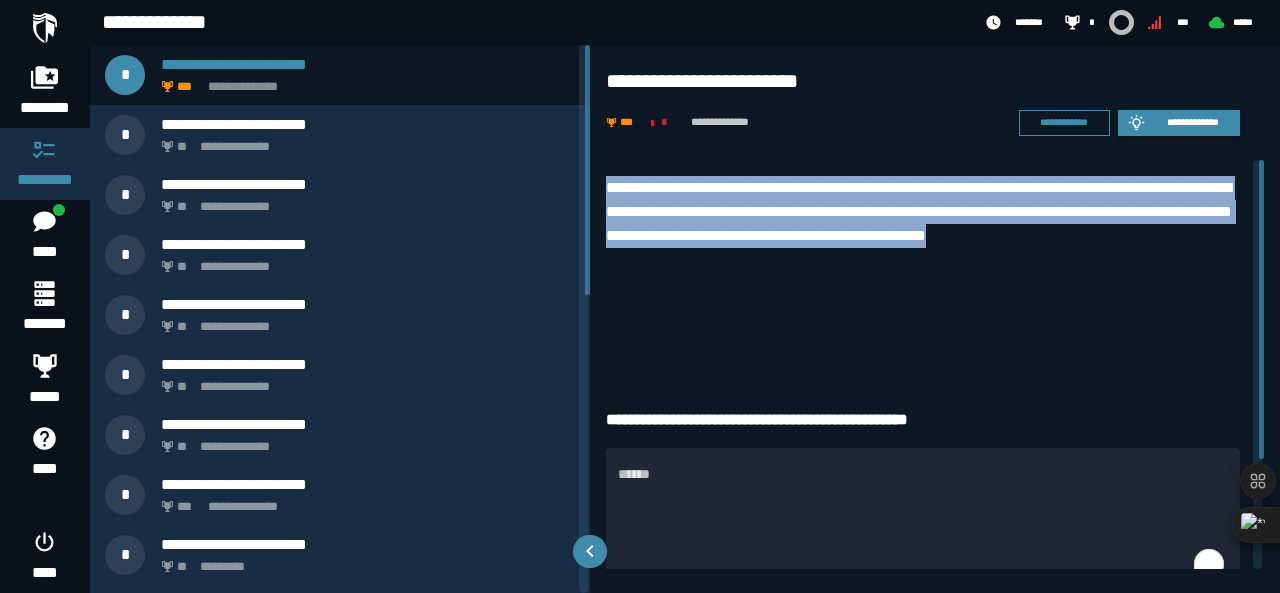 drag, startPoint x: 648, startPoint y: 252, endPoint x: 607, endPoint y: 183, distance: 80.26207 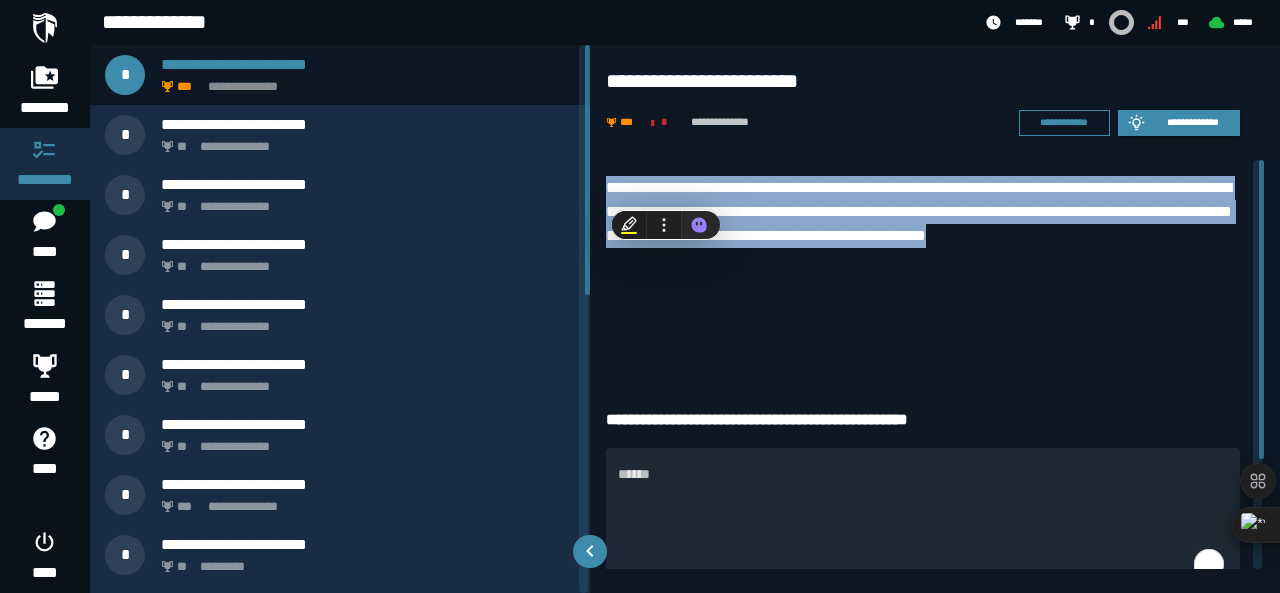 copy on "**********" 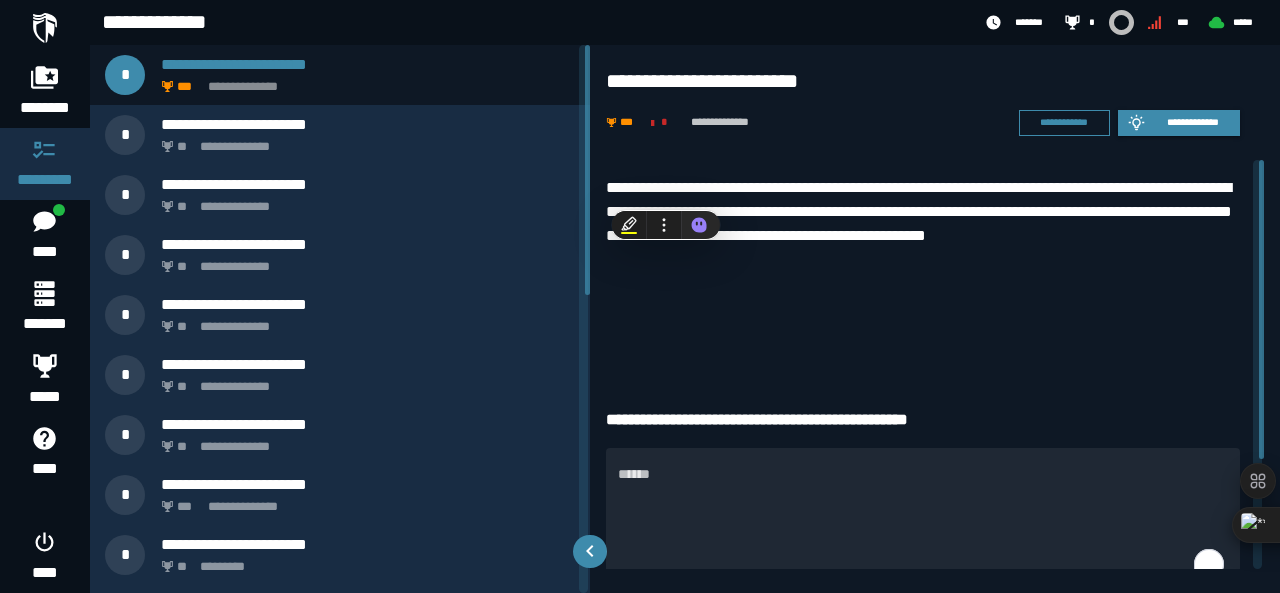 click at bounding box center (923, 336) 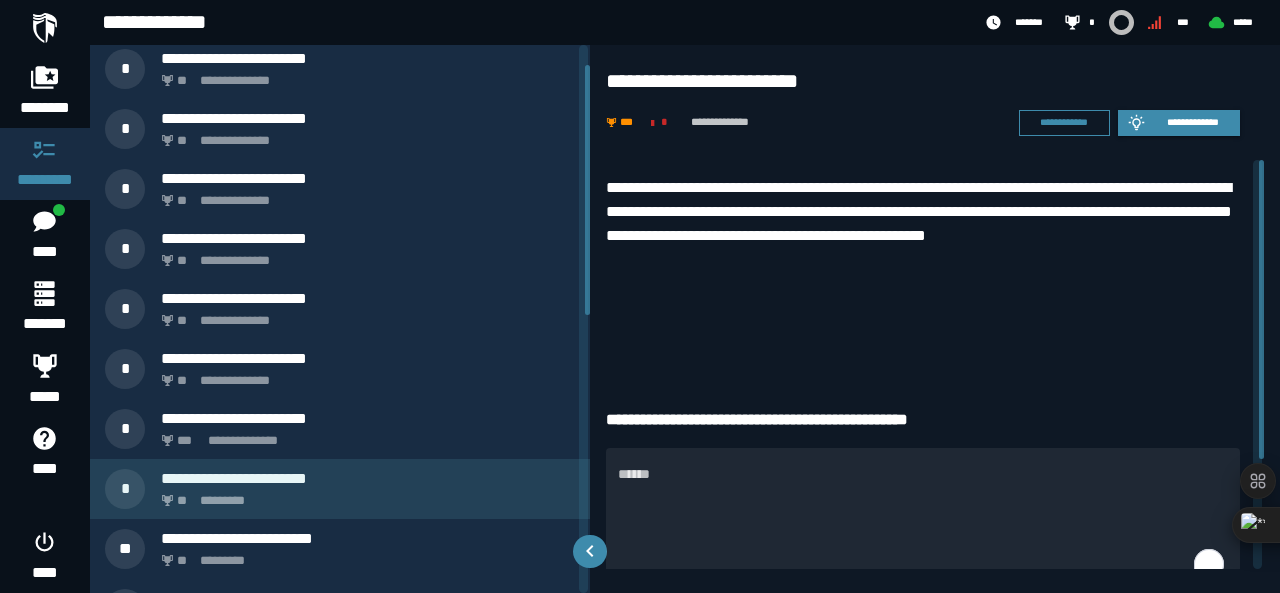 scroll, scrollTop: 0, scrollLeft: 0, axis: both 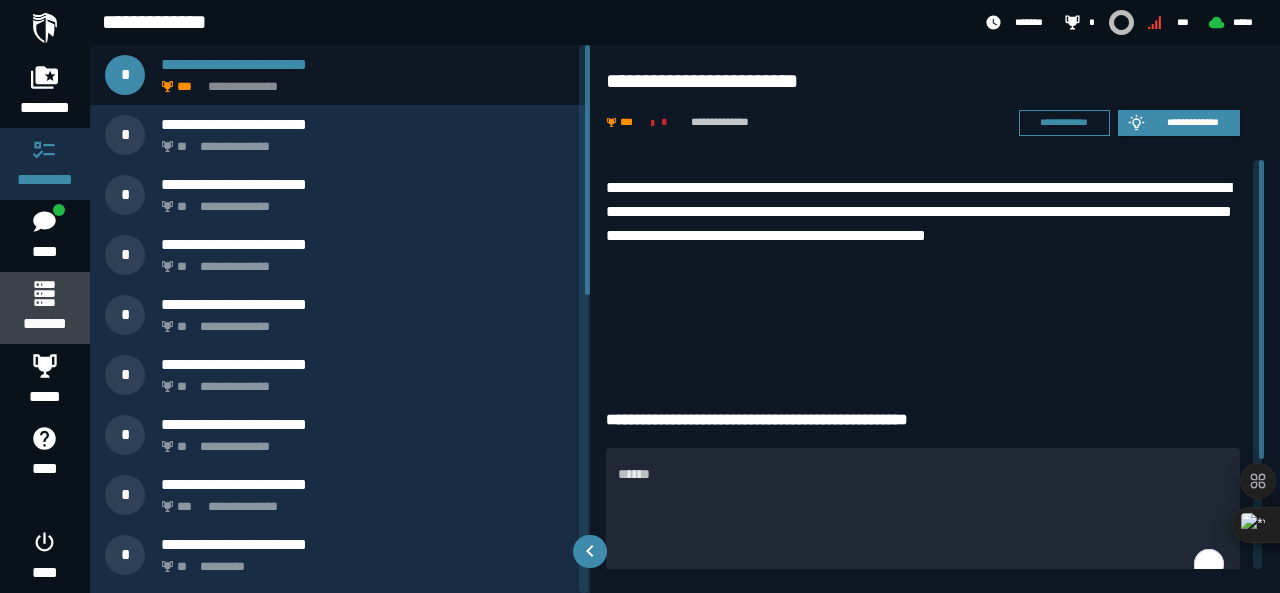 click 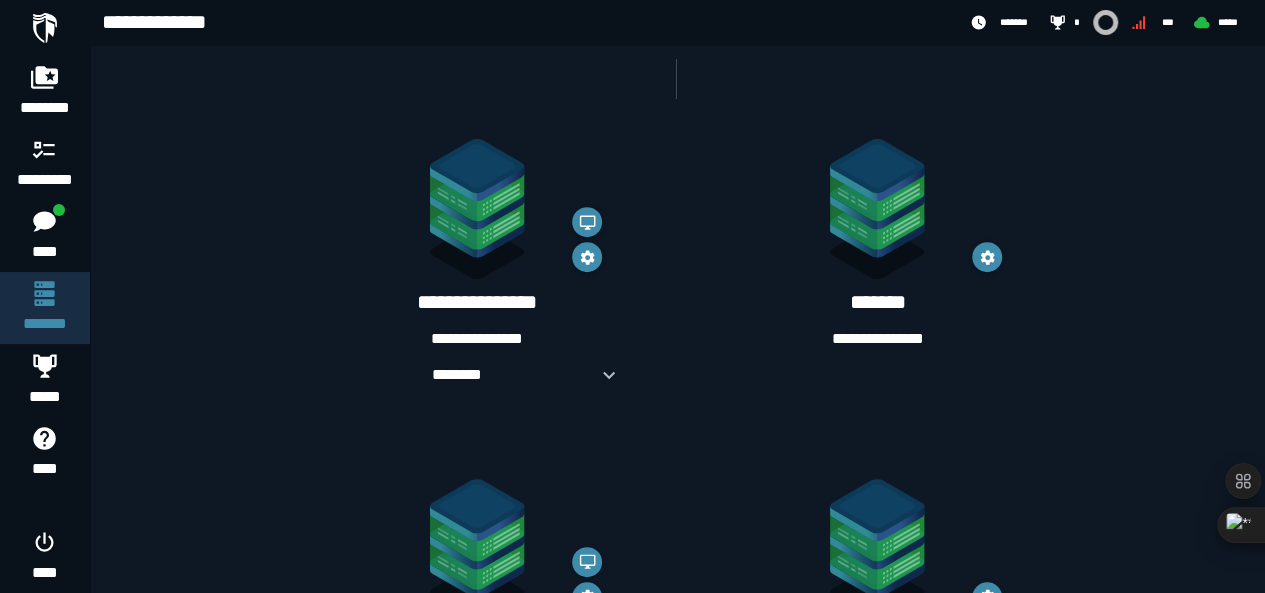 scroll, scrollTop: 300, scrollLeft: 0, axis: vertical 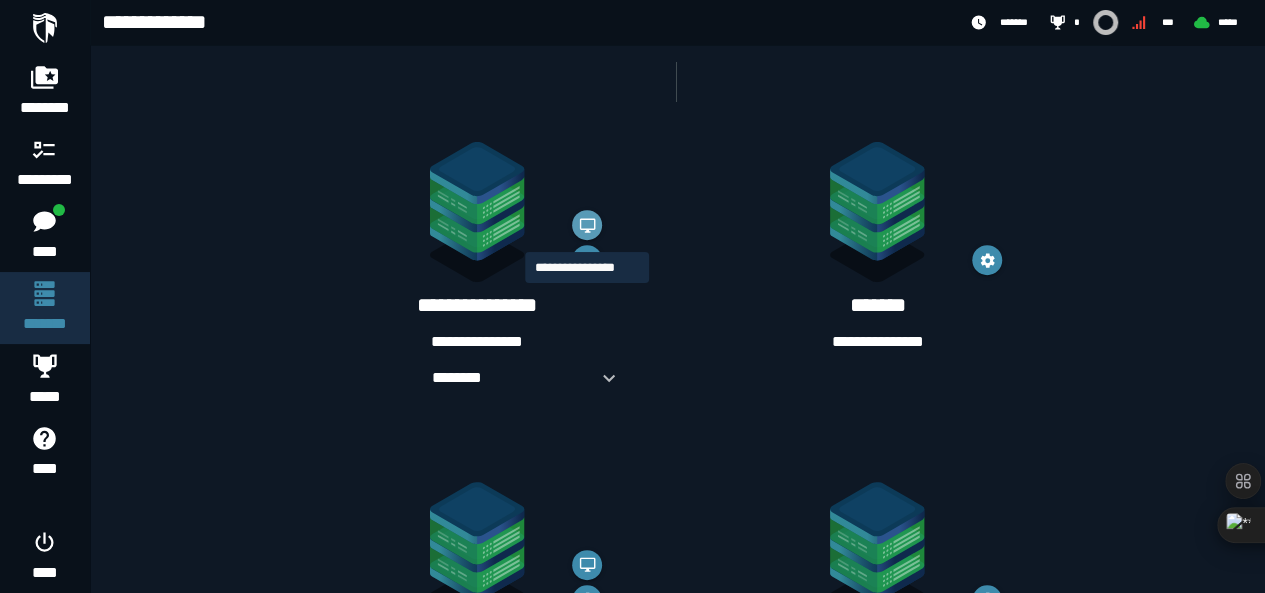 click 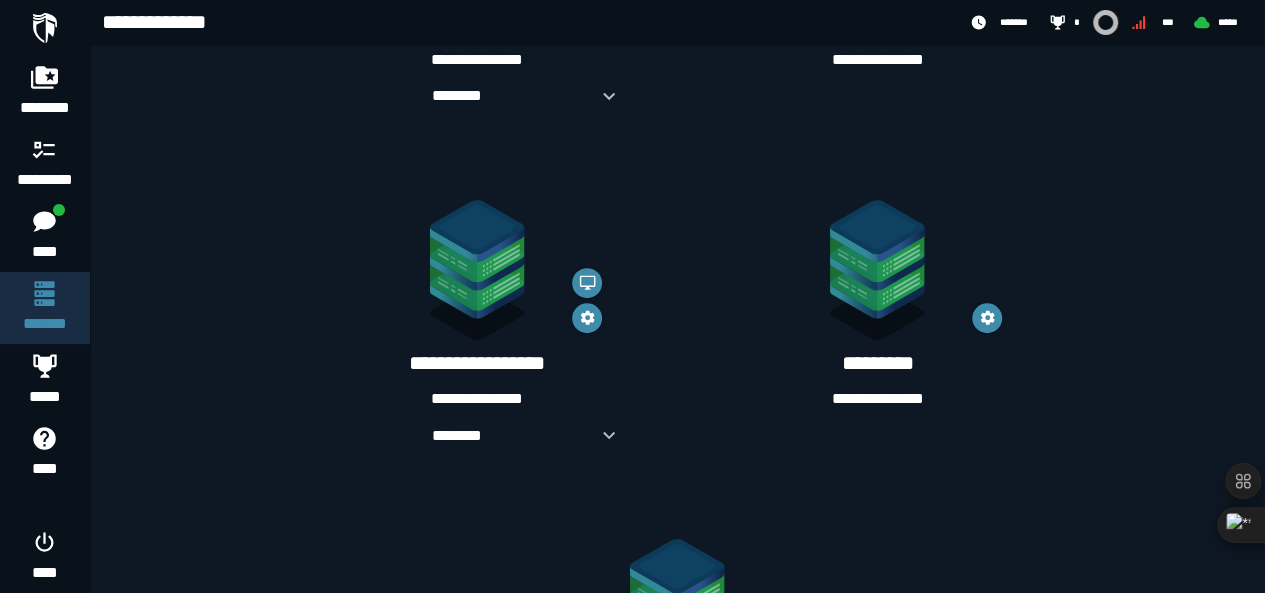 scroll, scrollTop: 600, scrollLeft: 0, axis: vertical 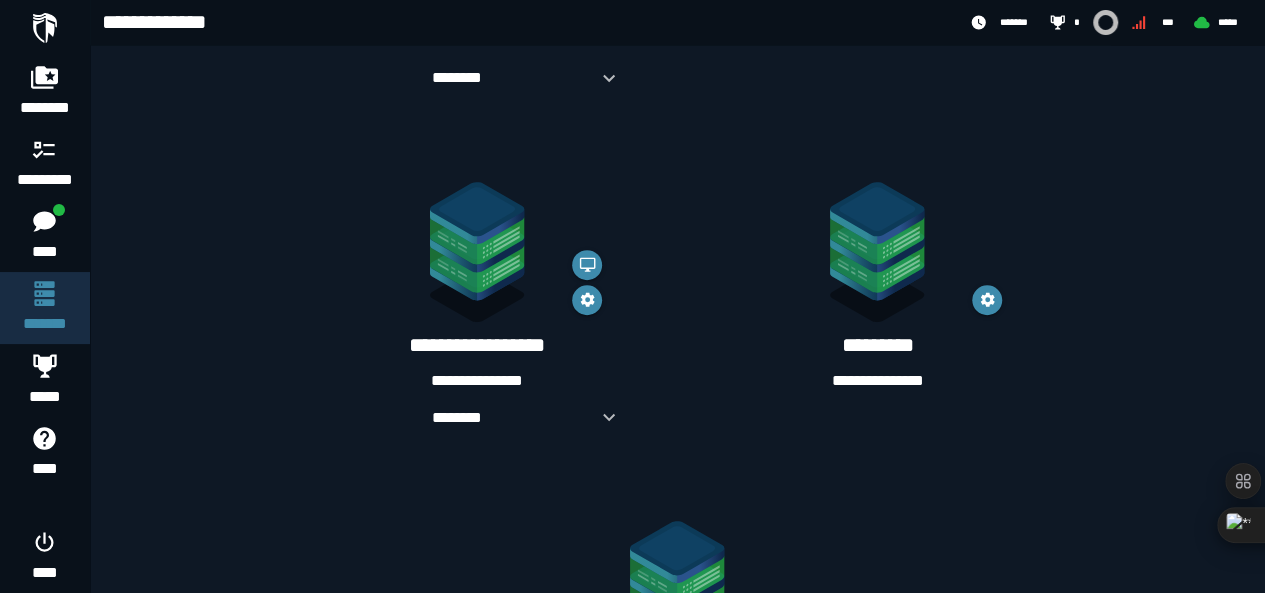 click on "**********" at bounding box center (477, 345) 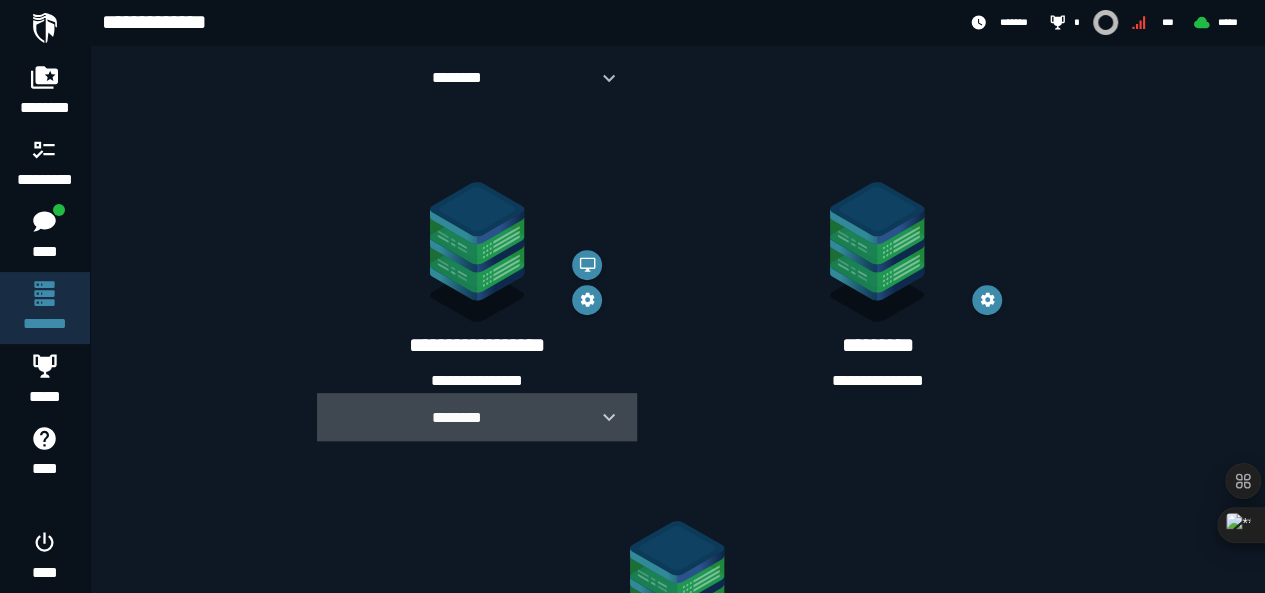 click 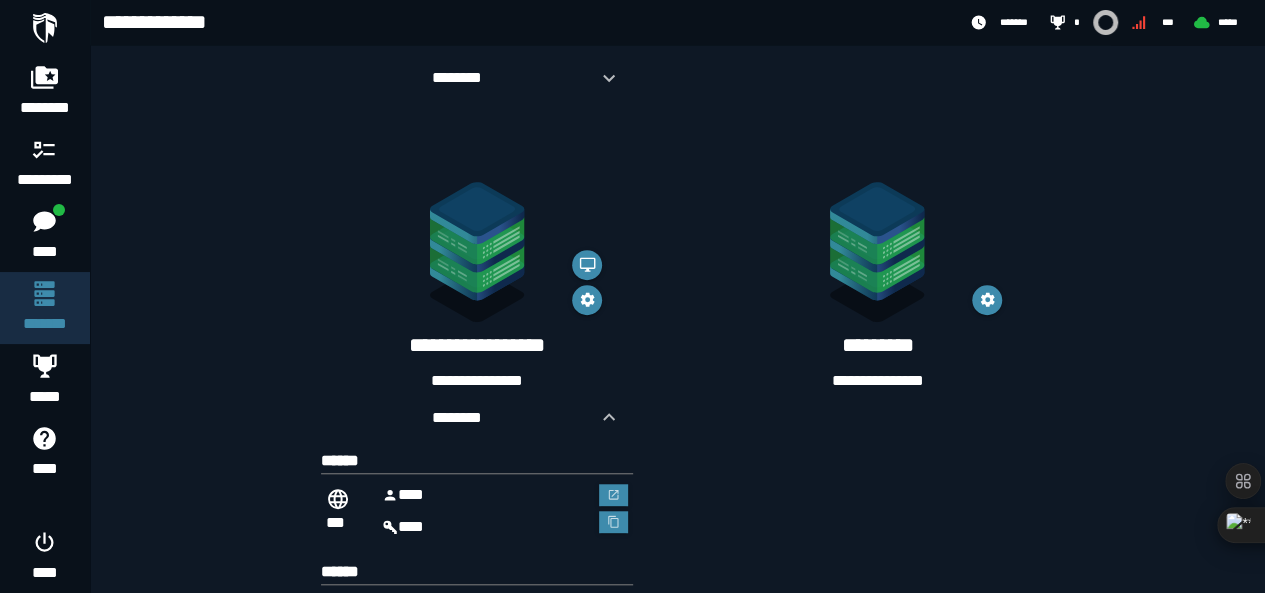 scroll, scrollTop: 700, scrollLeft: 0, axis: vertical 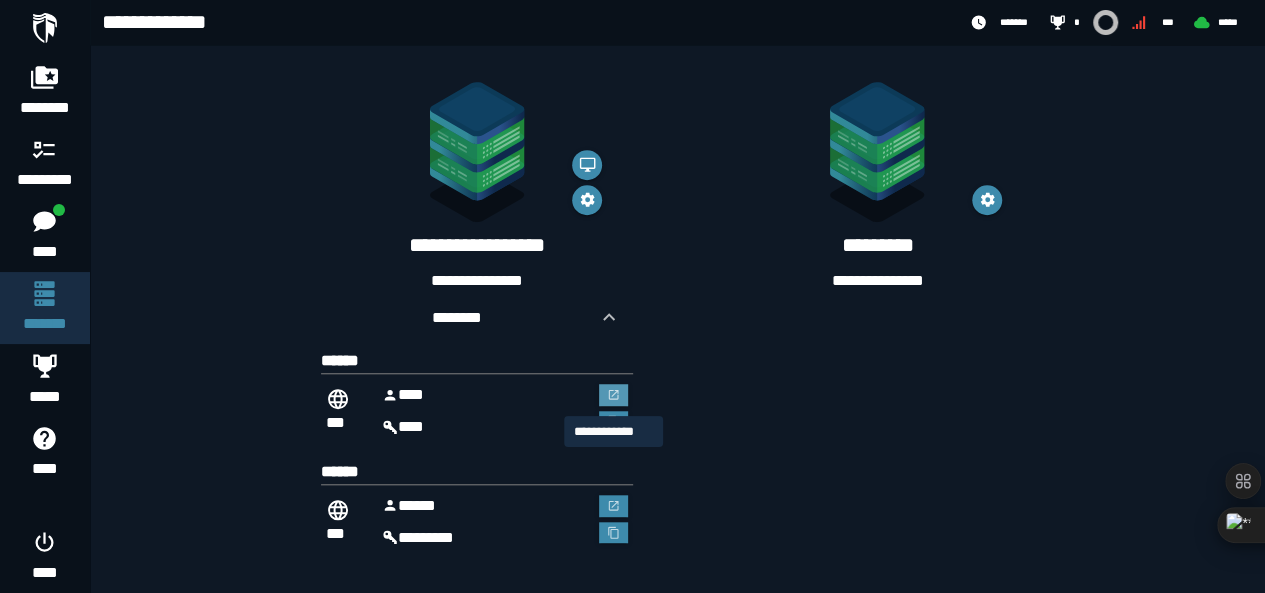 click 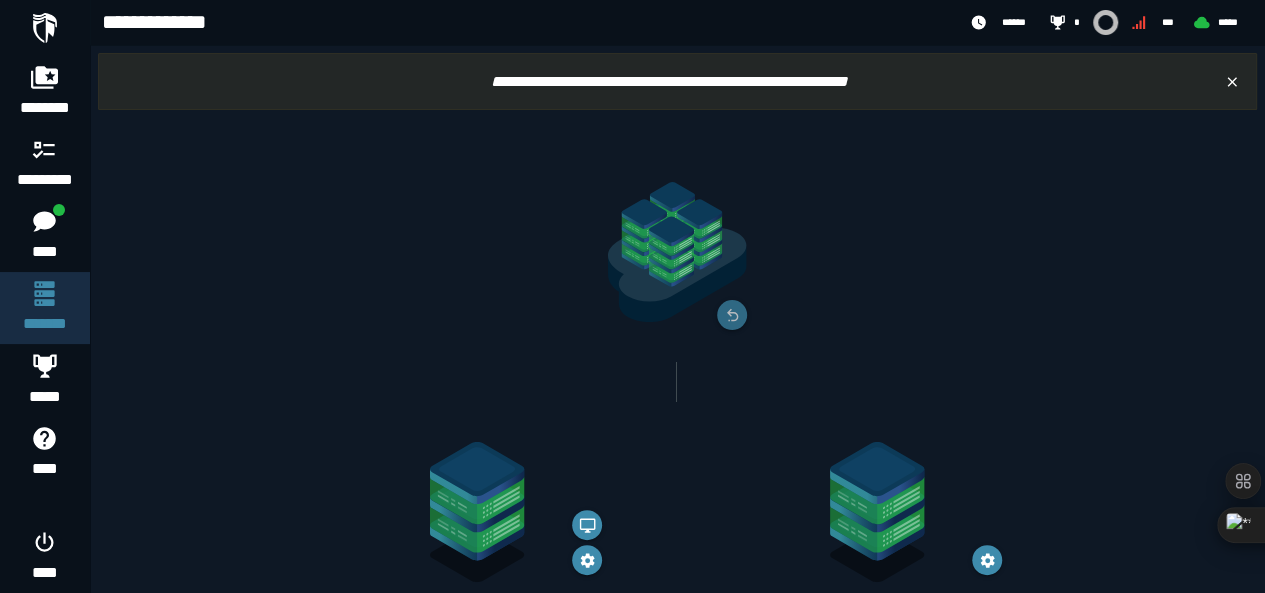scroll, scrollTop: 700, scrollLeft: 0, axis: vertical 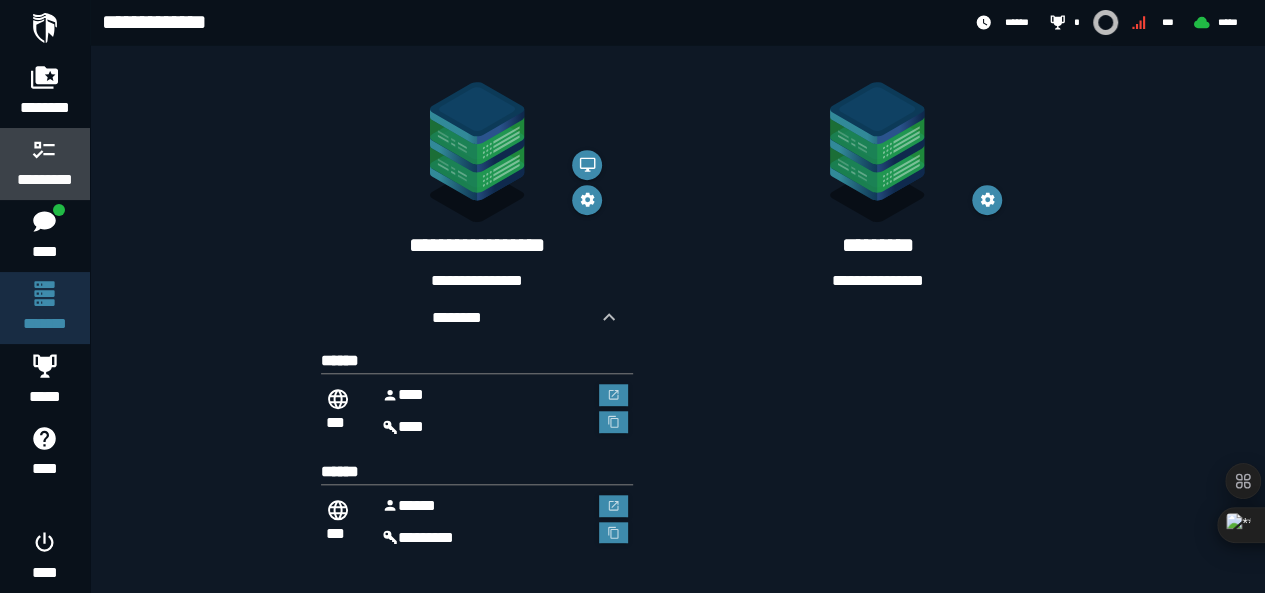 click 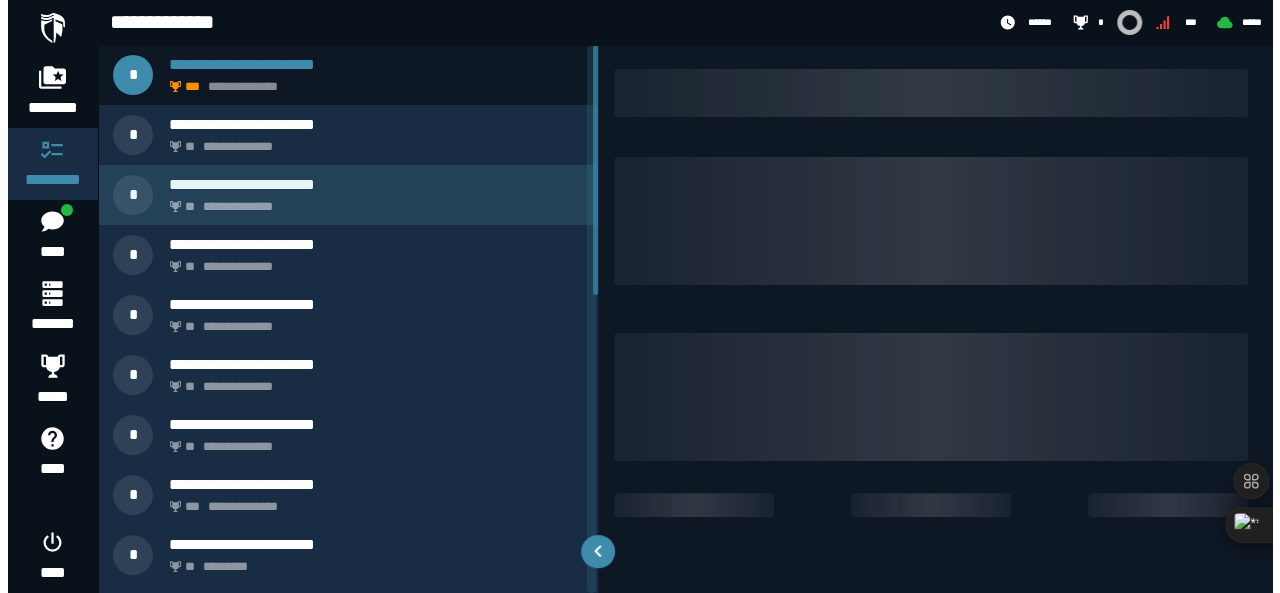 scroll, scrollTop: 0, scrollLeft: 0, axis: both 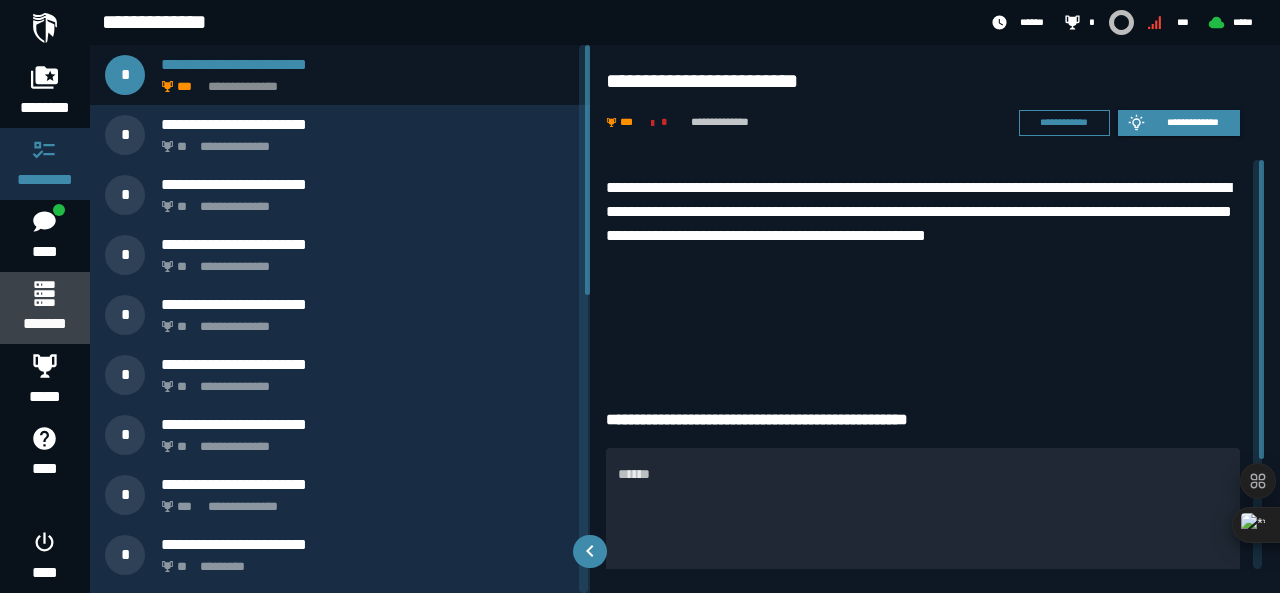 click 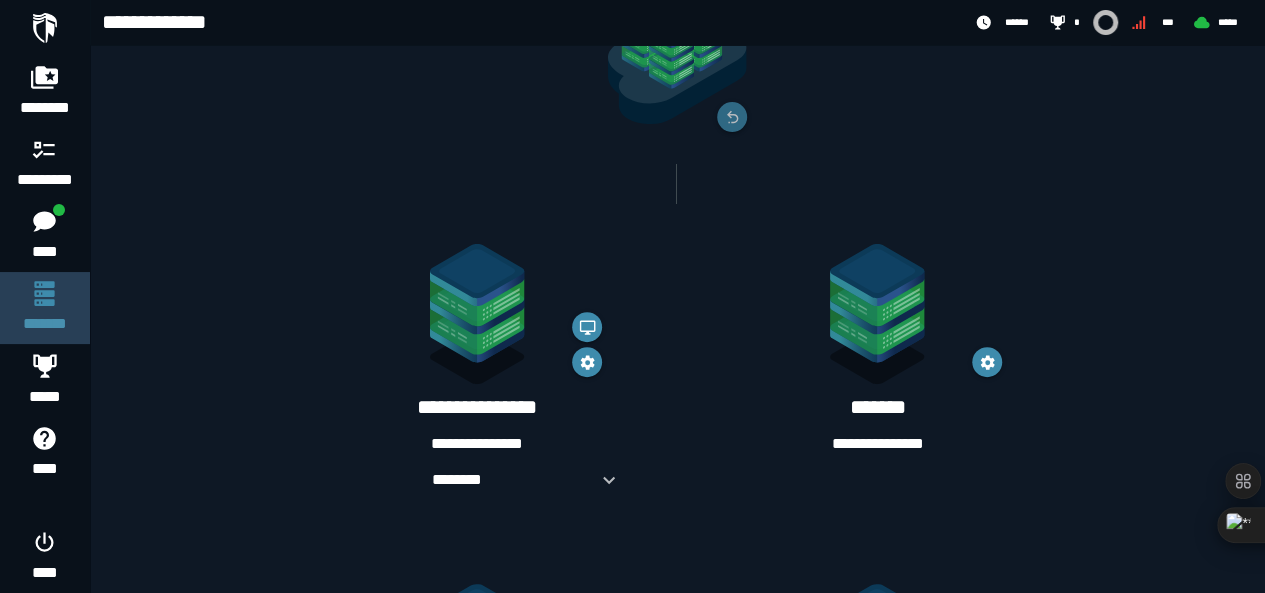 scroll, scrollTop: 100, scrollLeft: 0, axis: vertical 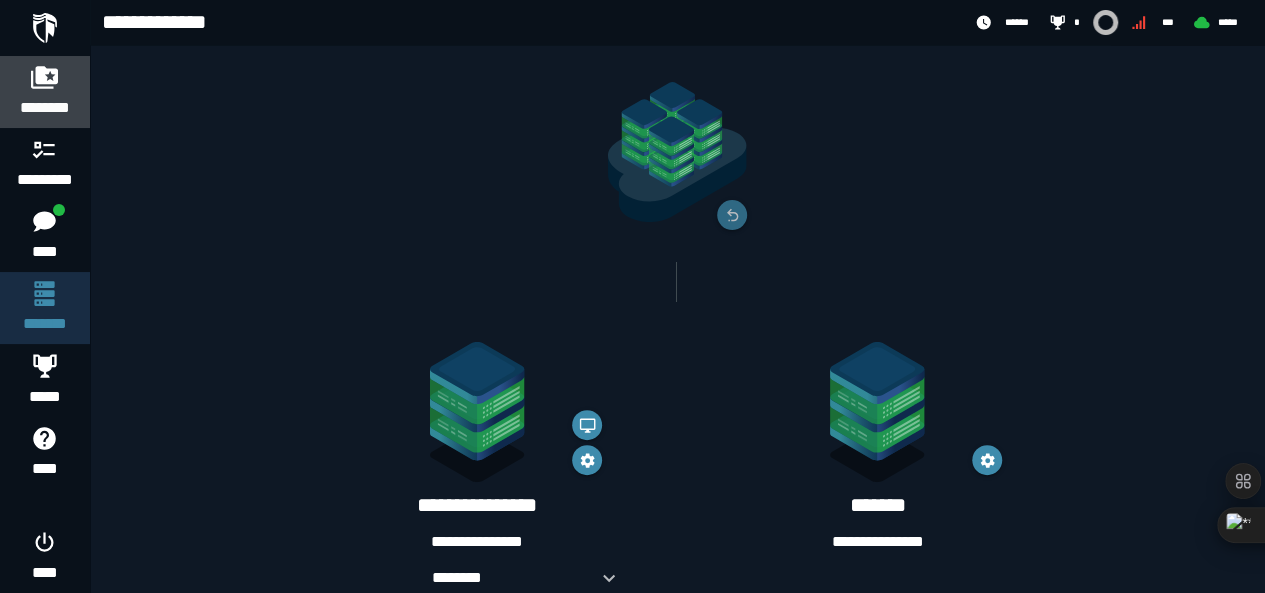 click 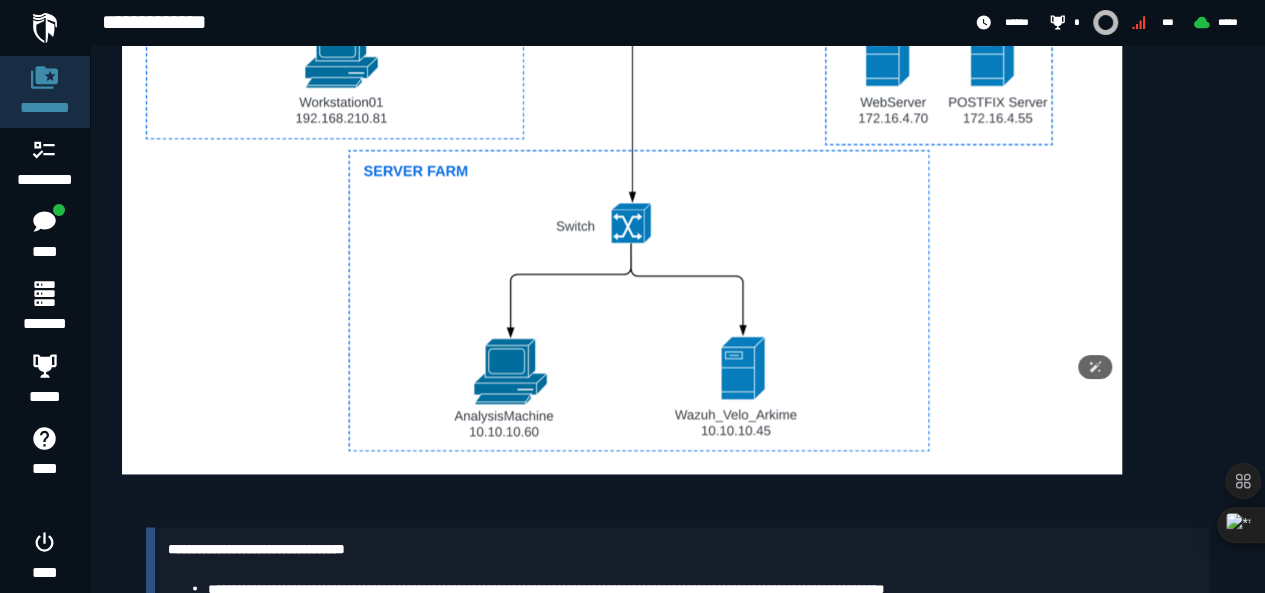 scroll, scrollTop: 1421, scrollLeft: 0, axis: vertical 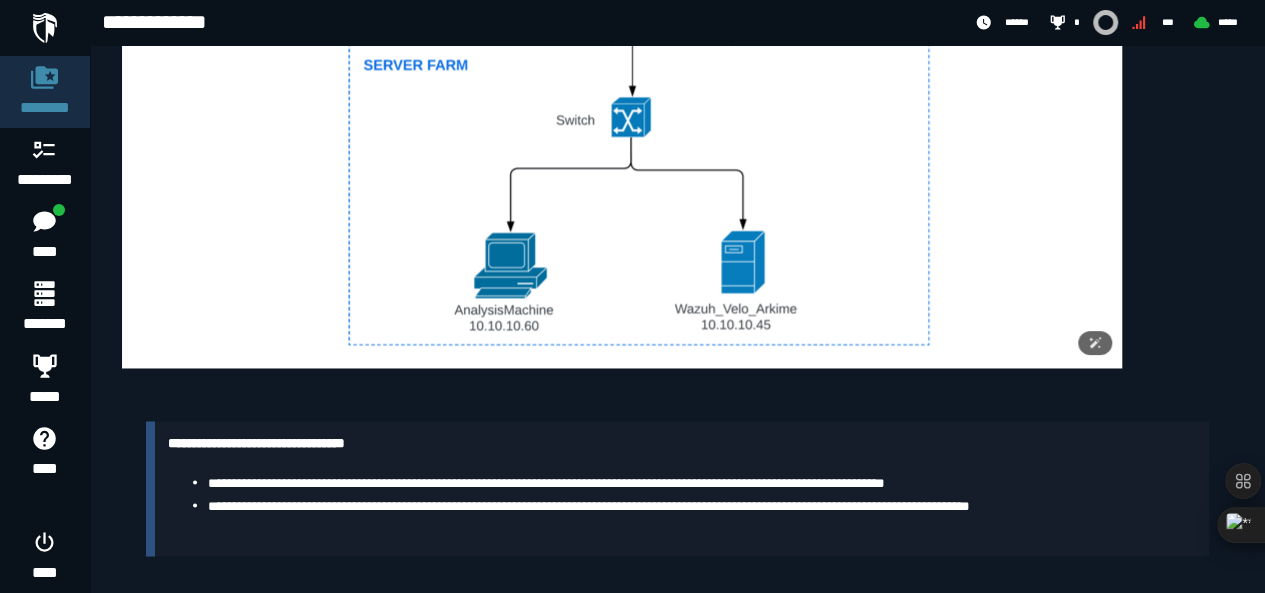 click at bounding box center [622, -18] 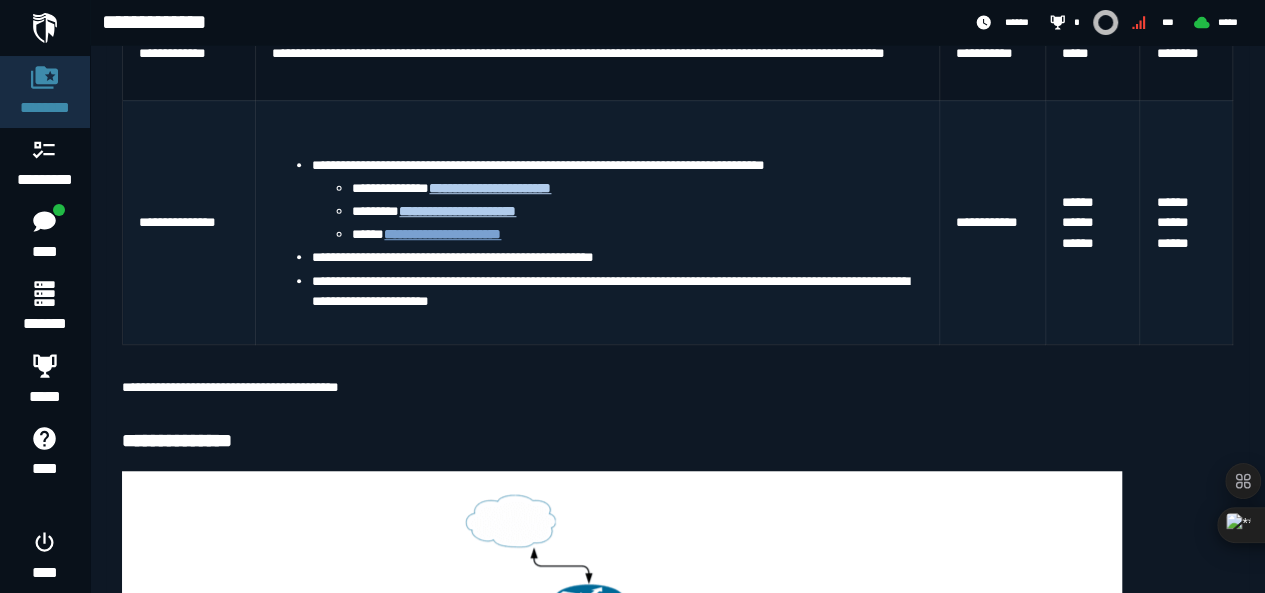 scroll, scrollTop: 421, scrollLeft: 0, axis: vertical 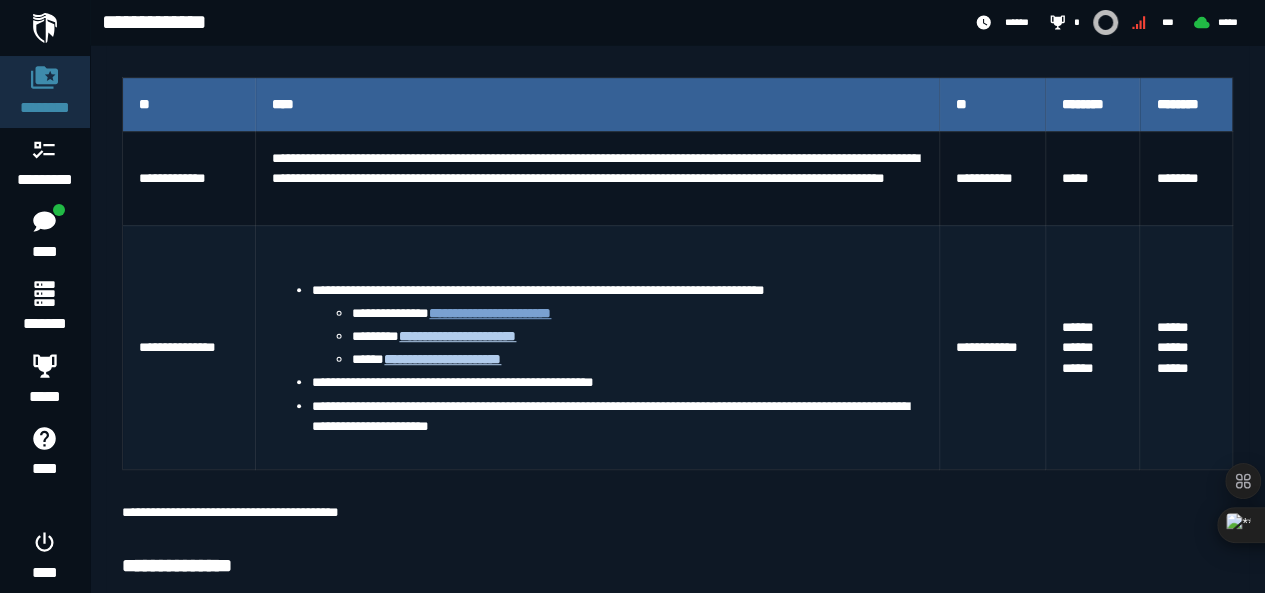 click on "**********" at bounding box center [490, 313] 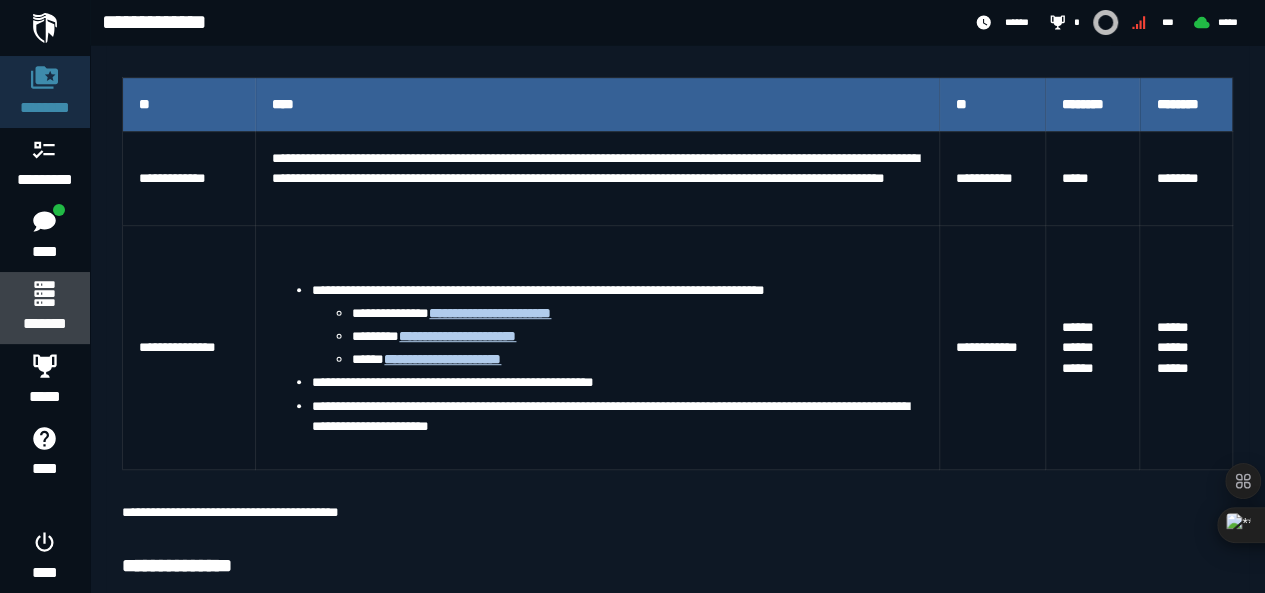 click on "*******" at bounding box center [44, 308] 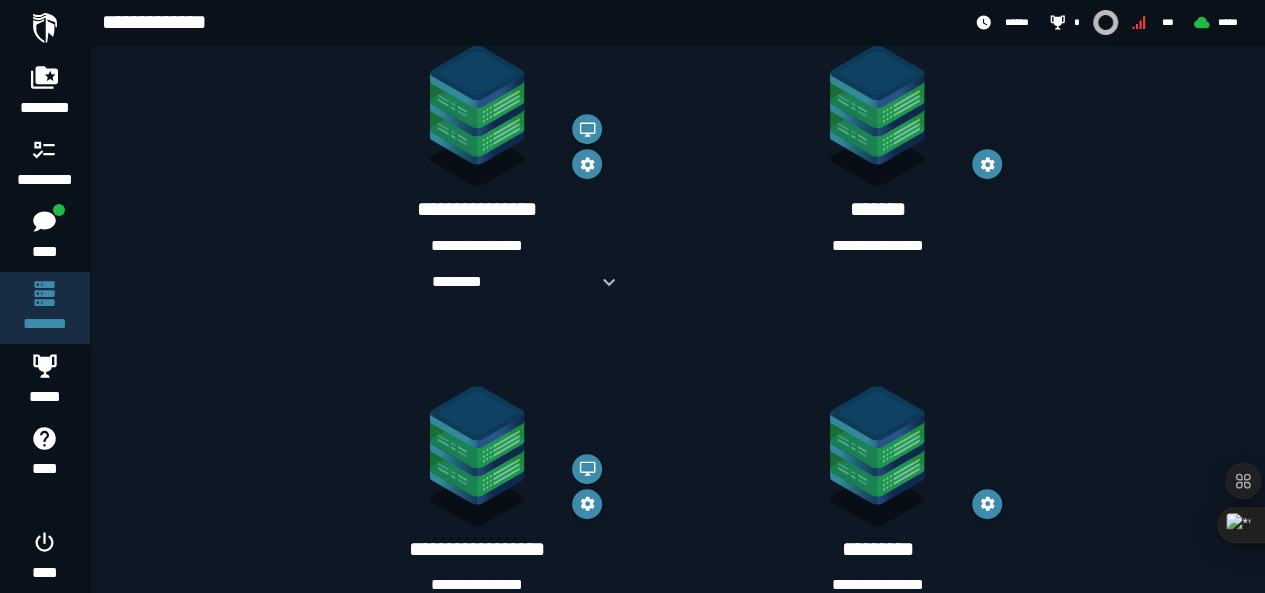 scroll, scrollTop: 300, scrollLeft: 0, axis: vertical 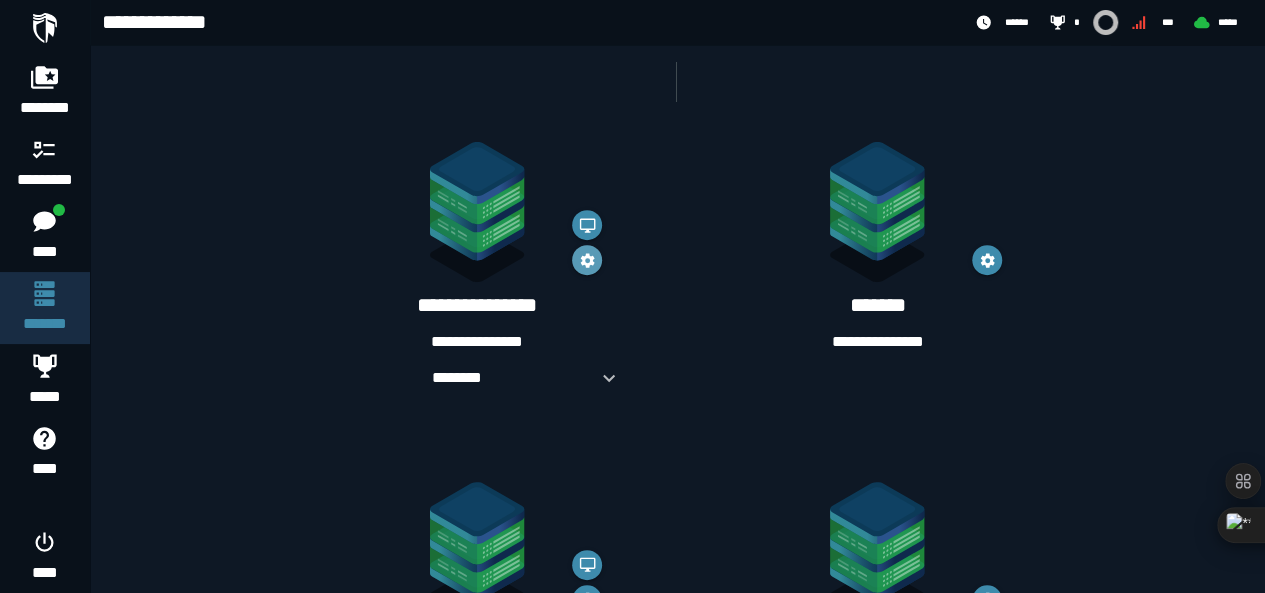 click 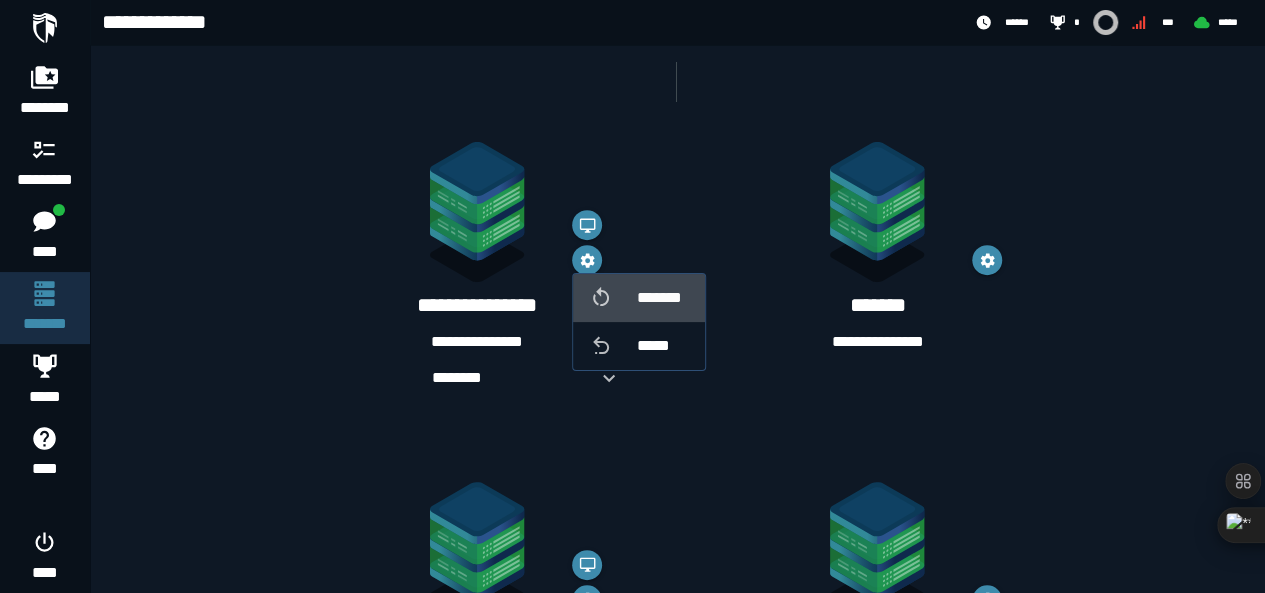 click on "*******" at bounding box center (663, 298) 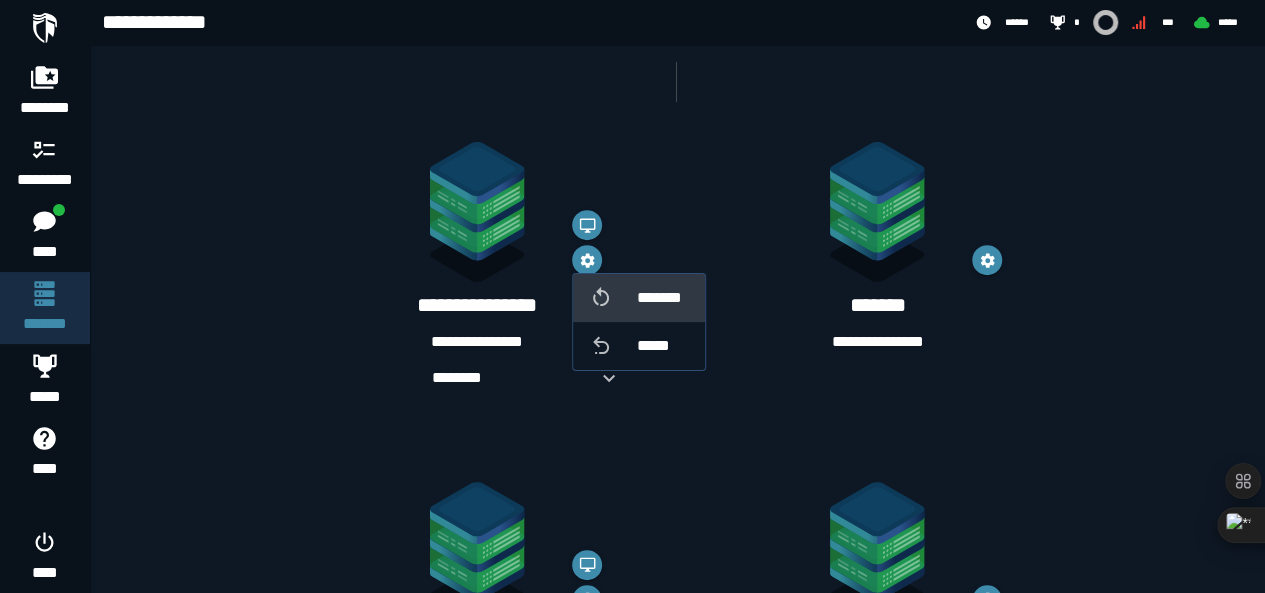 scroll, scrollTop: 0, scrollLeft: 0, axis: both 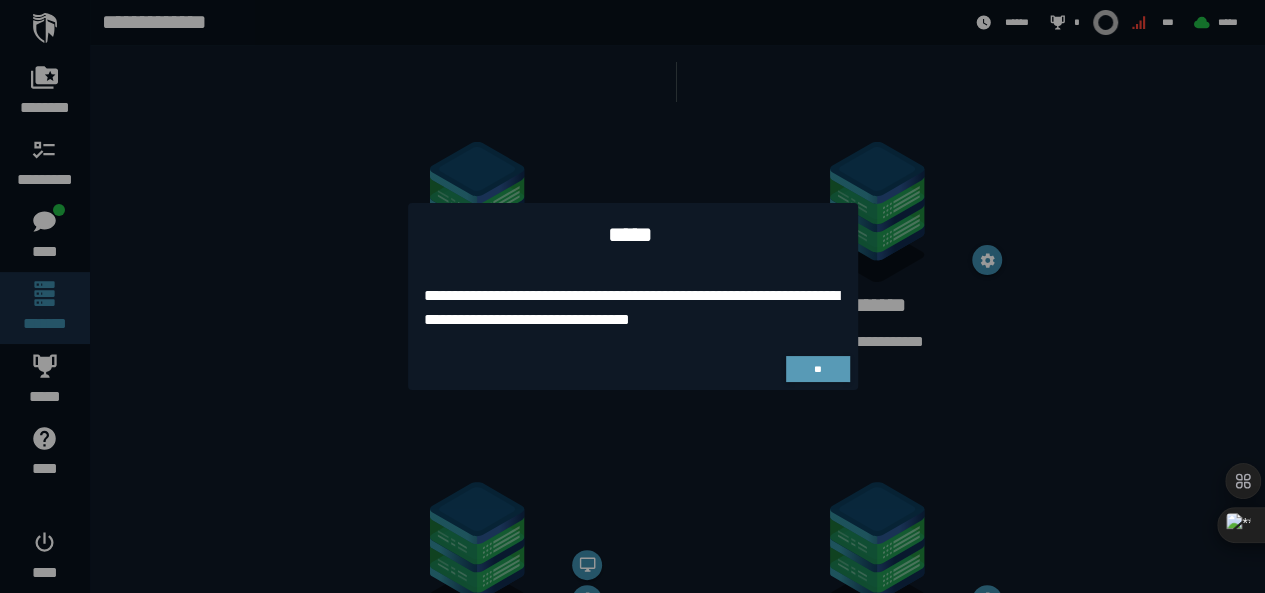 click on "**" at bounding box center [818, 369] 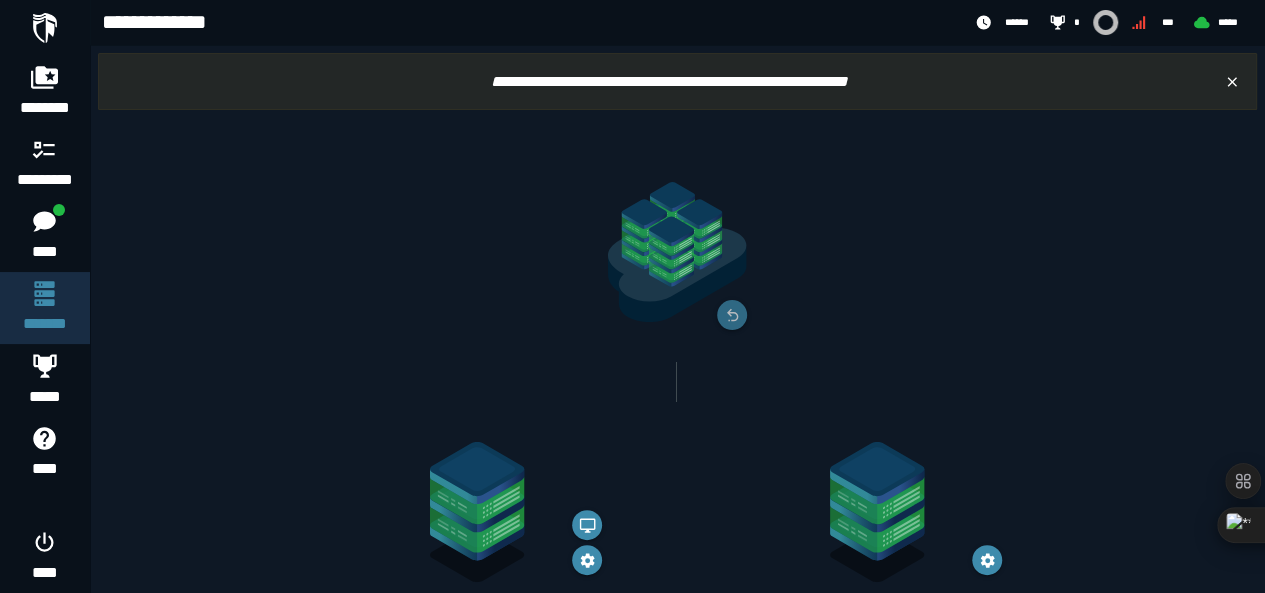 scroll, scrollTop: 300, scrollLeft: 0, axis: vertical 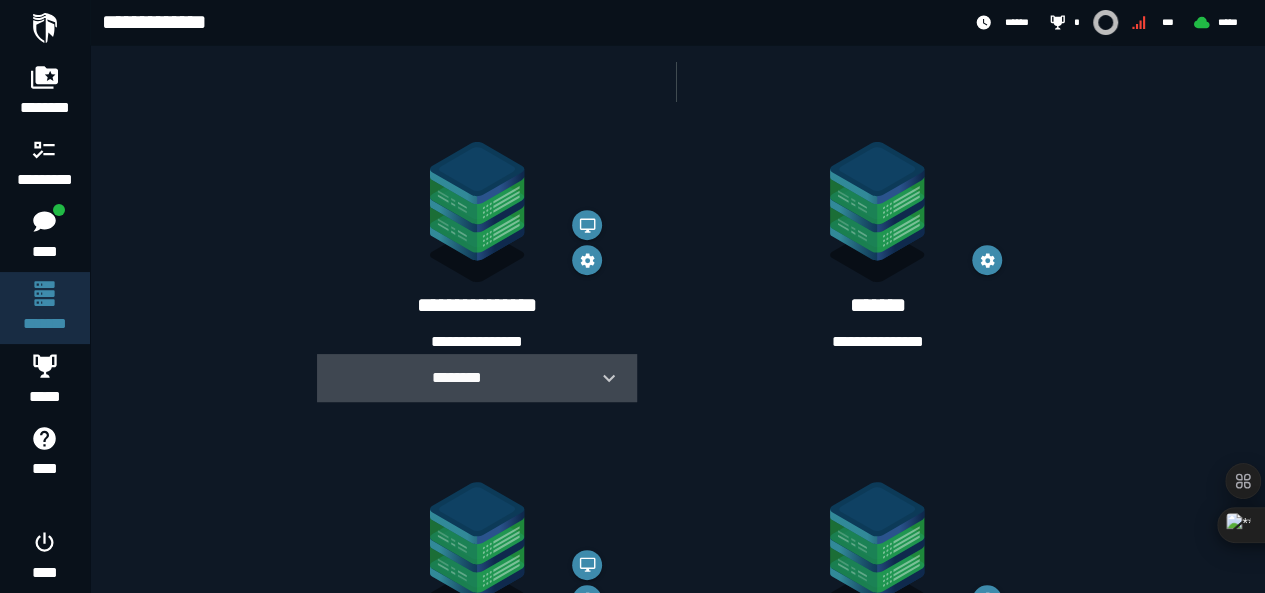 click 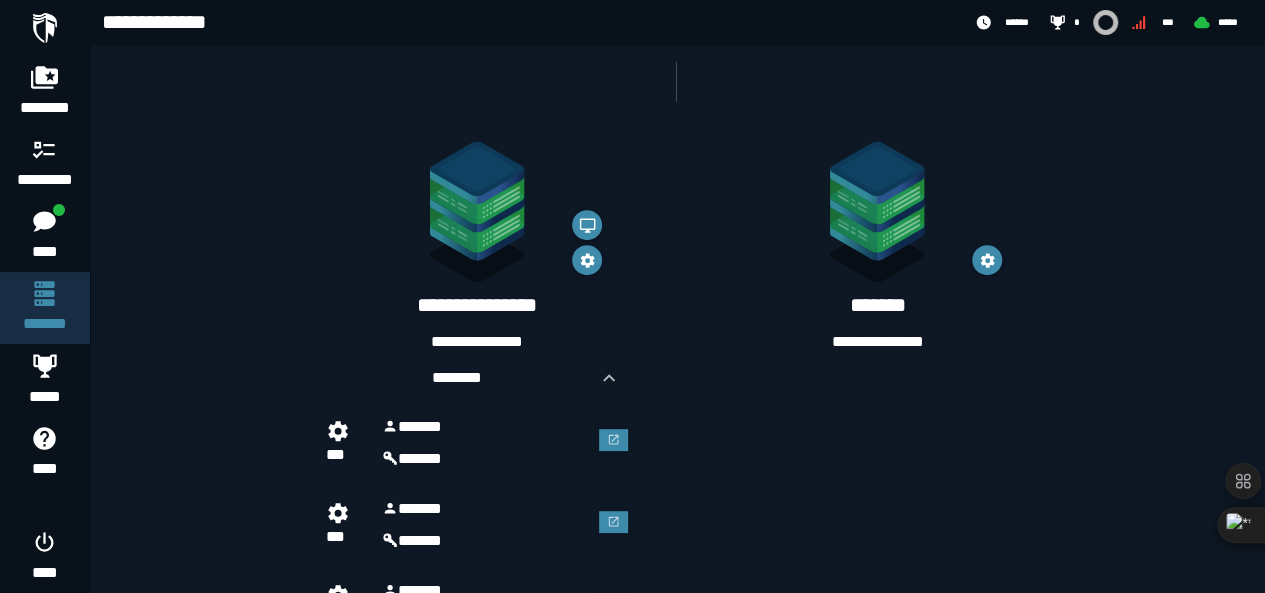 scroll, scrollTop: 400, scrollLeft: 0, axis: vertical 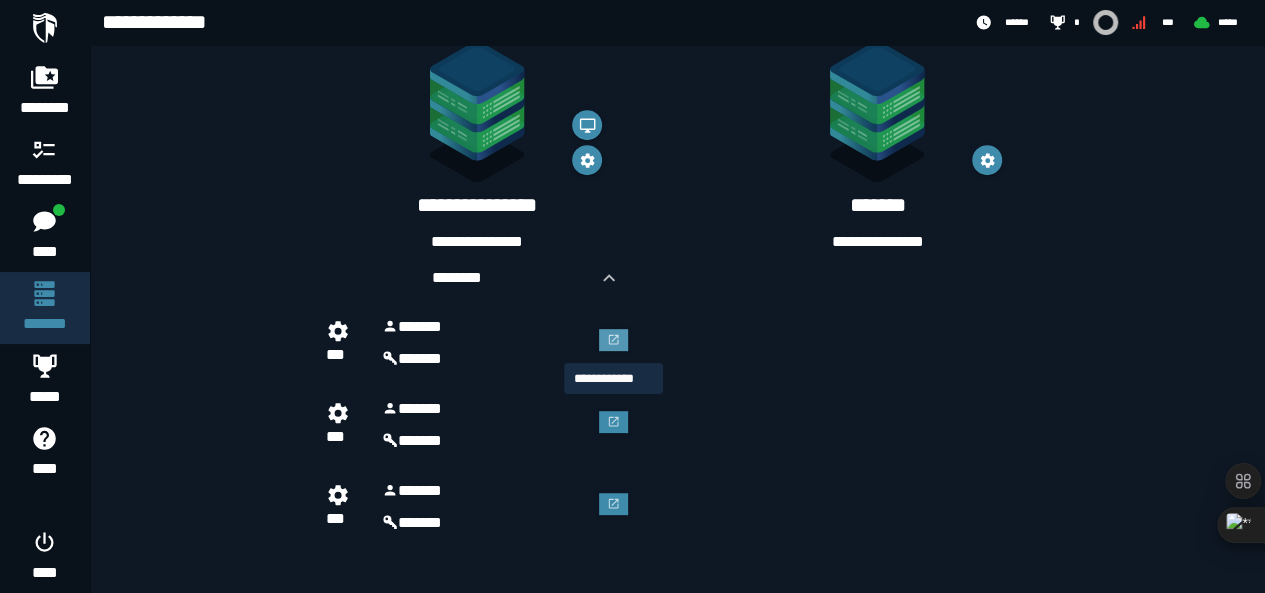 click 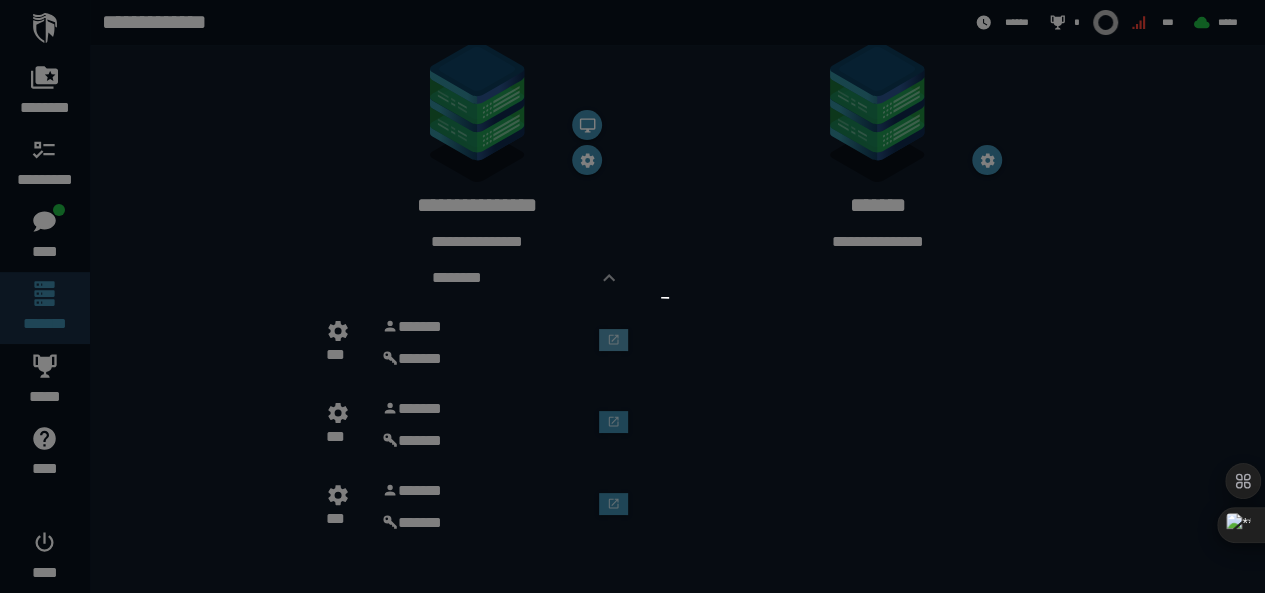 scroll, scrollTop: 0, scrollLeft: 0, axis: both 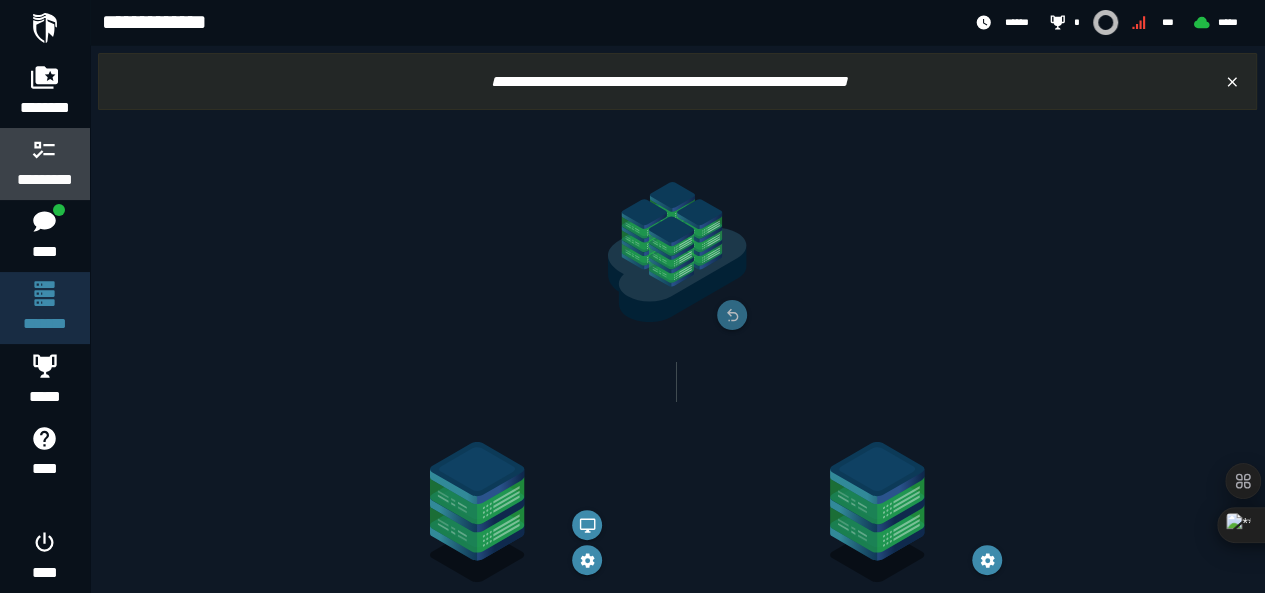 click 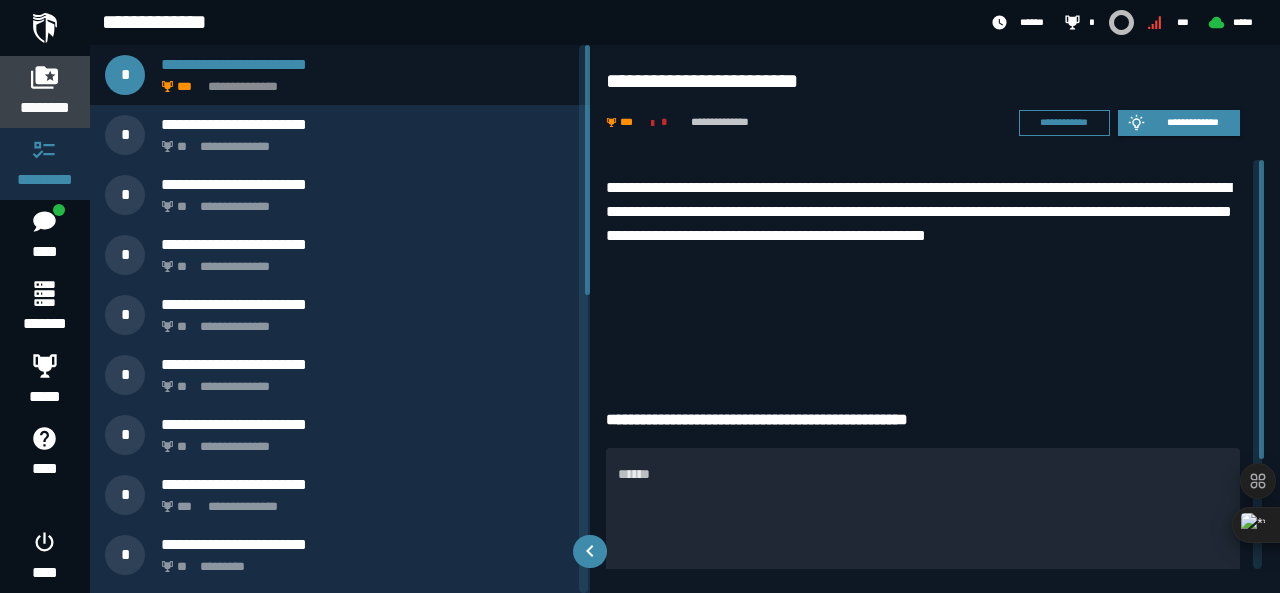 click at bounding box center (45, 77) 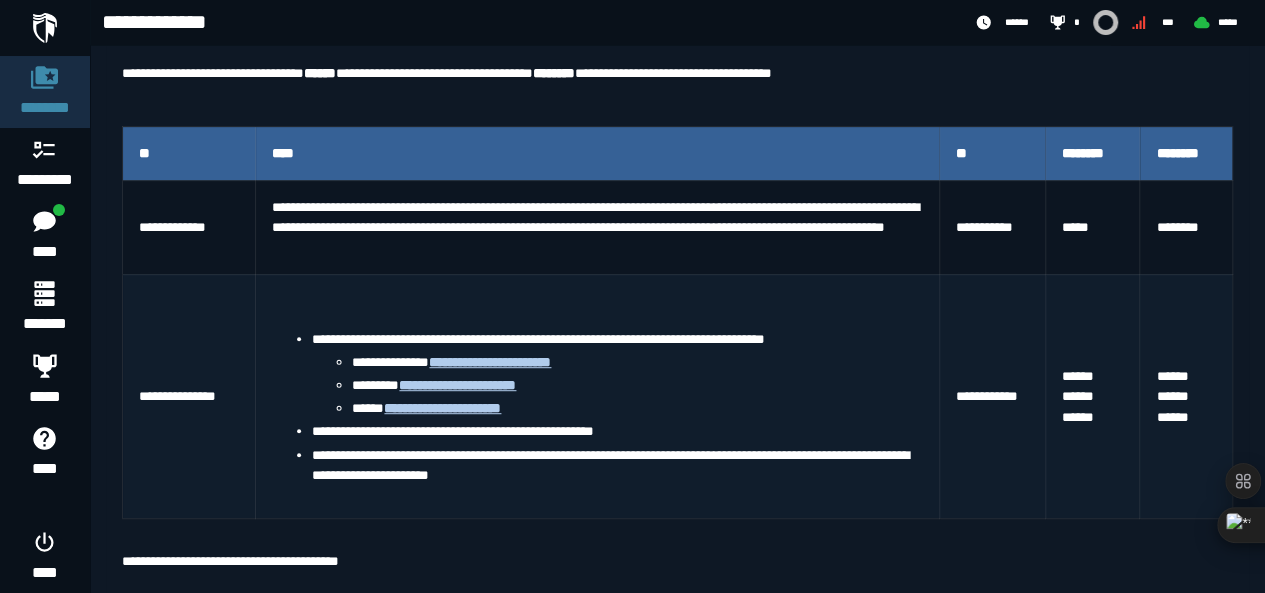 scroll, scrollTop: 400, scrollLeft: 0, axis: vertical 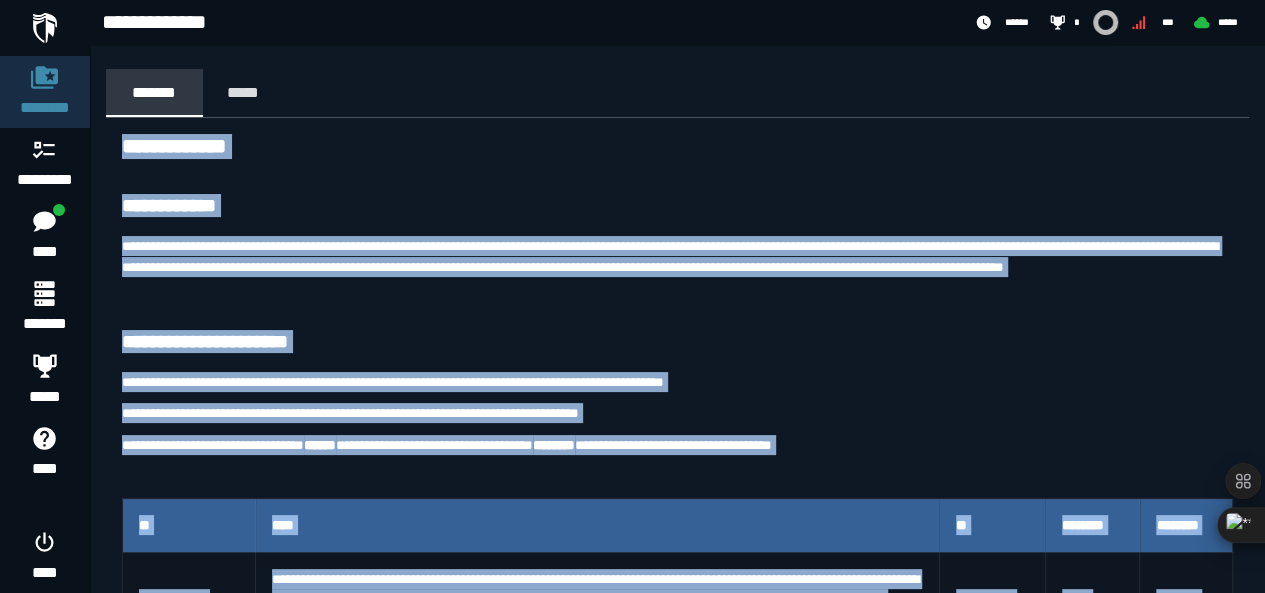 drag, startPoint x: 626, startPoint y: 360, endPoint x: 130, endPoint y: 87, distance: 566.16693 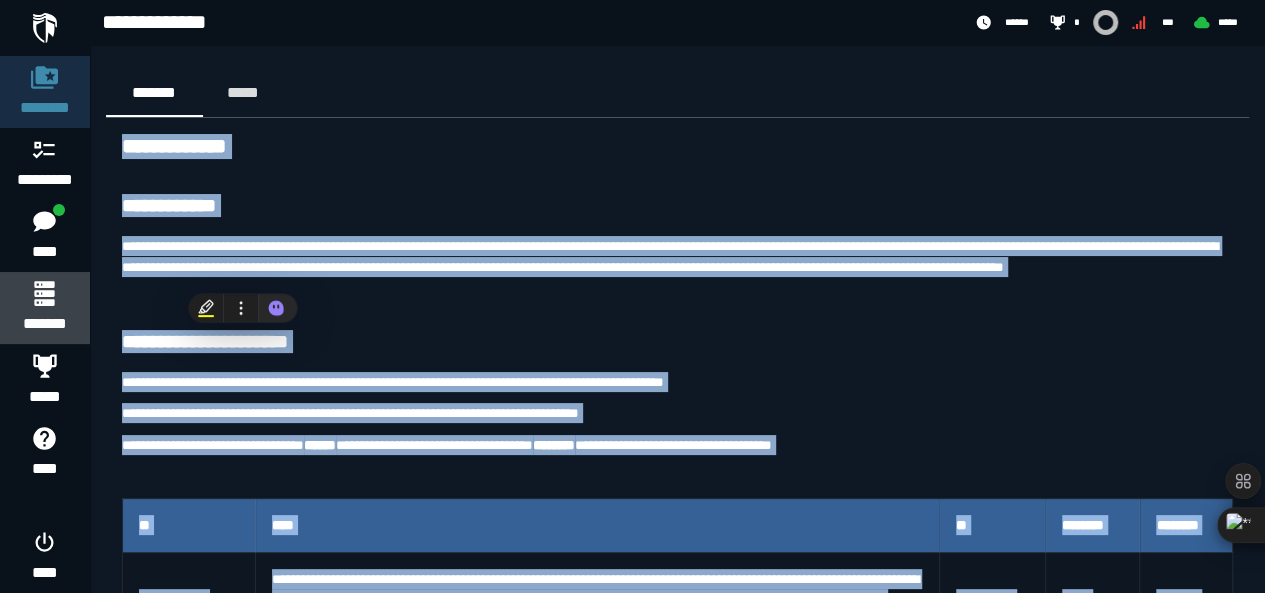 click 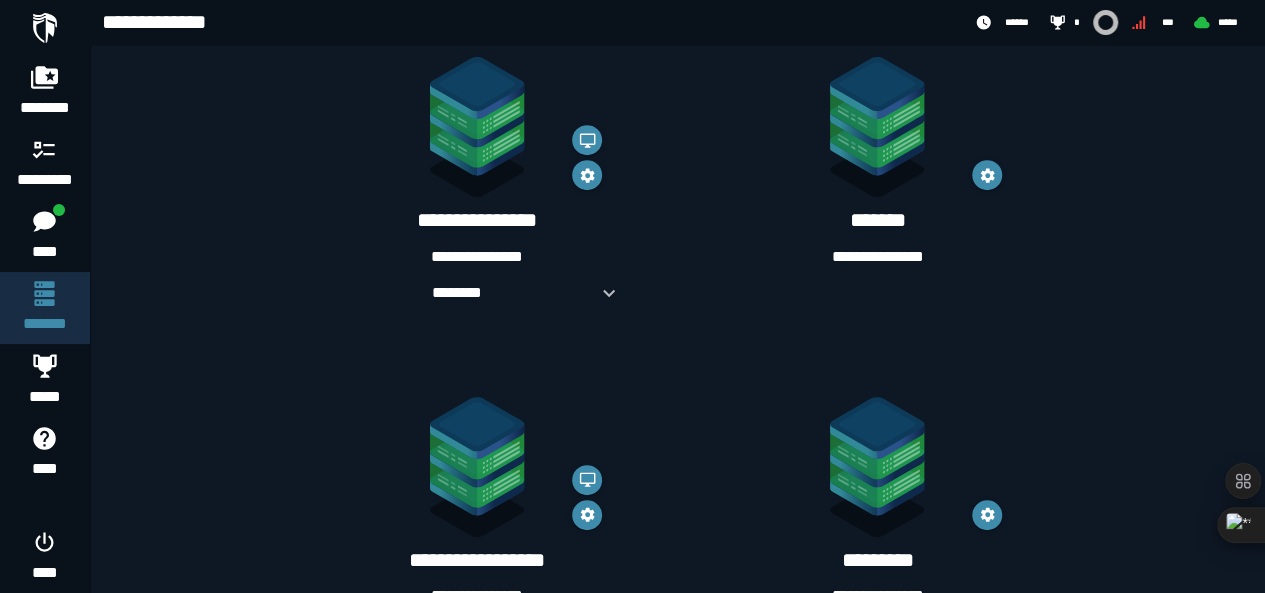 scroll, scrollTop: 500, scrollLeft: 0, axis: vertical 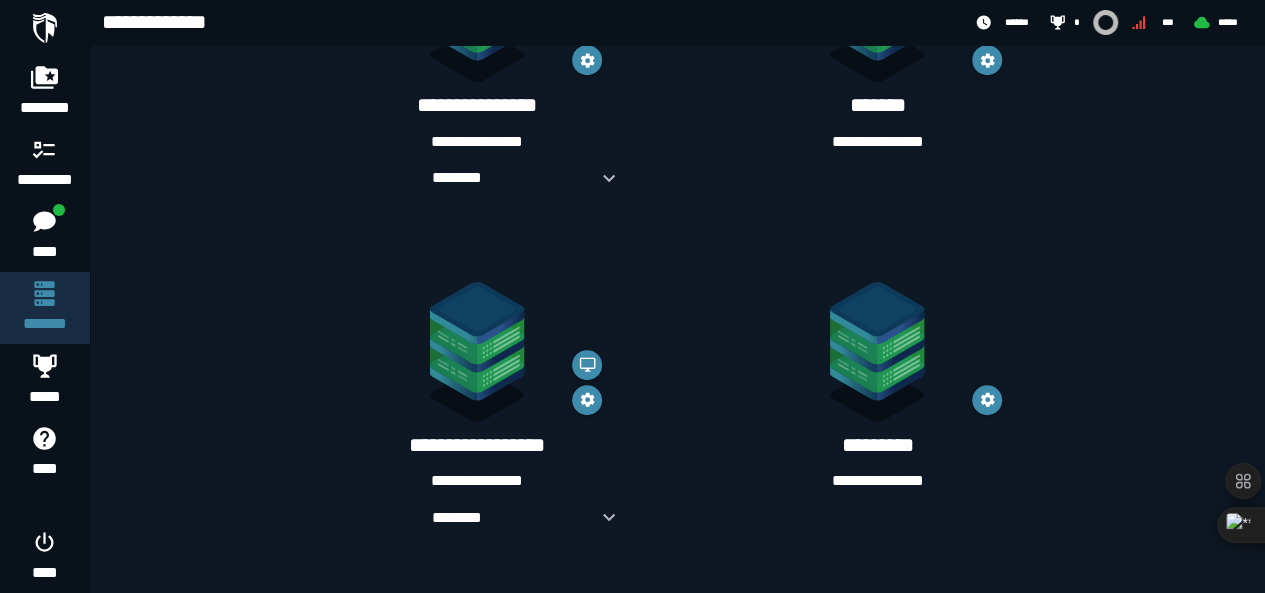 click 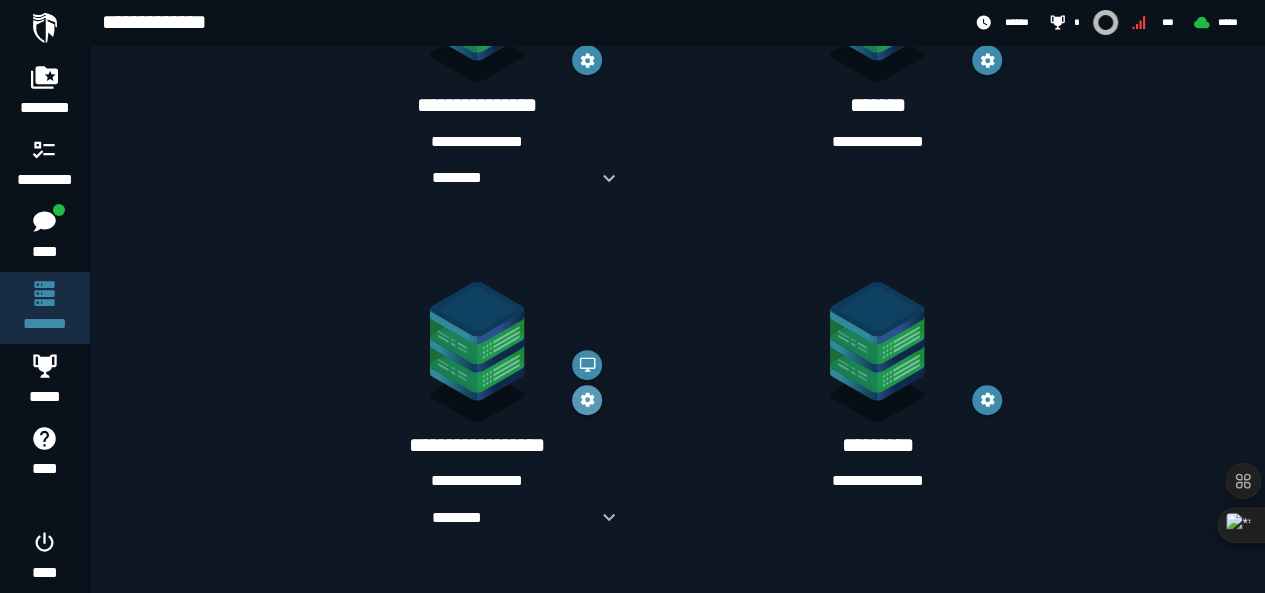 click 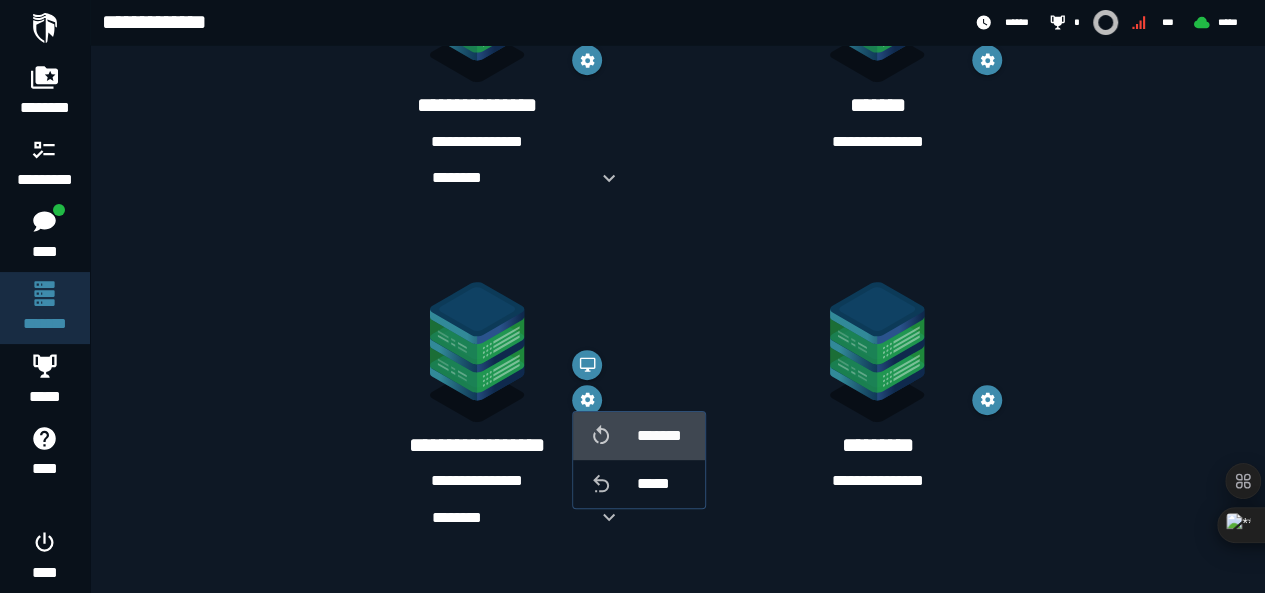click on "*******" at bounding box center [663, 436] 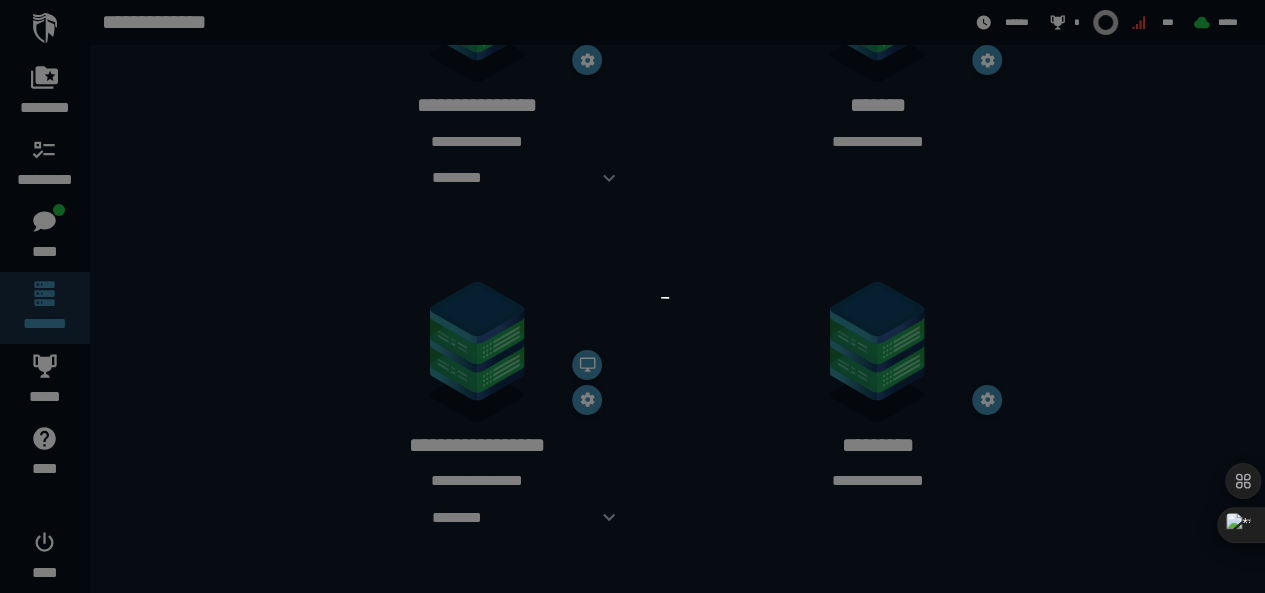 scroll, scrollTop: 0, scrollLeft: 0, axis: both 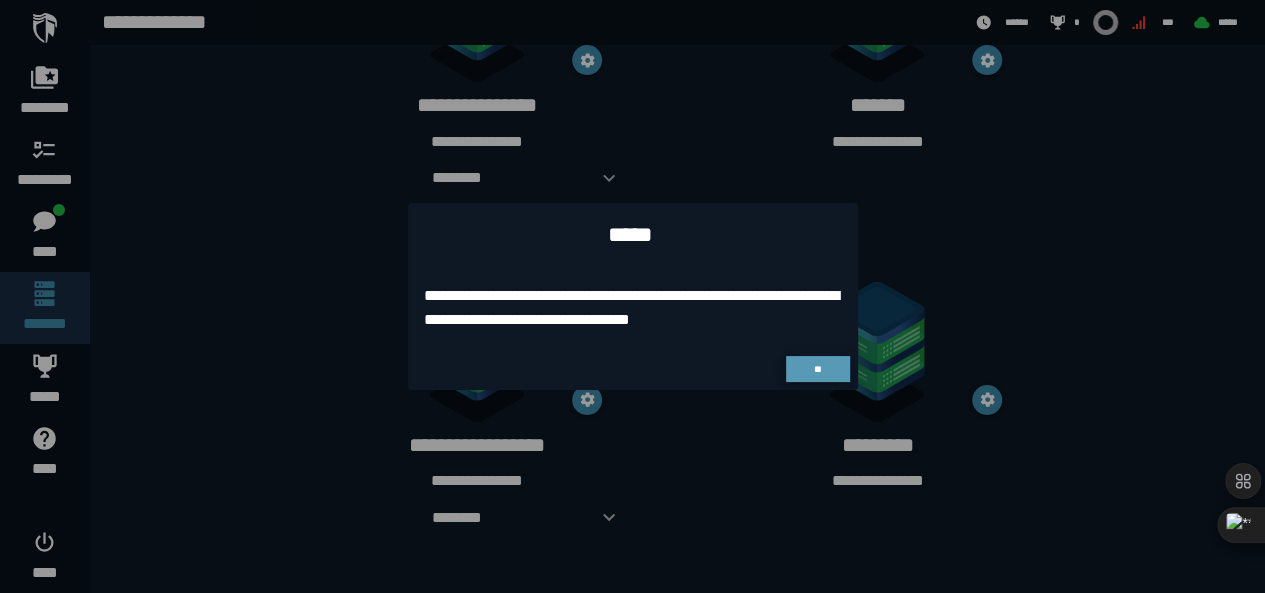 click on "**" at bounding box center [817, 369] 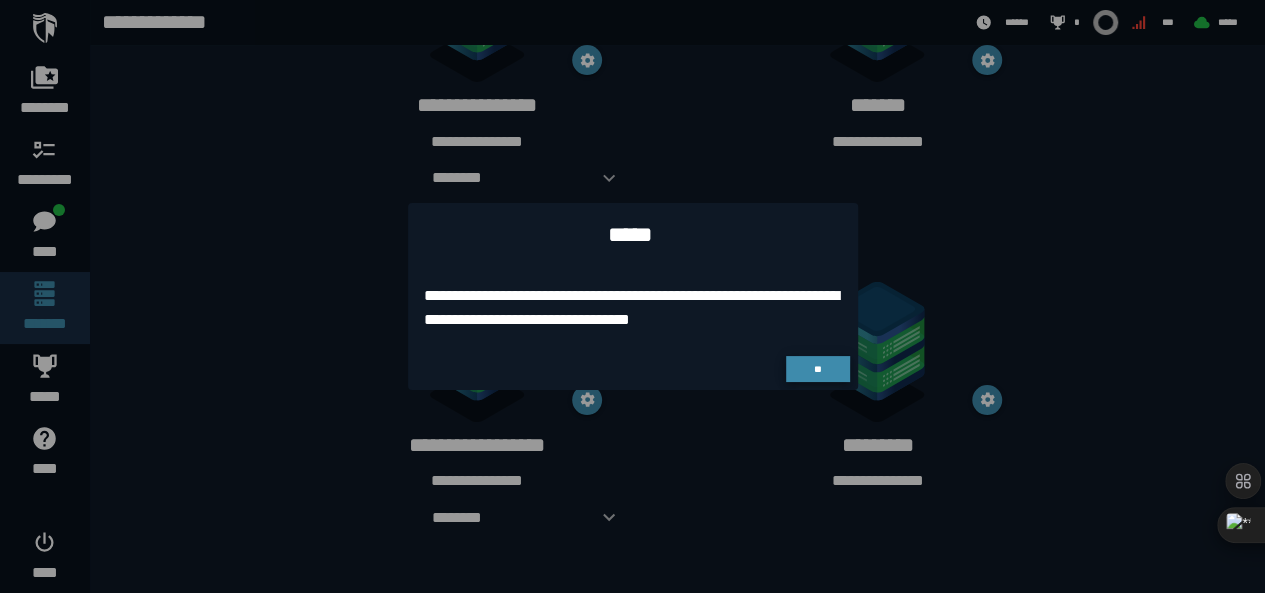 scroll, scrollTop: 500, scrollLeft: 0, axis: vertical 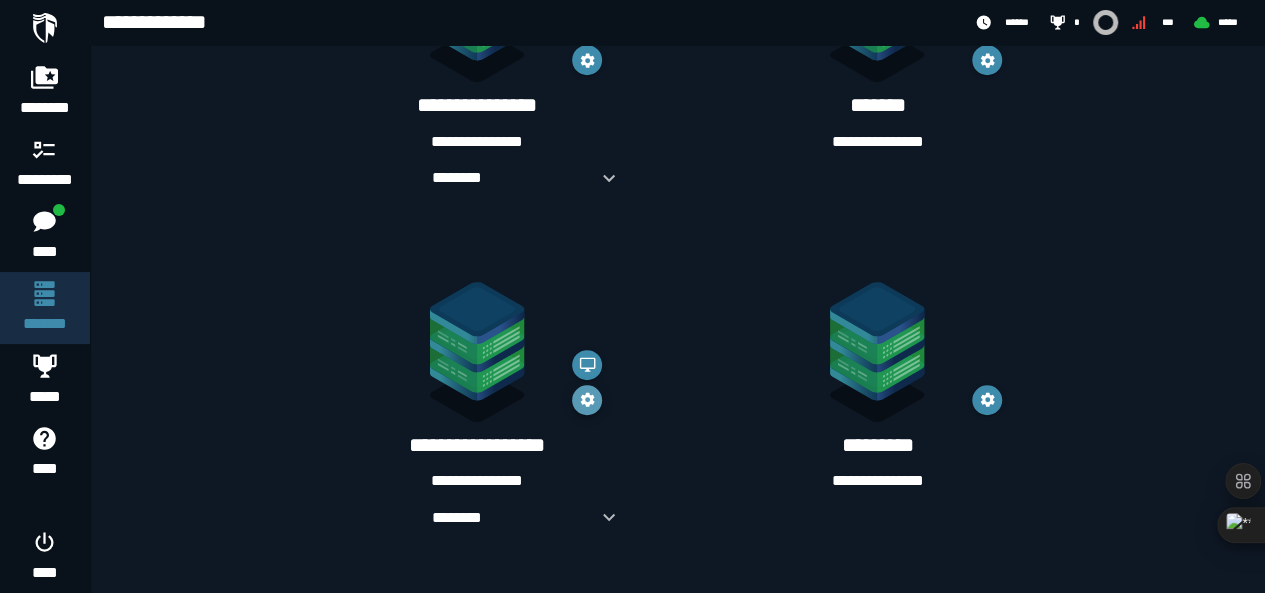 click 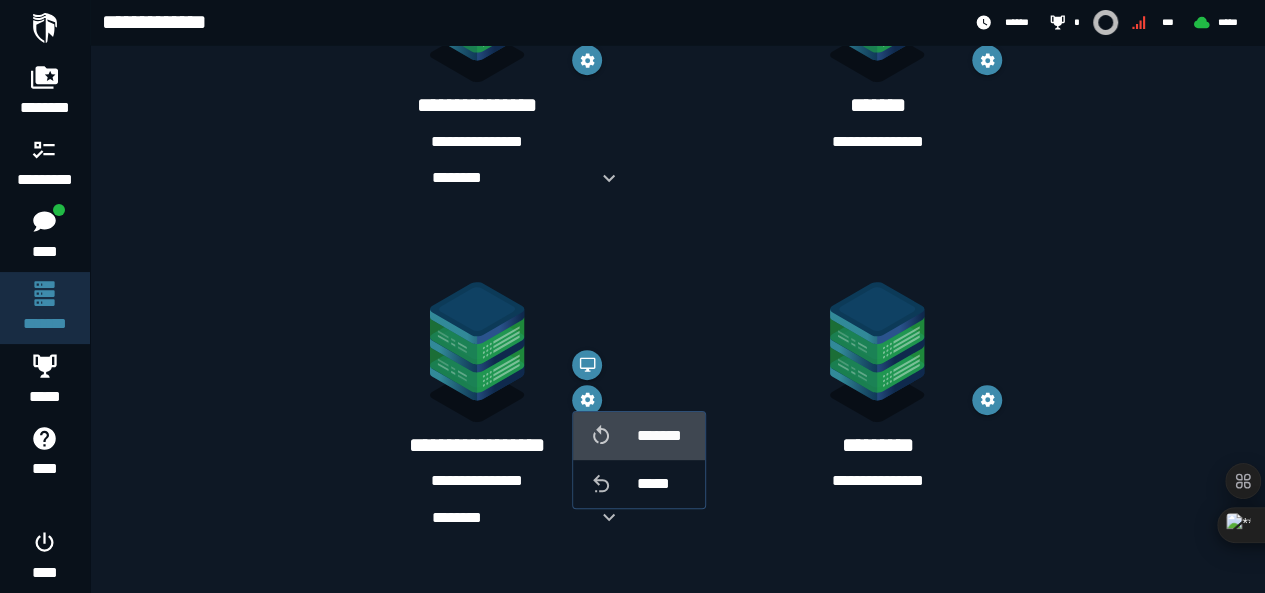 click on "*******" at bounding box center (663, 436) 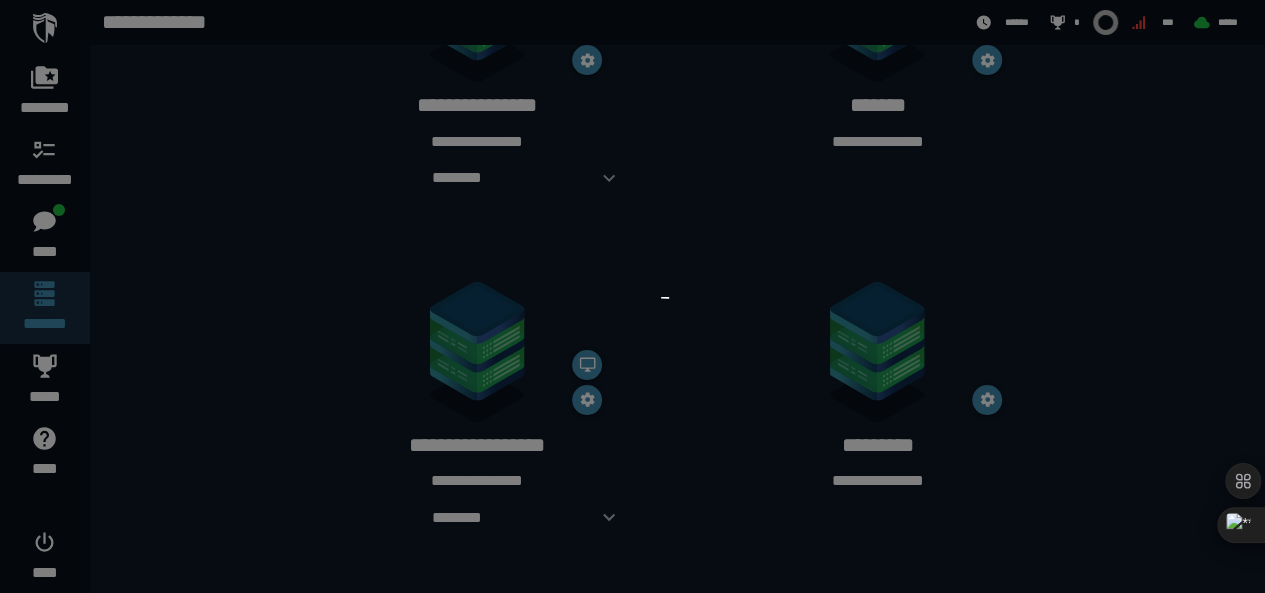 scroll, scrollTop: 0, scrollLeft: 0, axis: both 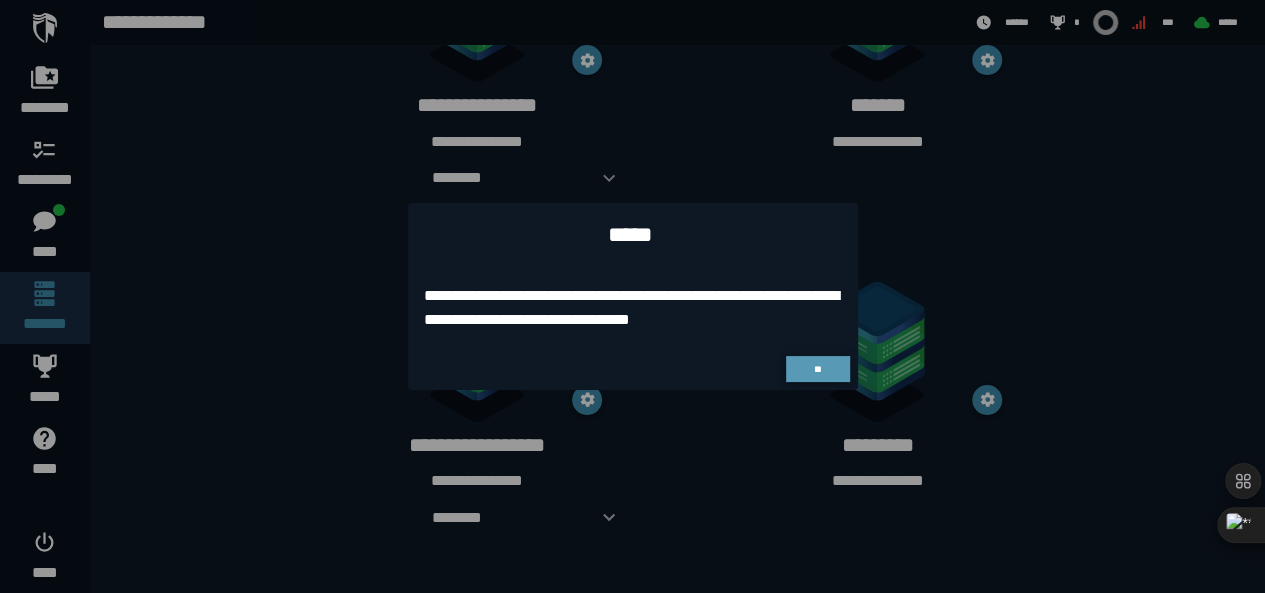 click on "**" at bounding box center (817, 369) 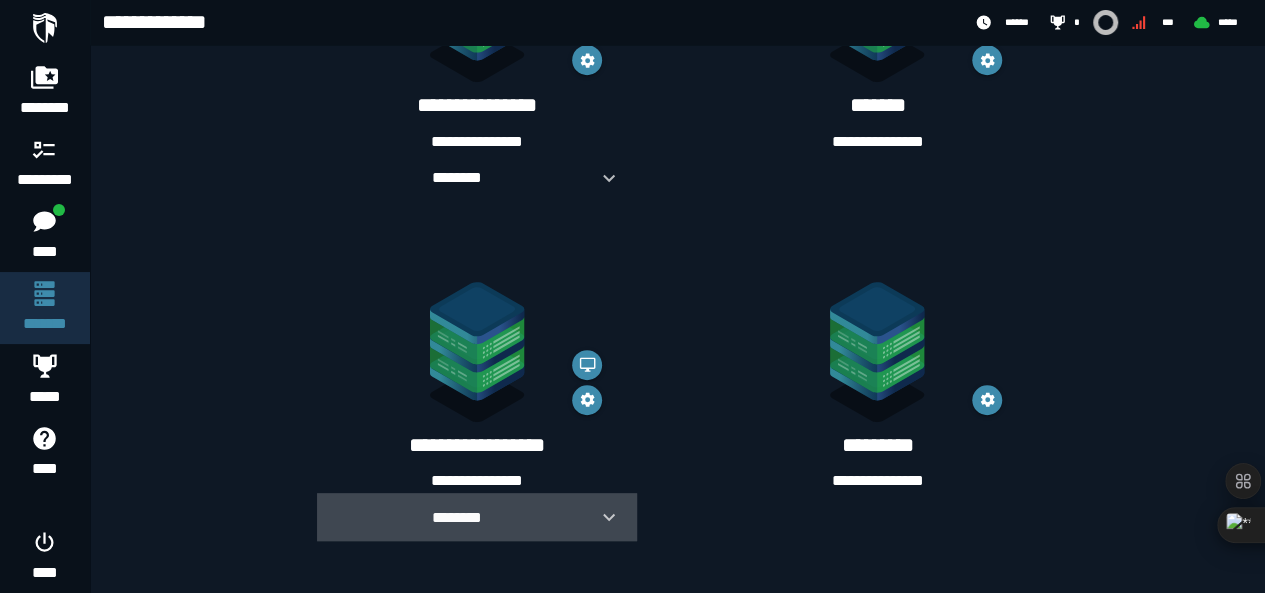 click 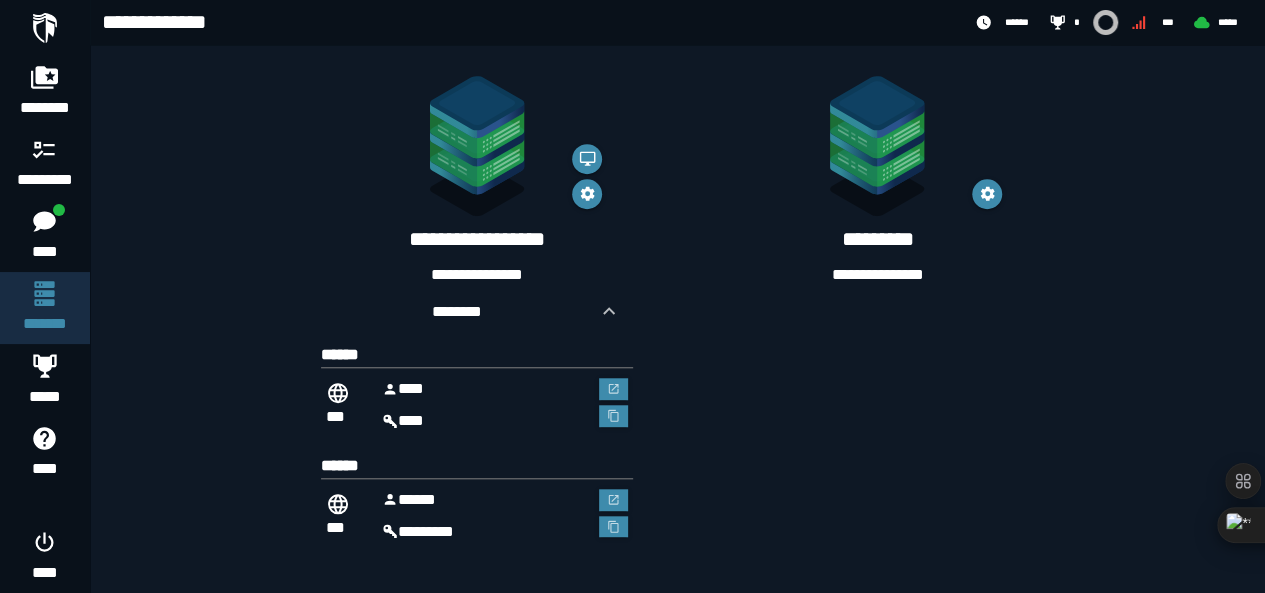scroll, scrollTop: 800, scrollLeft: 0, axis: vertical 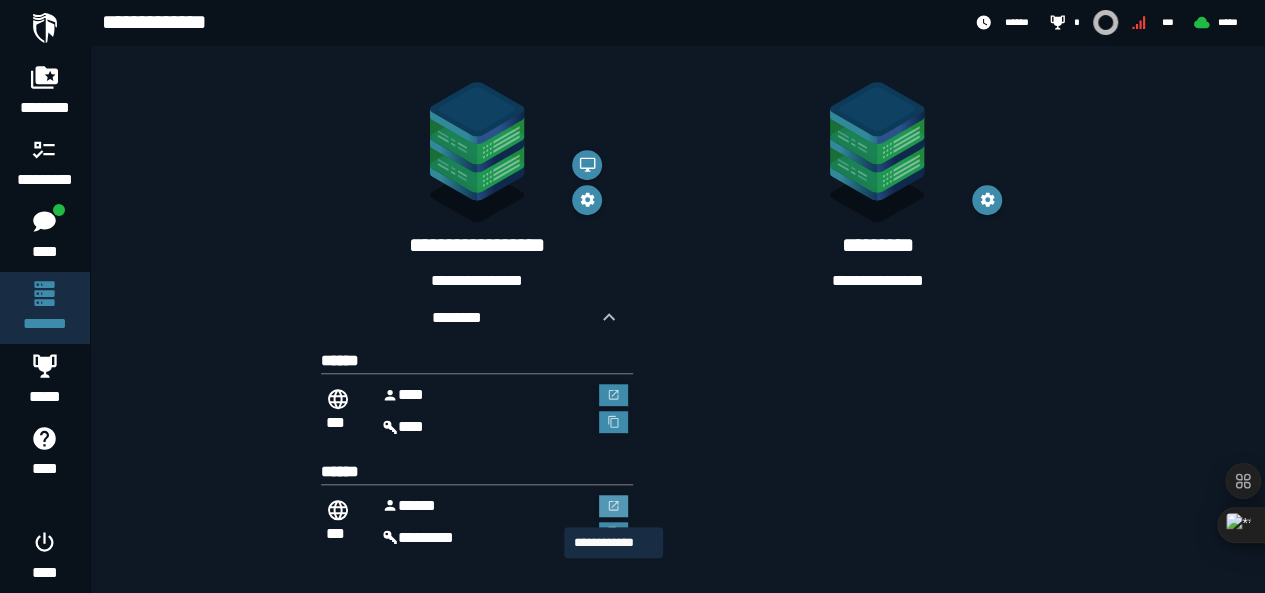 click 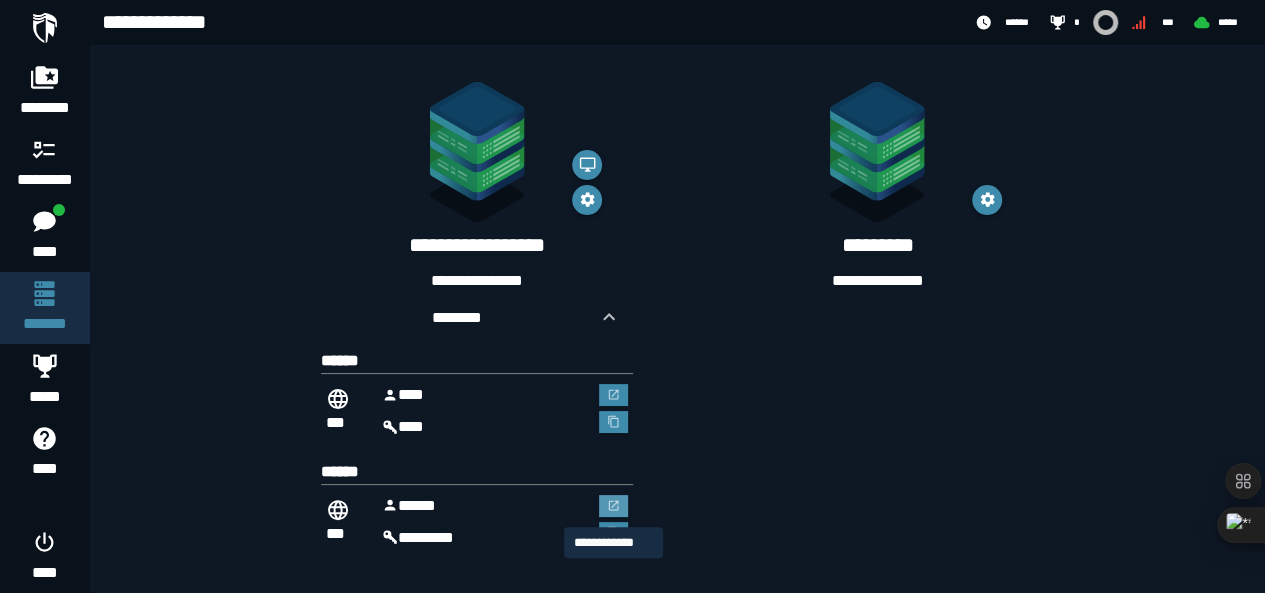 scroll, scrollTop: 0, scrollLeft: 0, axis: both 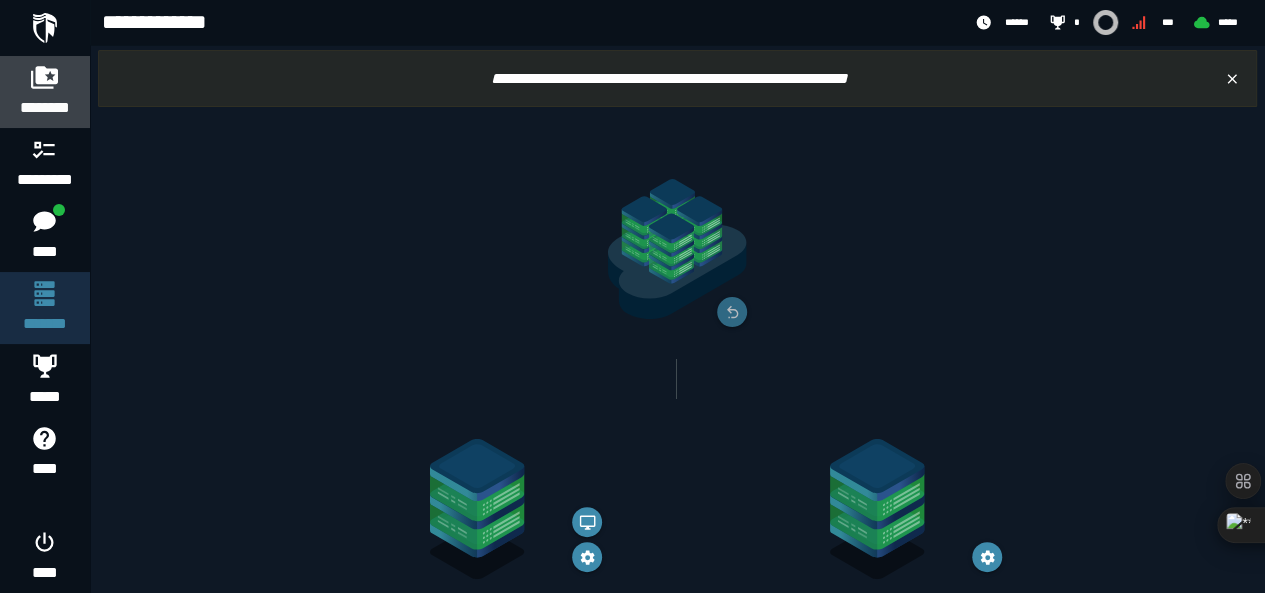 click 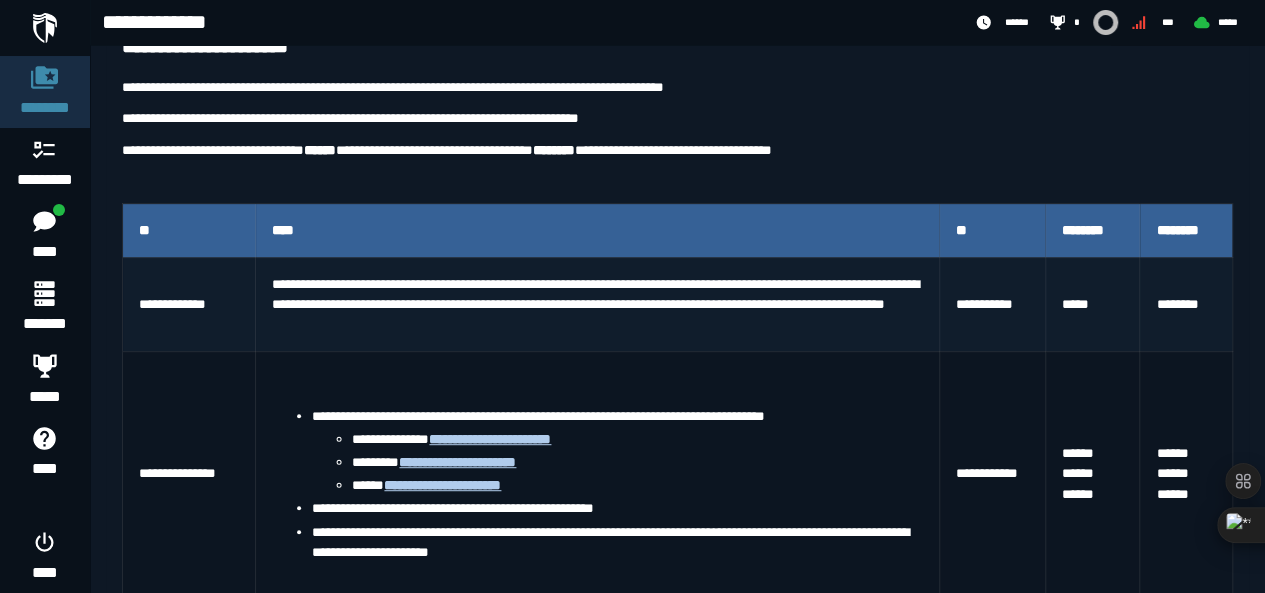 scroll, scrollTop: 321, scrollLeft: 0, axis: vertical 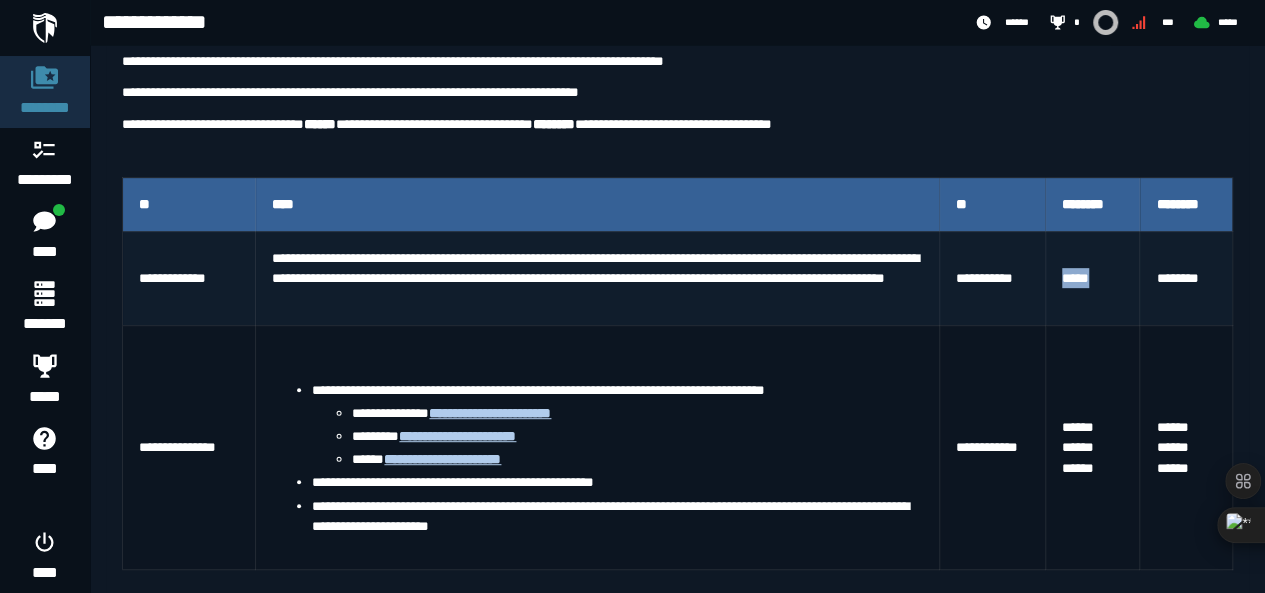 drag, startPoint x: 1105, startPoint y: 279, endPoint x: 1038, endPoint y: 281, distance: 67.02985 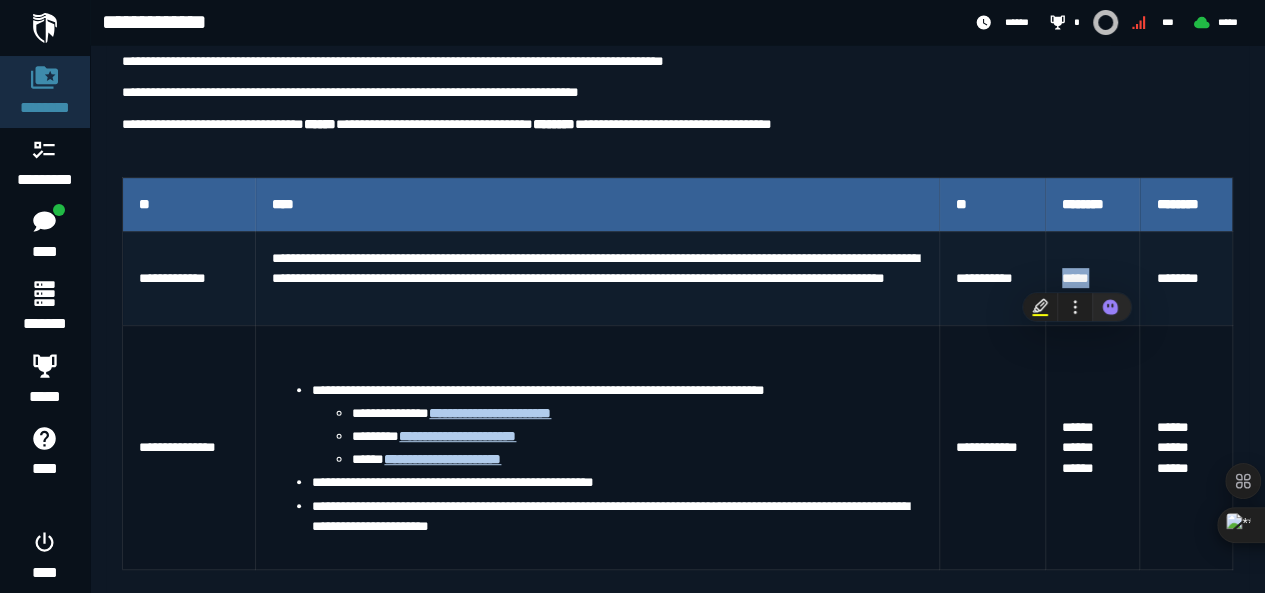 copy on "*****" 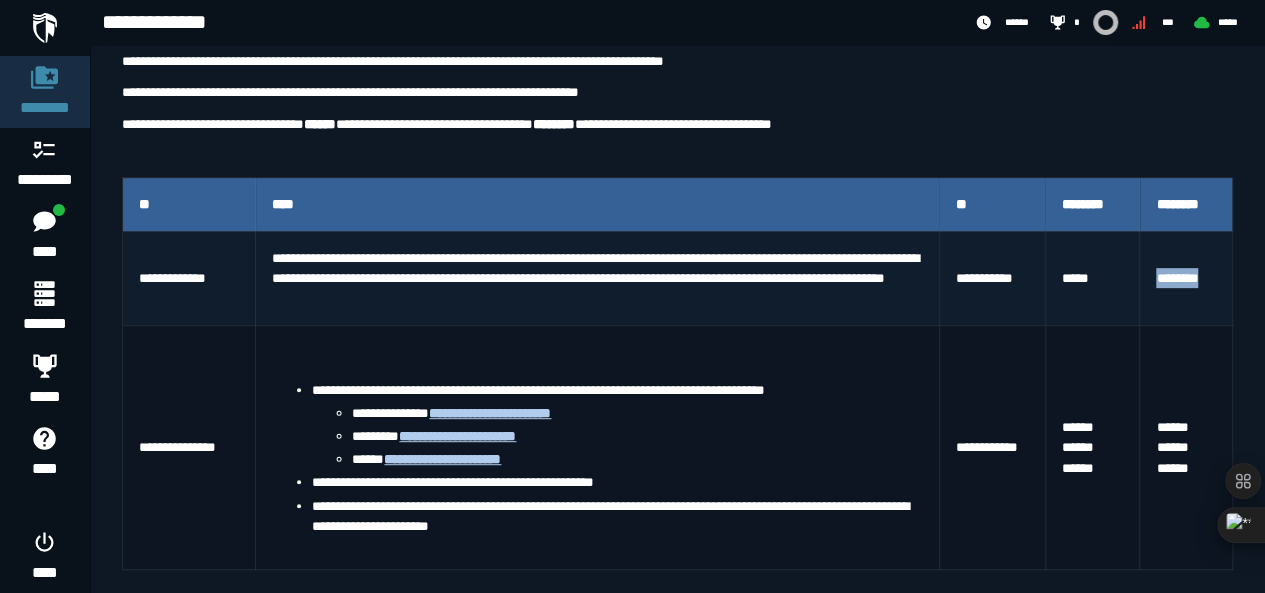 drag, startPoint x: 1218, startPoint y: 275, endPoint x: 1152, endPoint y: 271, distance: 66.1211 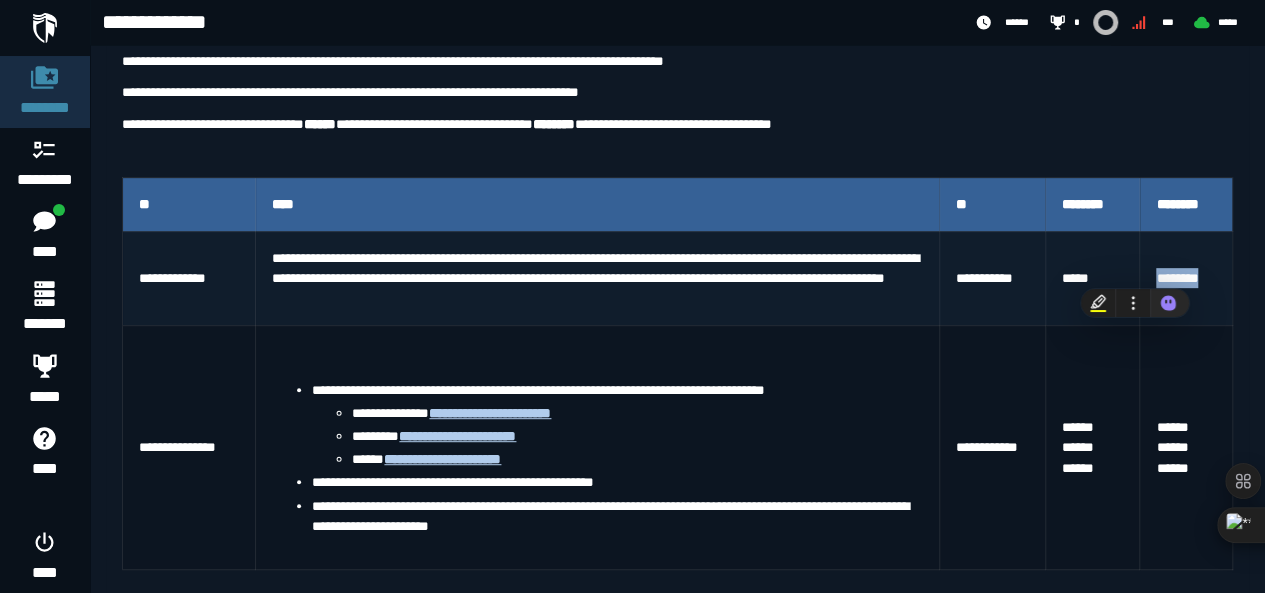 copy on "********" 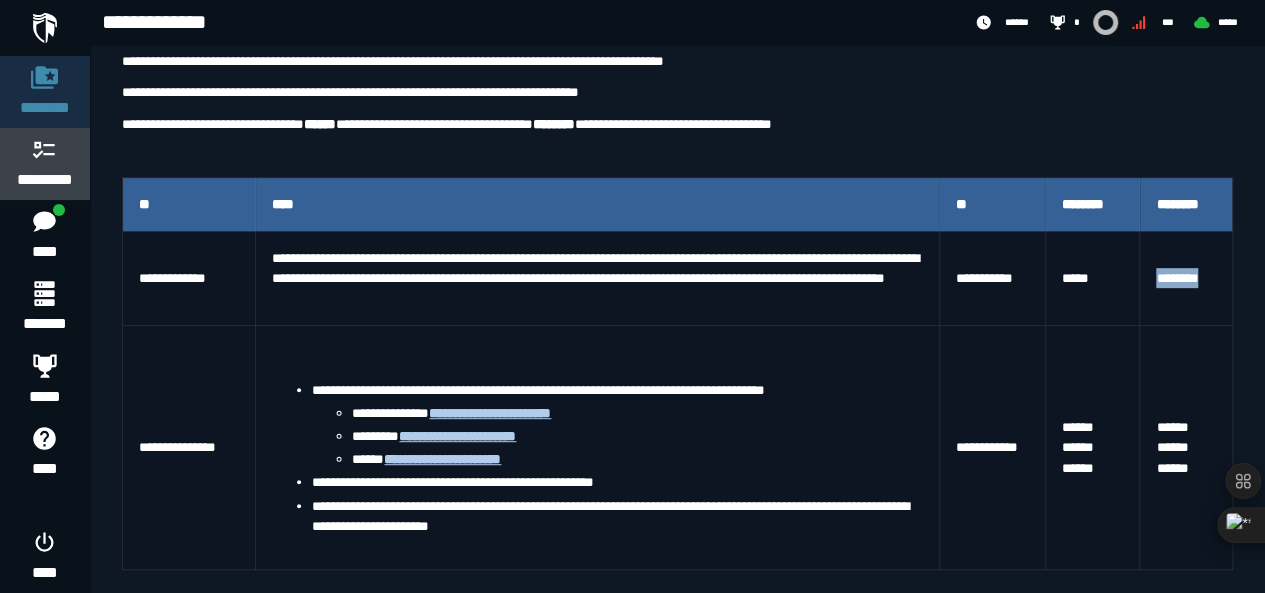 click on "*********" at bounding box center (45, 180) 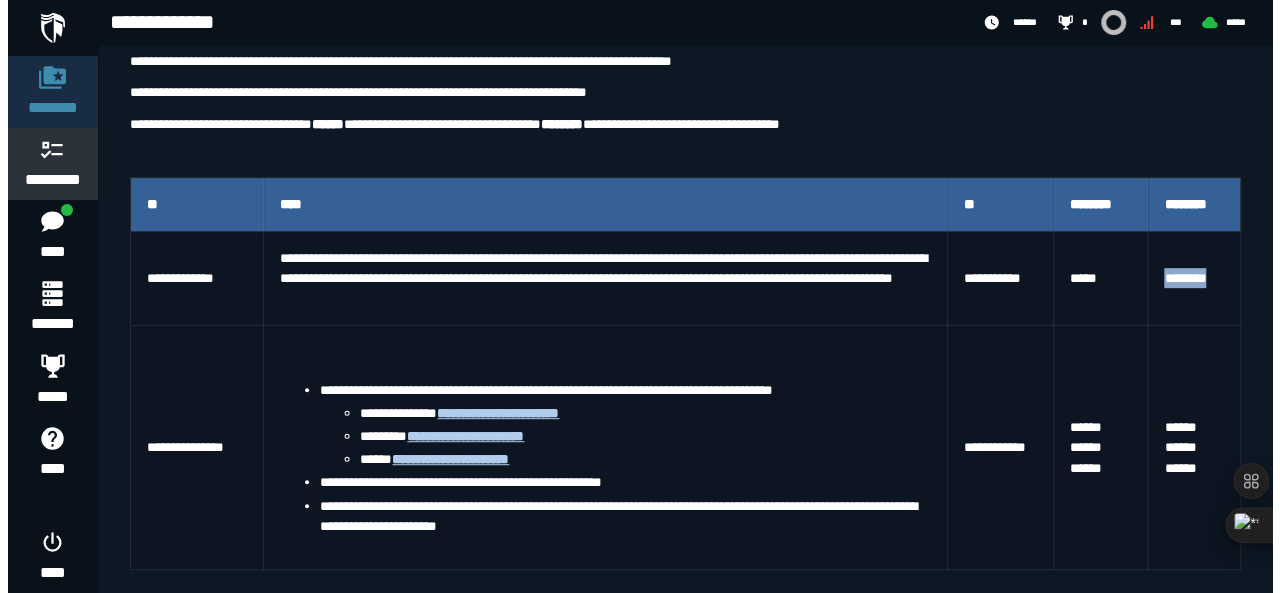 scroll, scrollTop: 0, scrollLeft: 0, axis: both 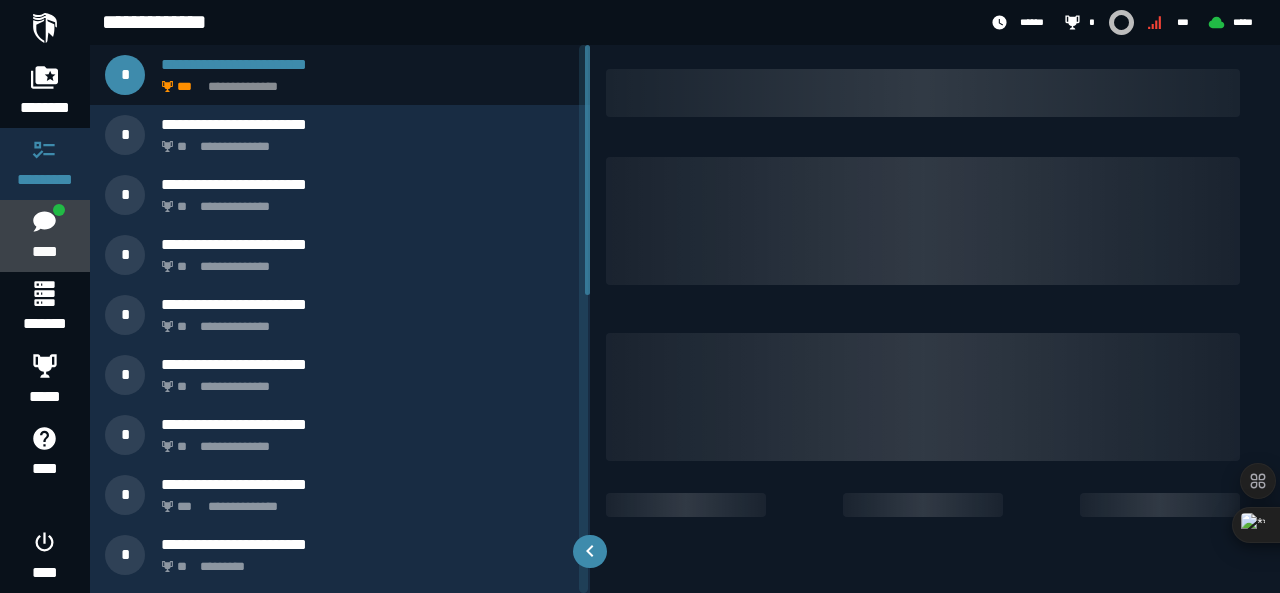 click 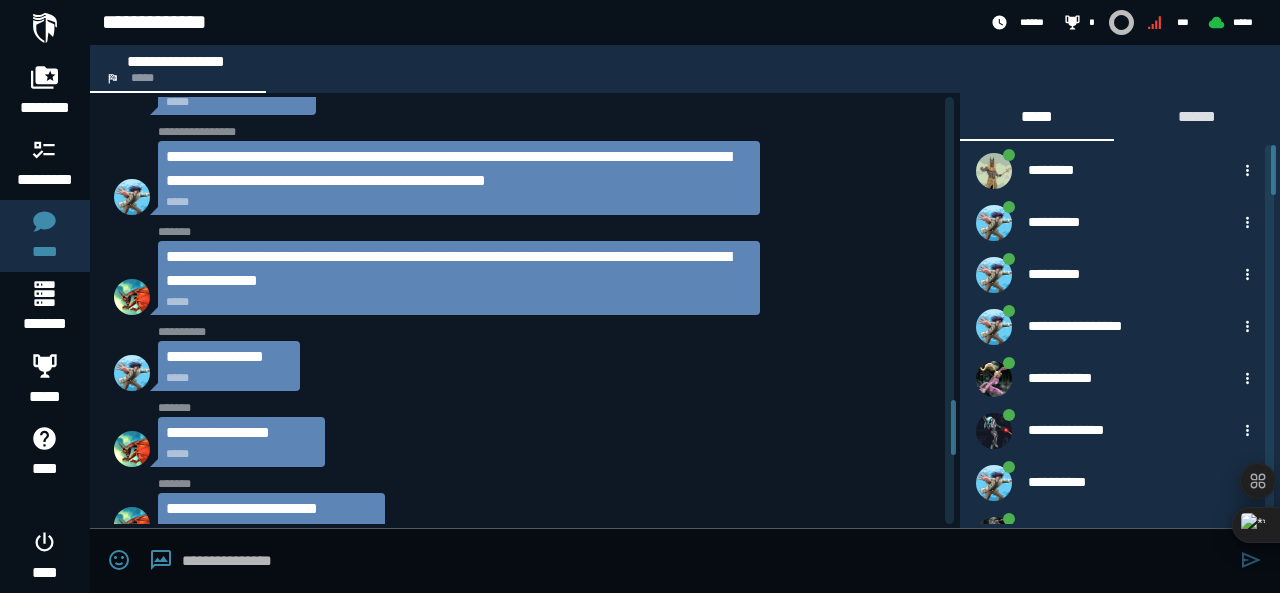 scroll, scrollTop: 2216, scrollLeft: 0, axis: vertical 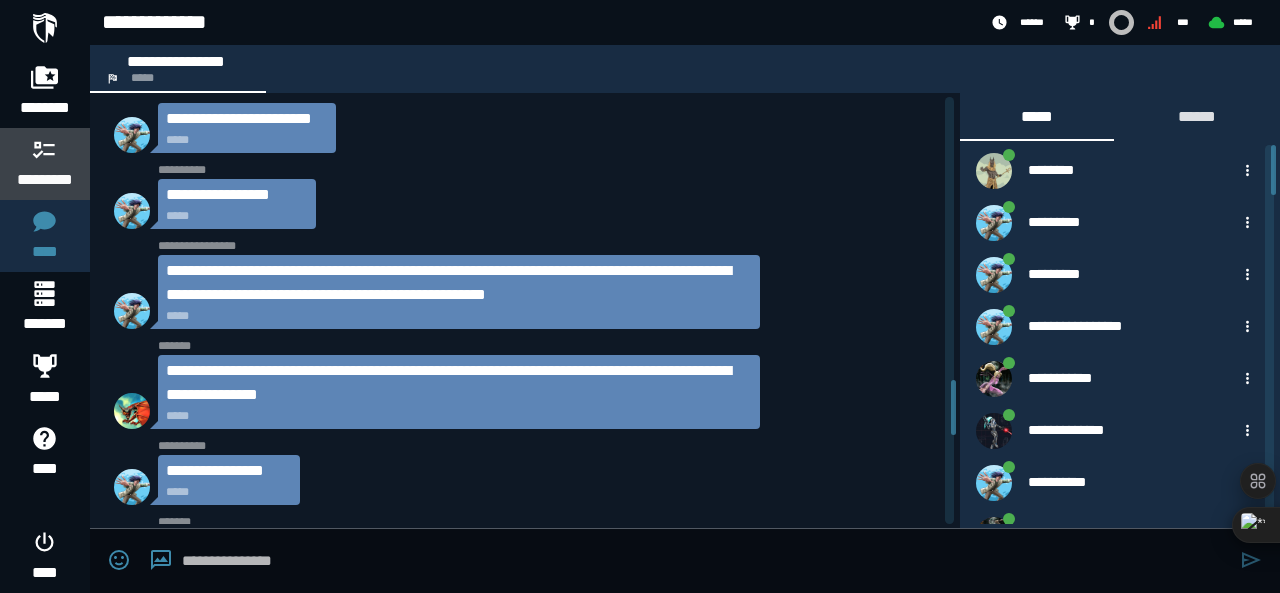 click 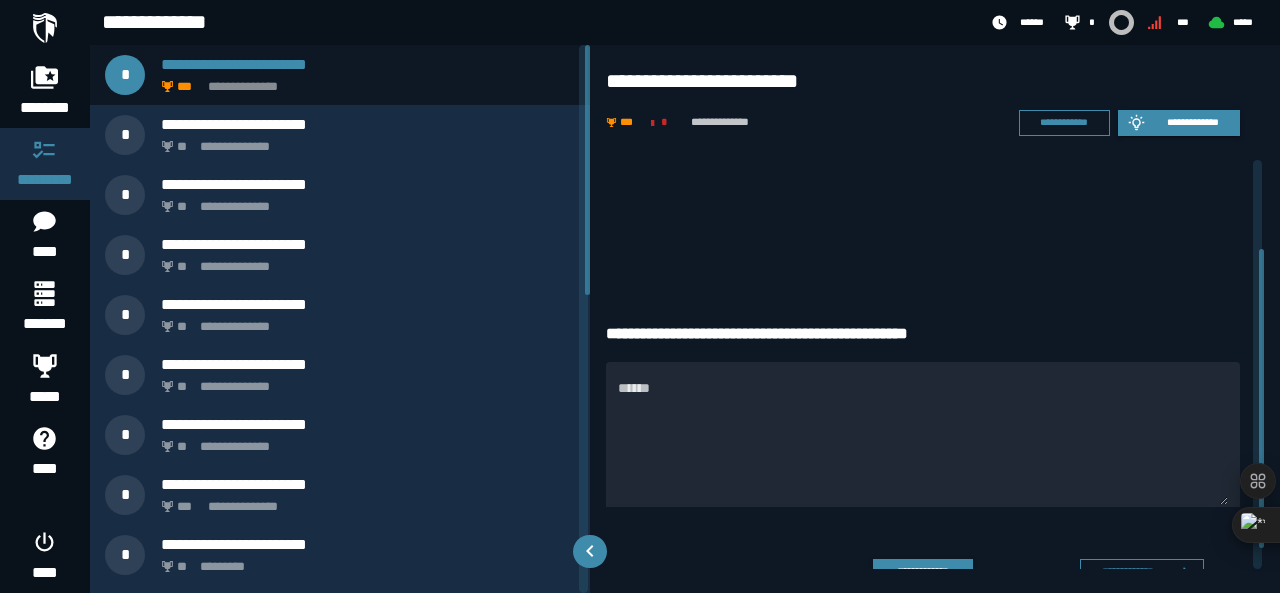 scroll, scrollTop: 0, scrollLeft: 0, axis: both 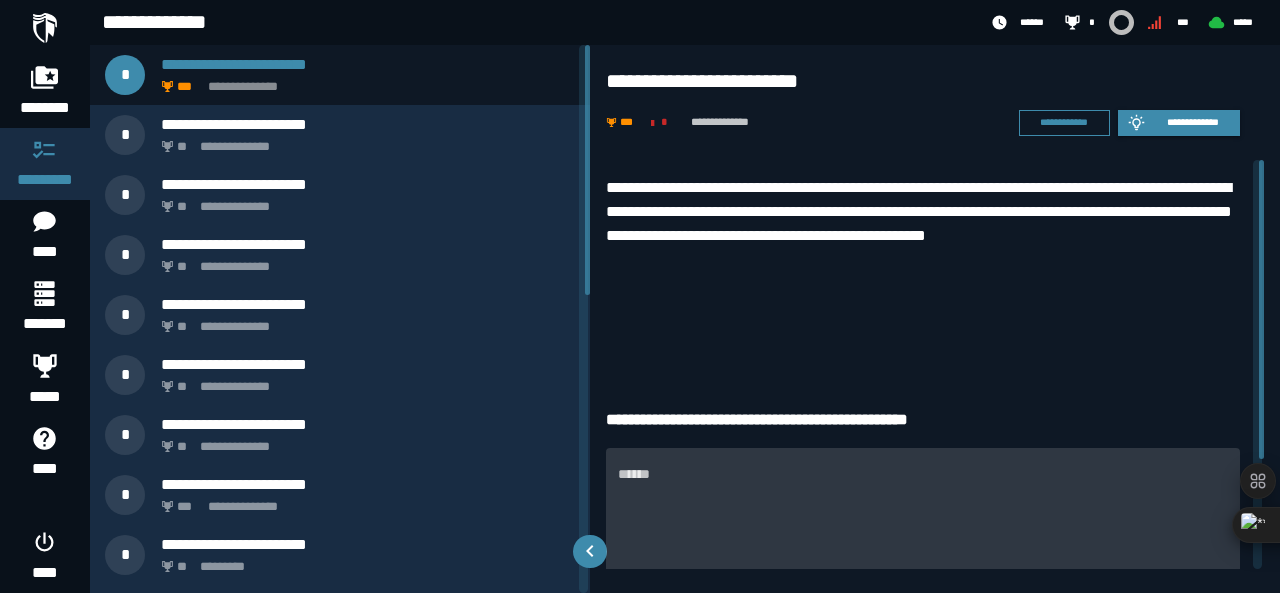 click on "******" at bounding box center [923, 531] 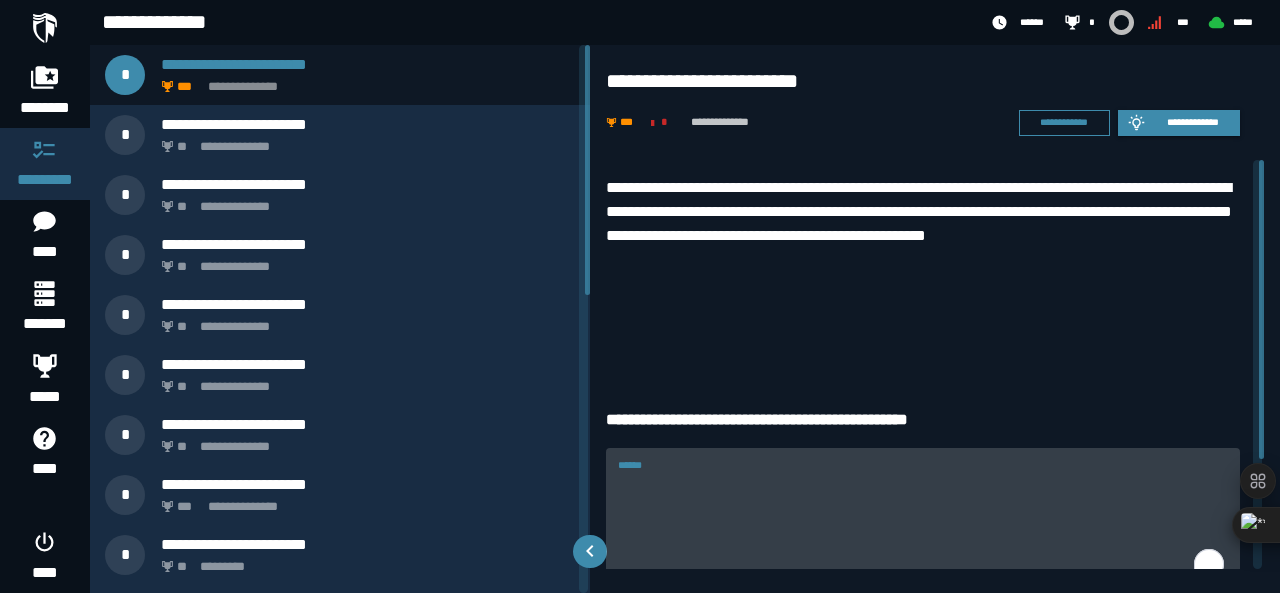 paste on "**********" 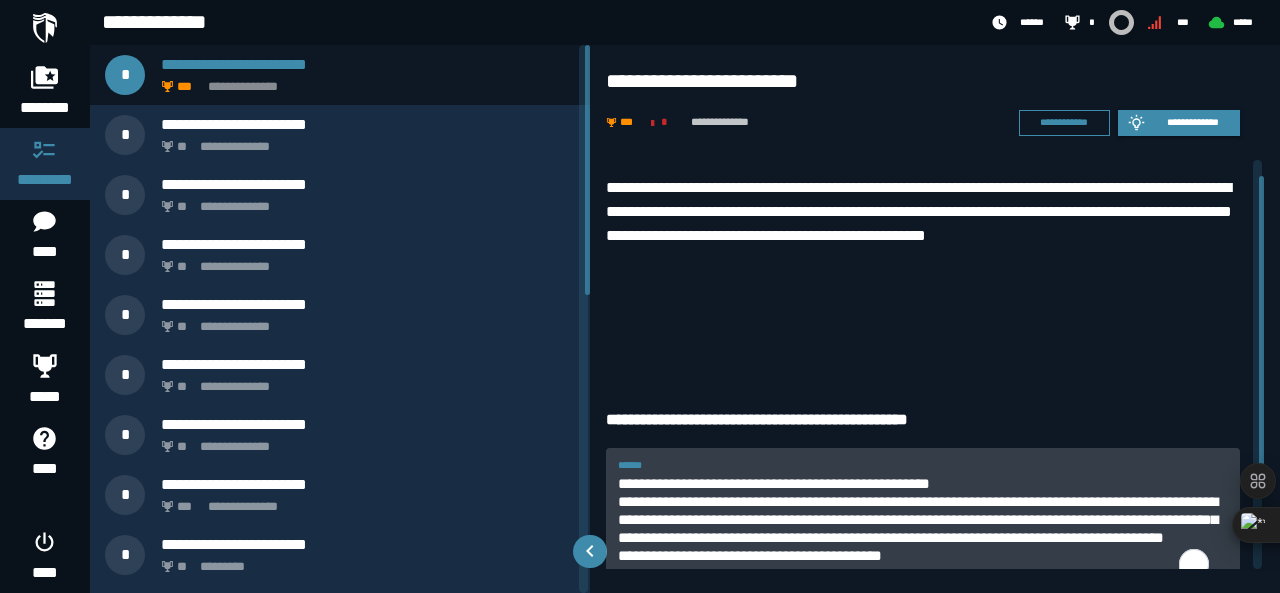scroll, scrollTop: 154, scrollLeft: 0, axis: vertical 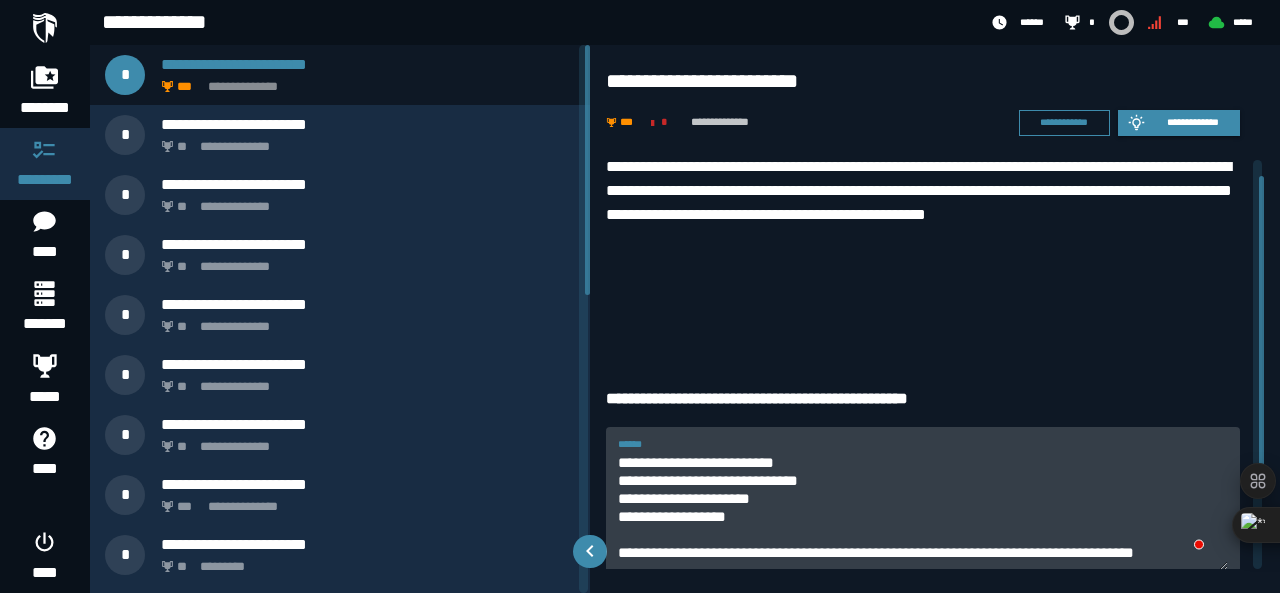 type on "**********" 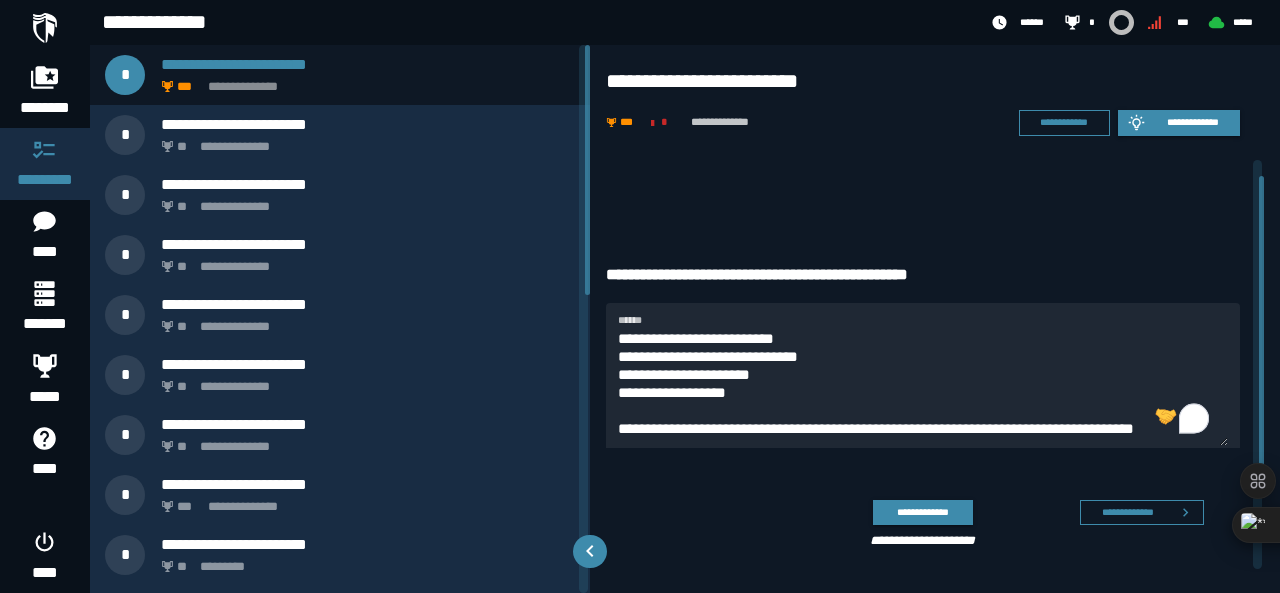 scroll, scrollTop: 149, scrollLeft: 0, axis: vertical 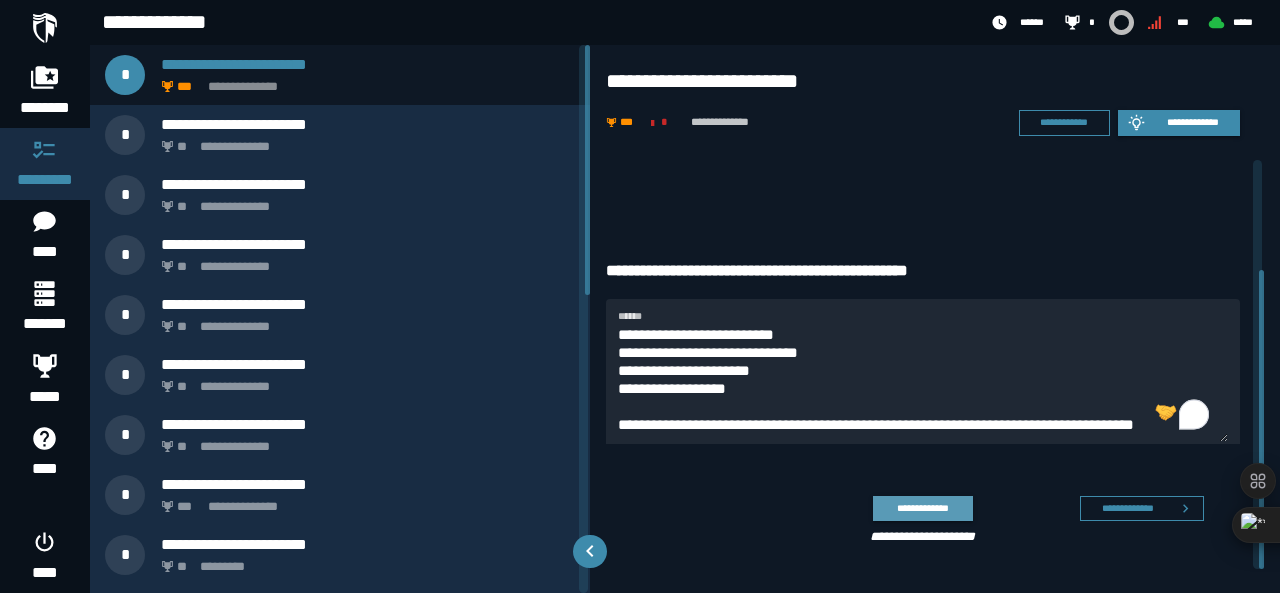 click on "**********" at bounding box center (922, 508) 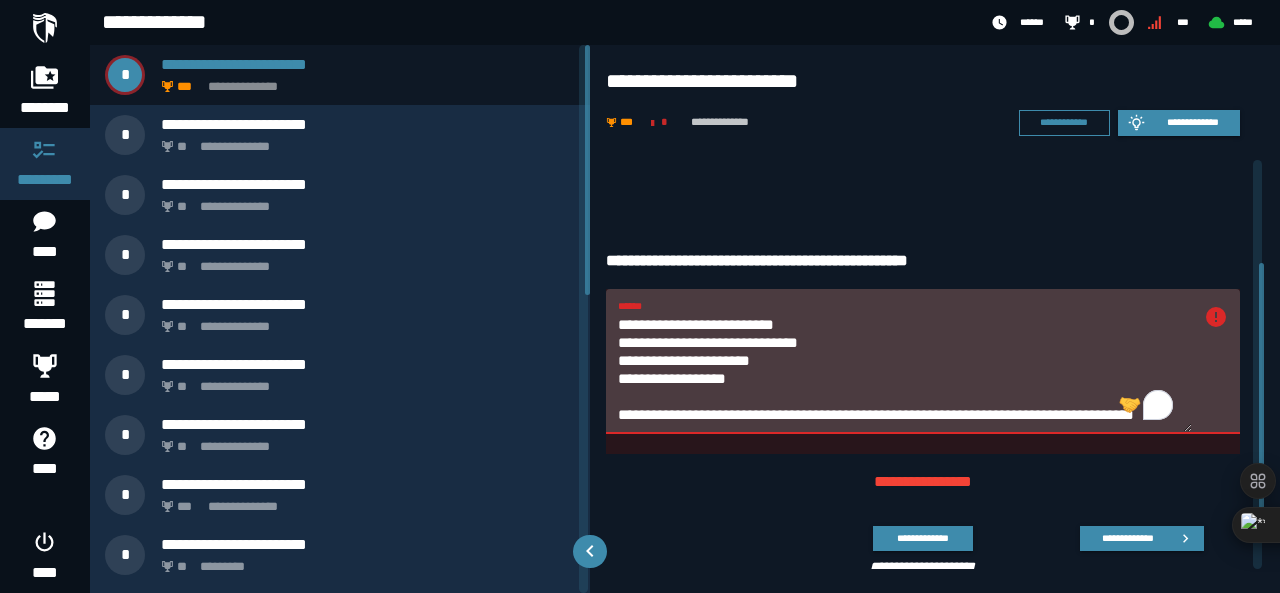 scroll, scrollTop: 189, scrollLeft: 0, axis: vertical 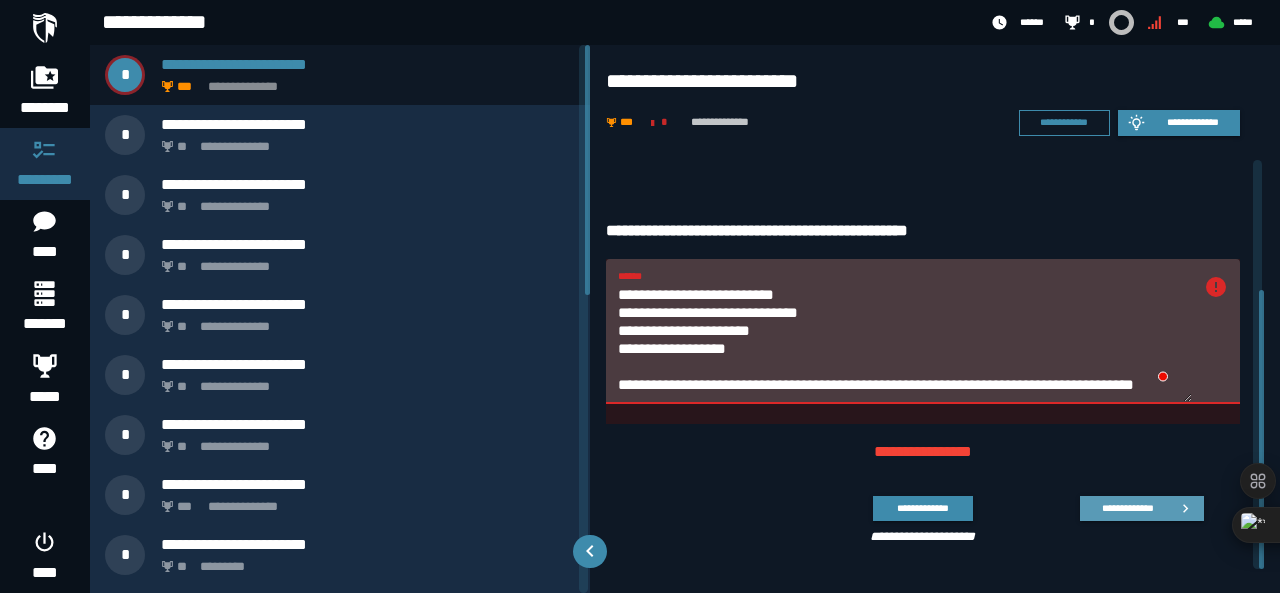 click on "**********" at bounding box center [1127, 508] 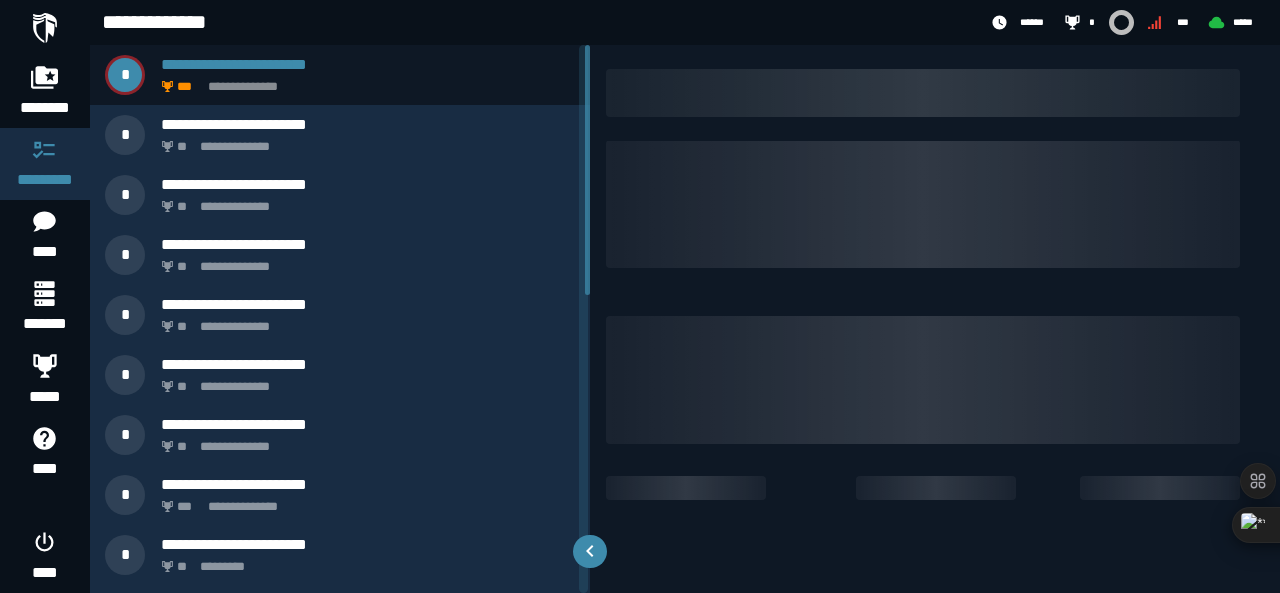 scroll, scrollTop: 0, scrollLeft: 0, axis: both 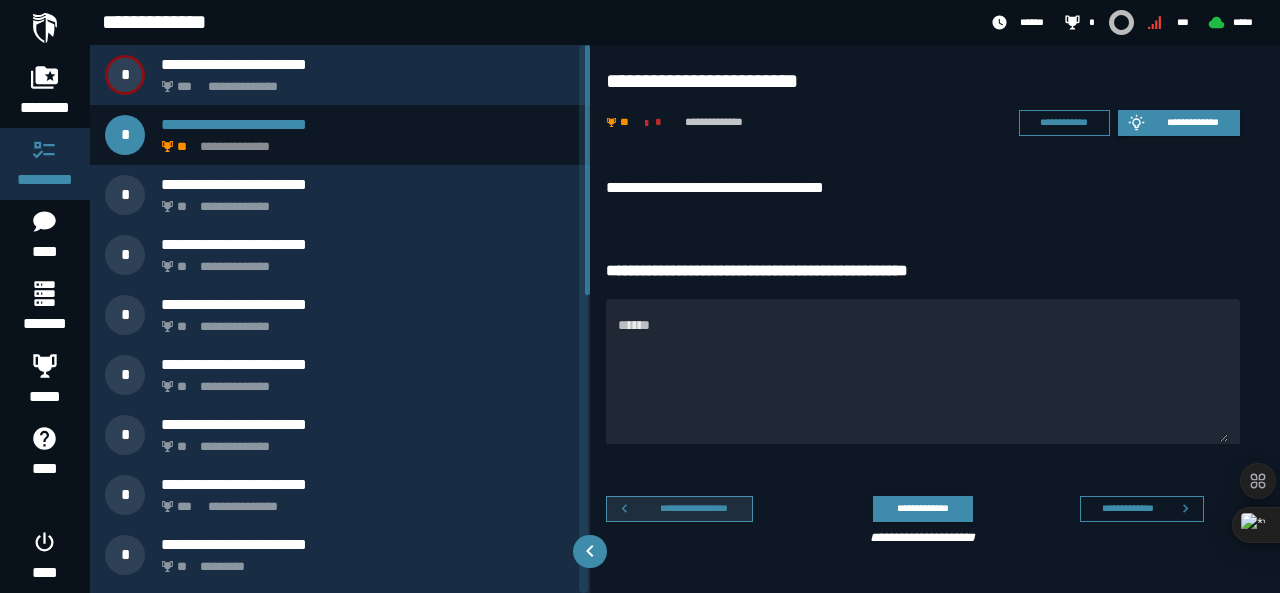 click on "**********" at bounding box center (694, 508) 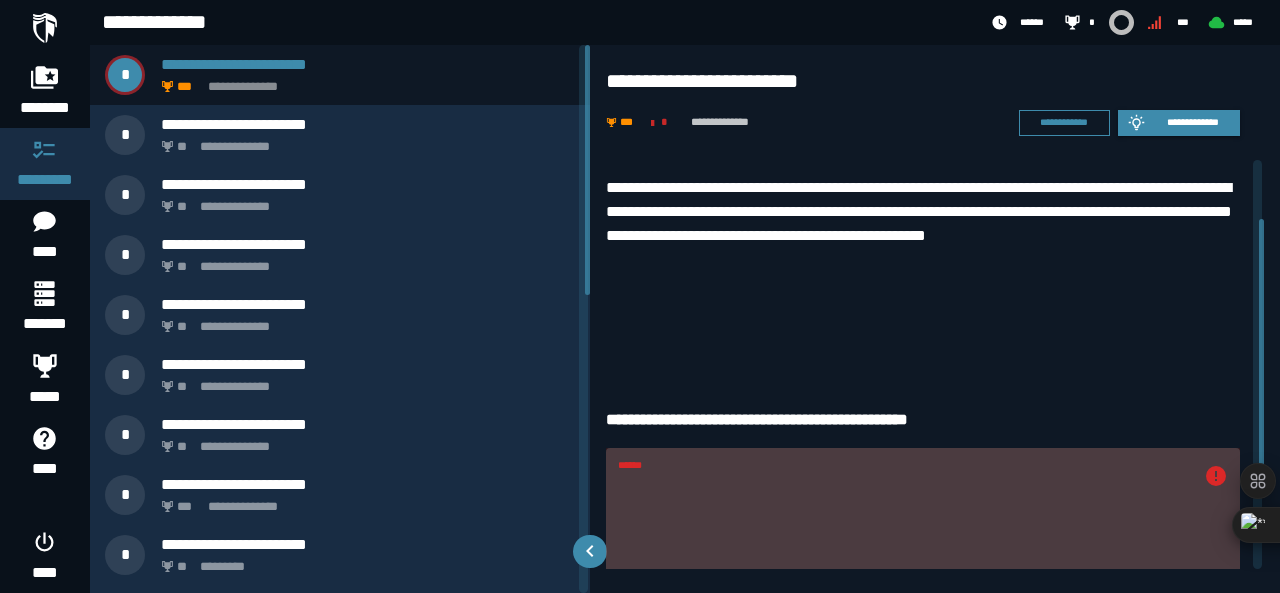 scroll, scrollTop: 189, scrollLeft: 0, axis: vertical 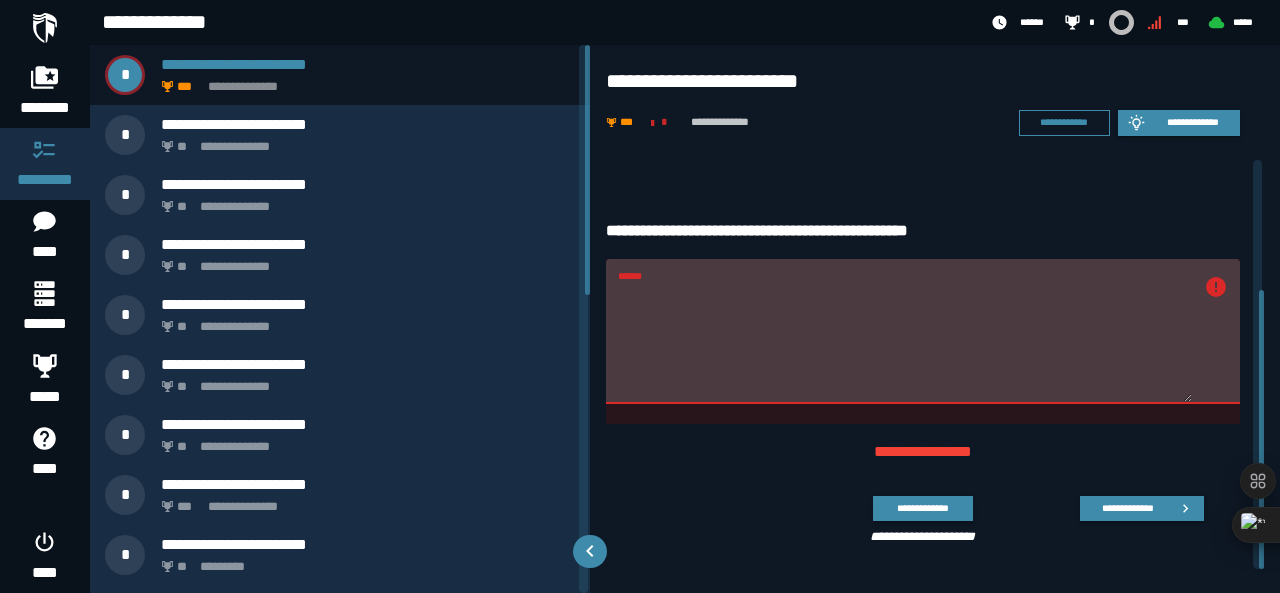 click on "******" at bounding box center [905, 342] 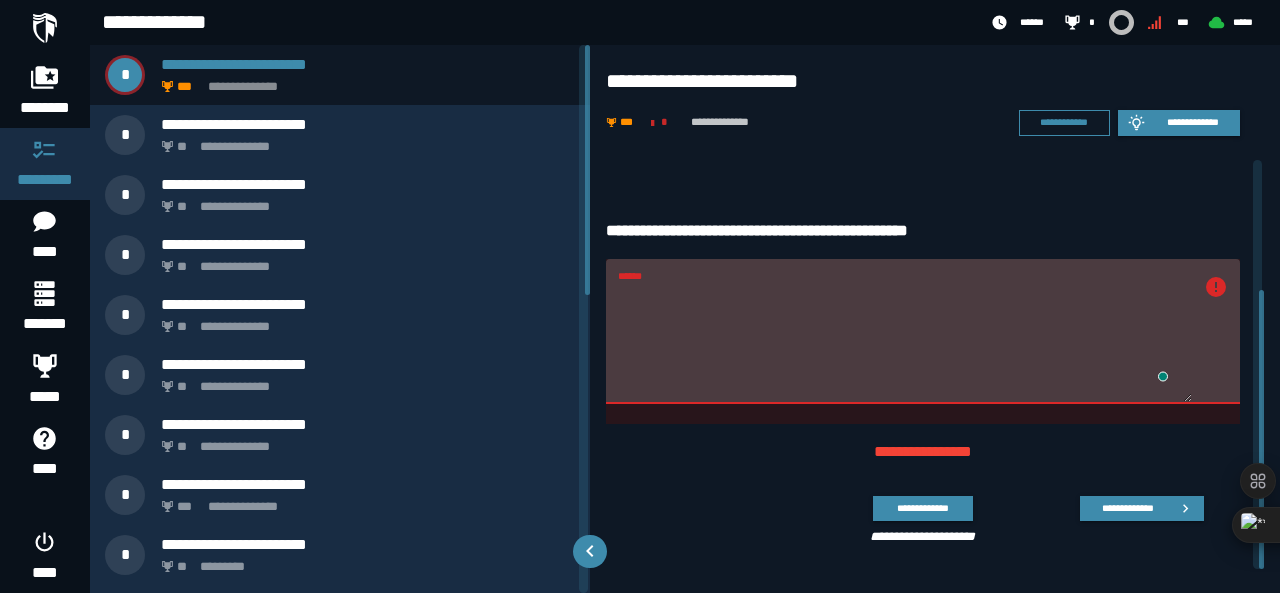 click on "******" at bounding box center (905, 342) 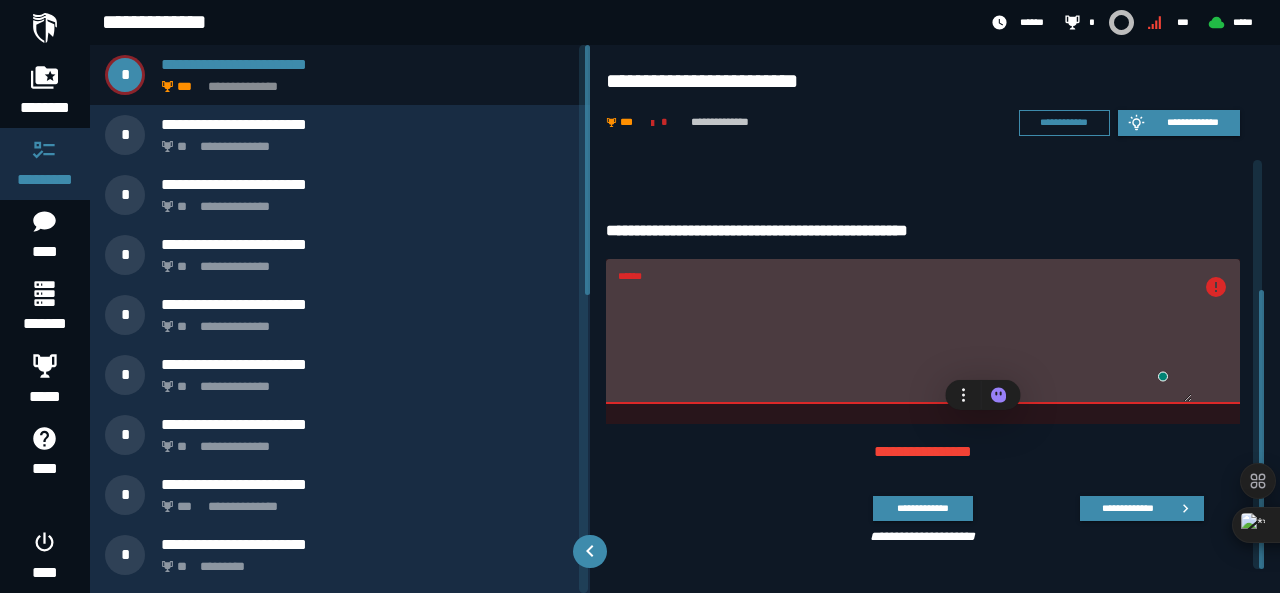click on "******" at bounding box center (905, 342) 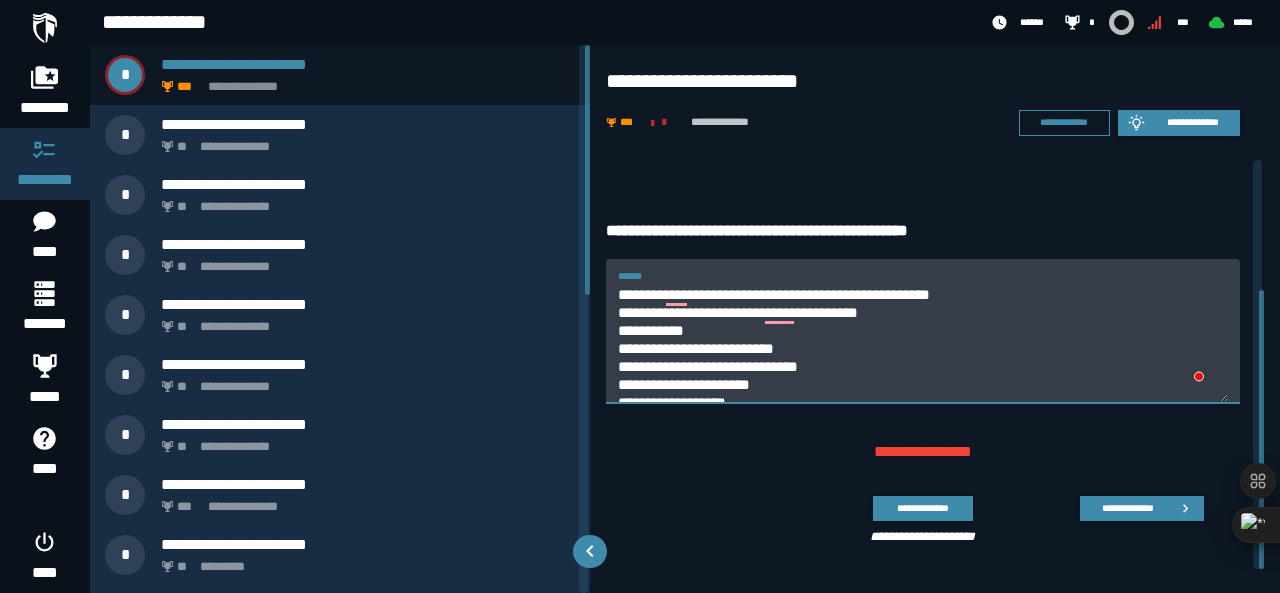 scroll, scrollTop: 73, scrollLeft: 0, axis: vertical 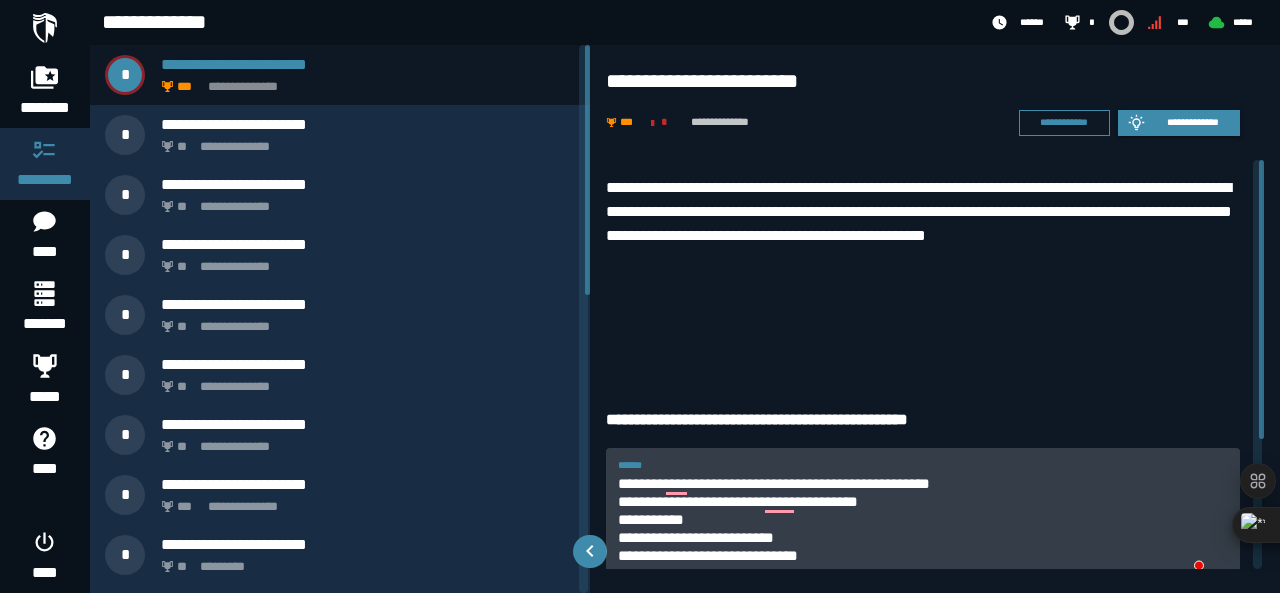 drag, startPoint x: 892, startPoint y: 301, endPoint x: 644, endPoint y: 147, distance: 291.92465 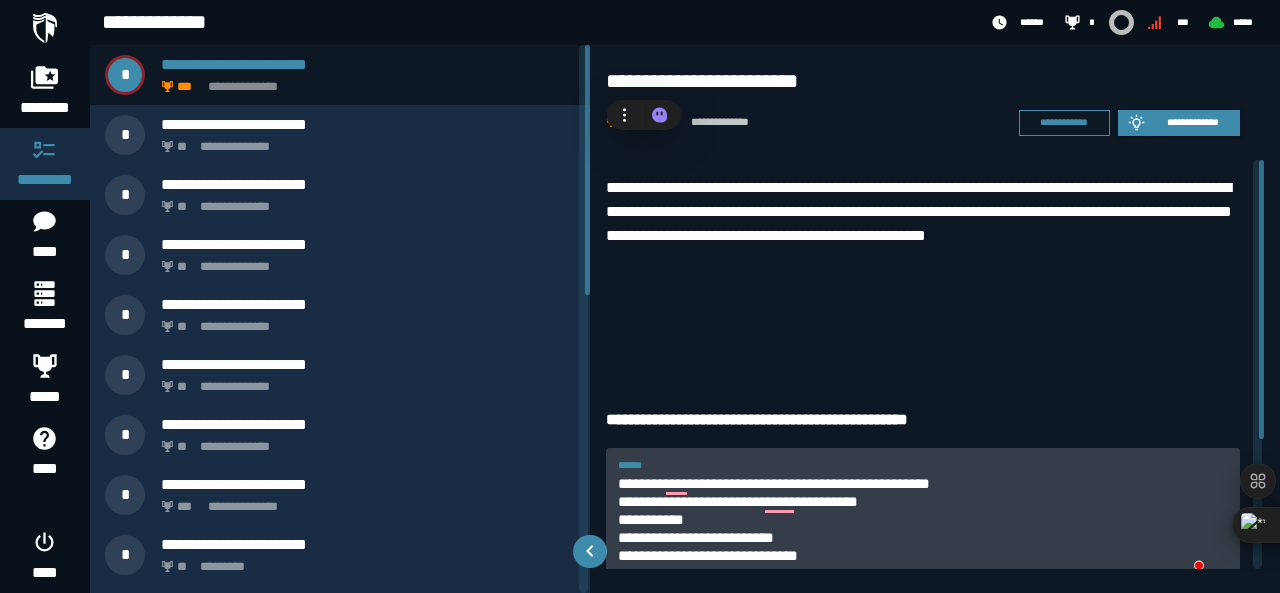 type on "***" 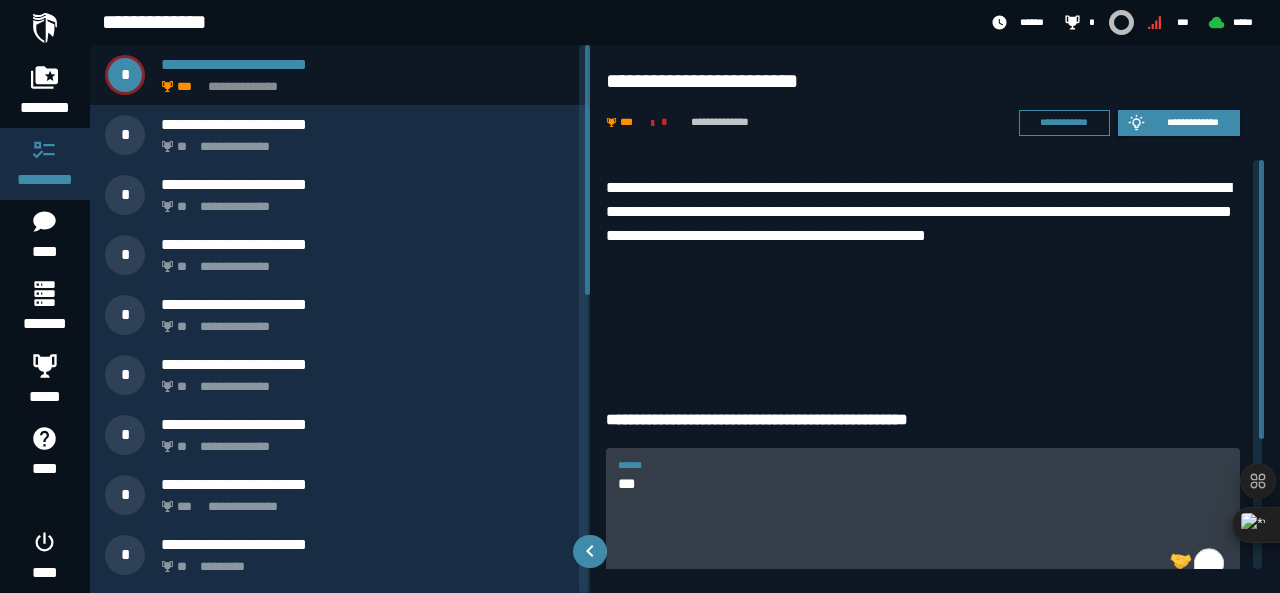 drag, startPoint x: 652, startPoint y: 474, endPoint x: 591, endPoint y: 474, distance: 61 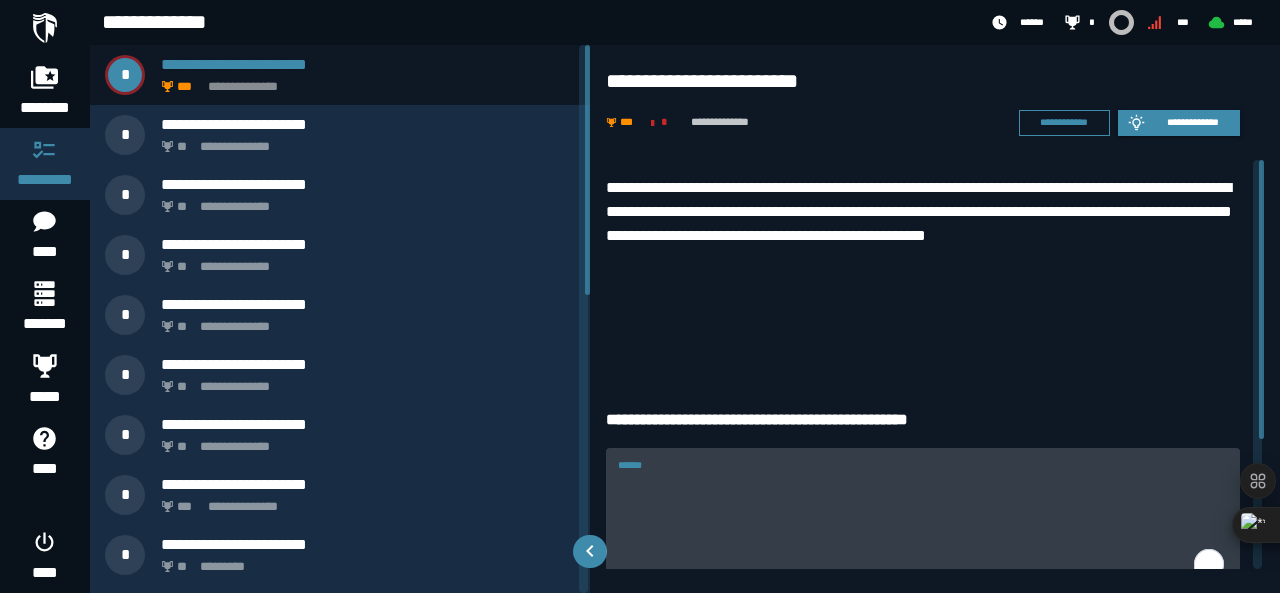 paste on "*******" 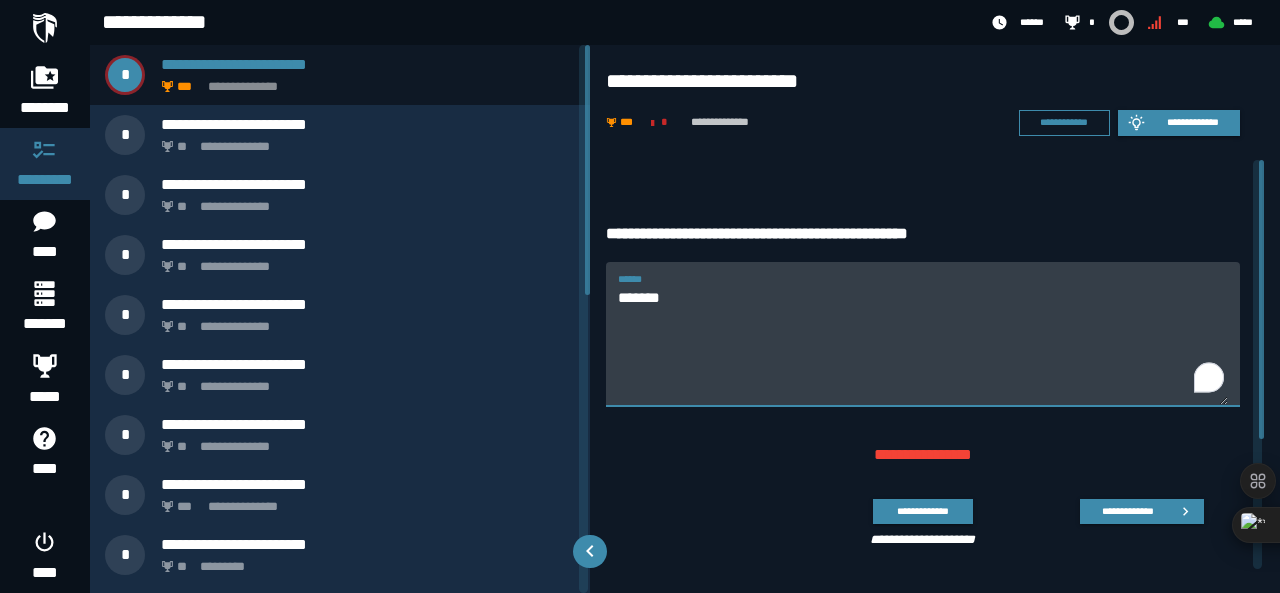 scroll, scrollTop: 189, scrollLeft: 0, axis: vertical 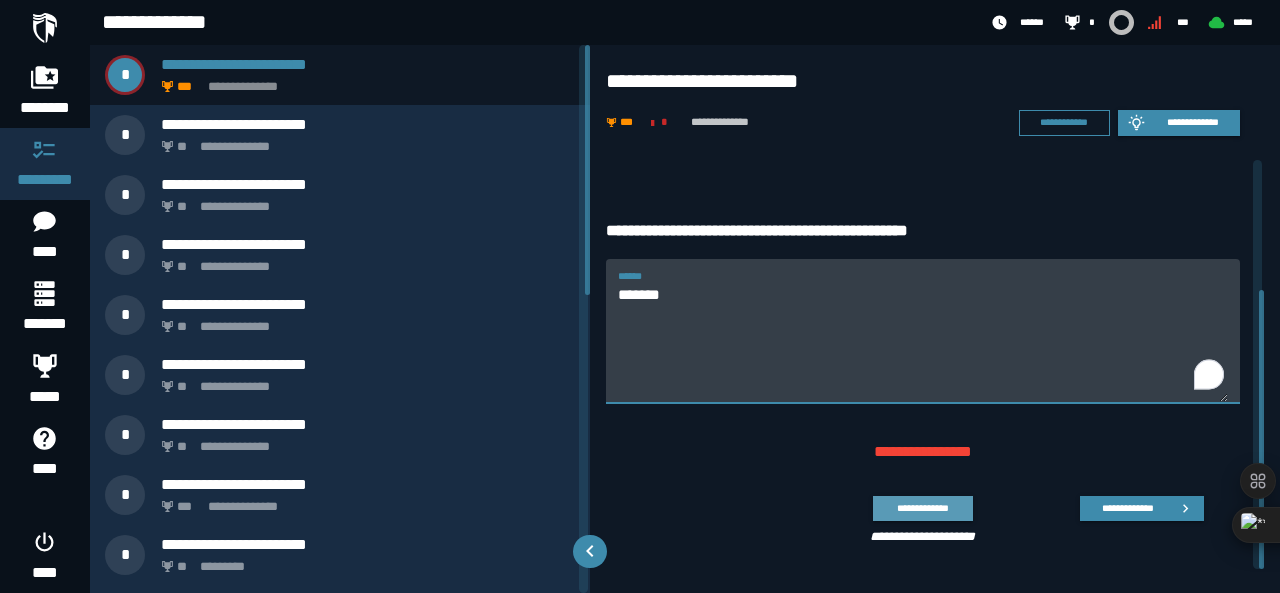 type on "*******" 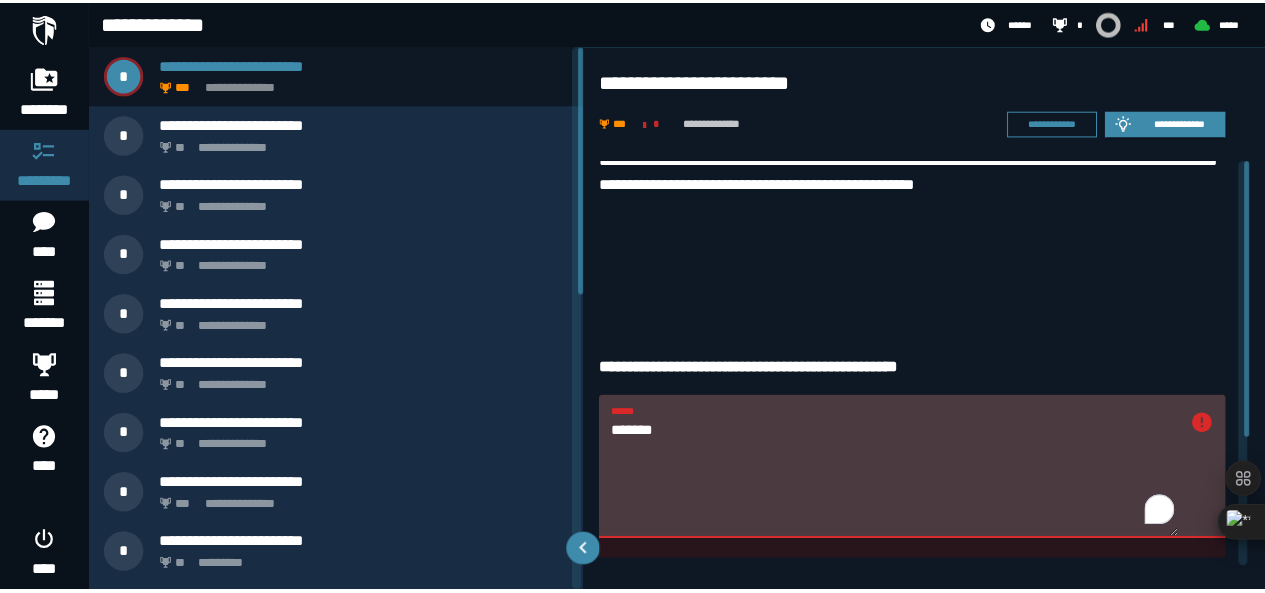 scroll, scrollTop: 0, scrollLeft: 0, axis: both 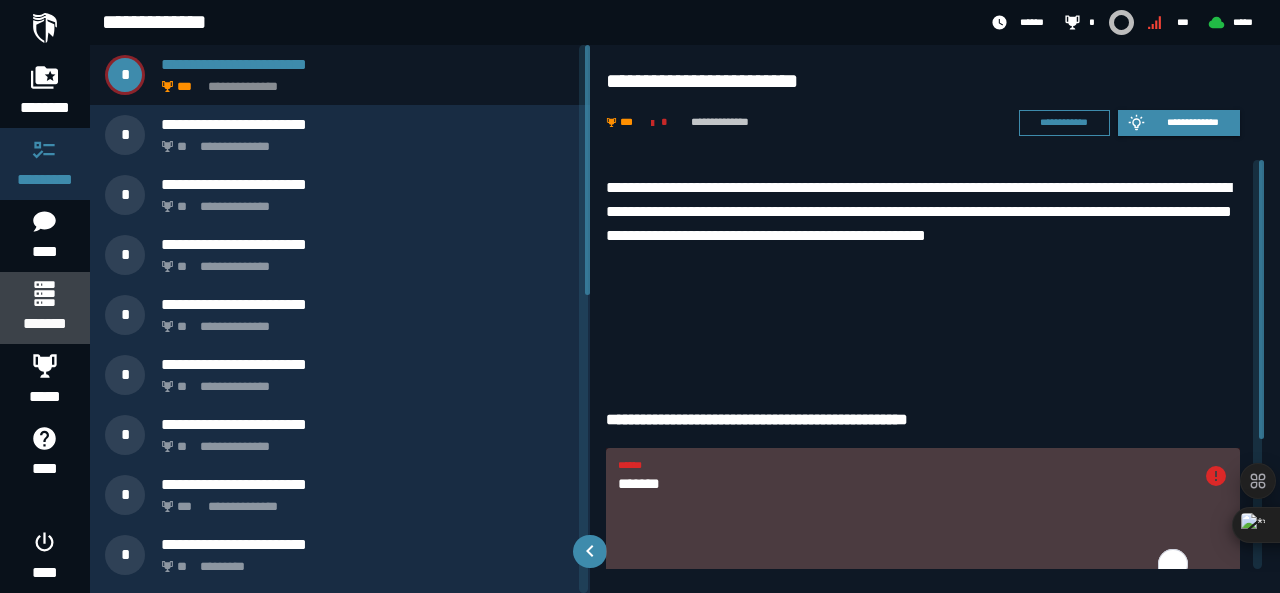 click on "*******" at bounding box center [44, 308] 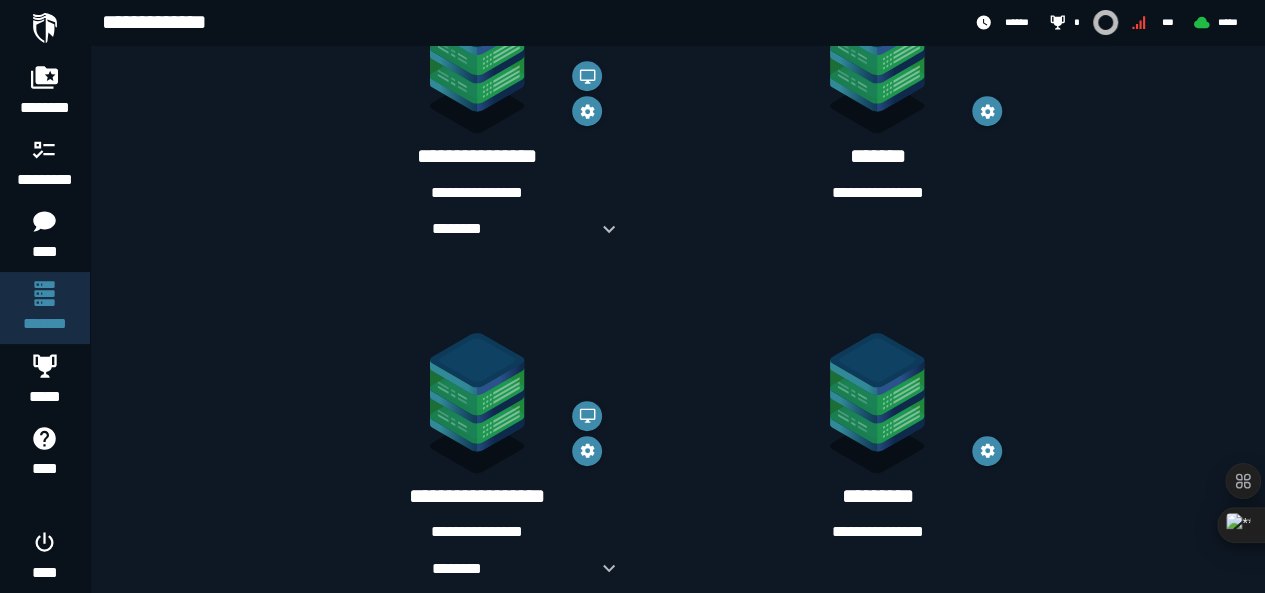 scroll, scrollTop: 500, scrollLeft: 0, axis: vertical 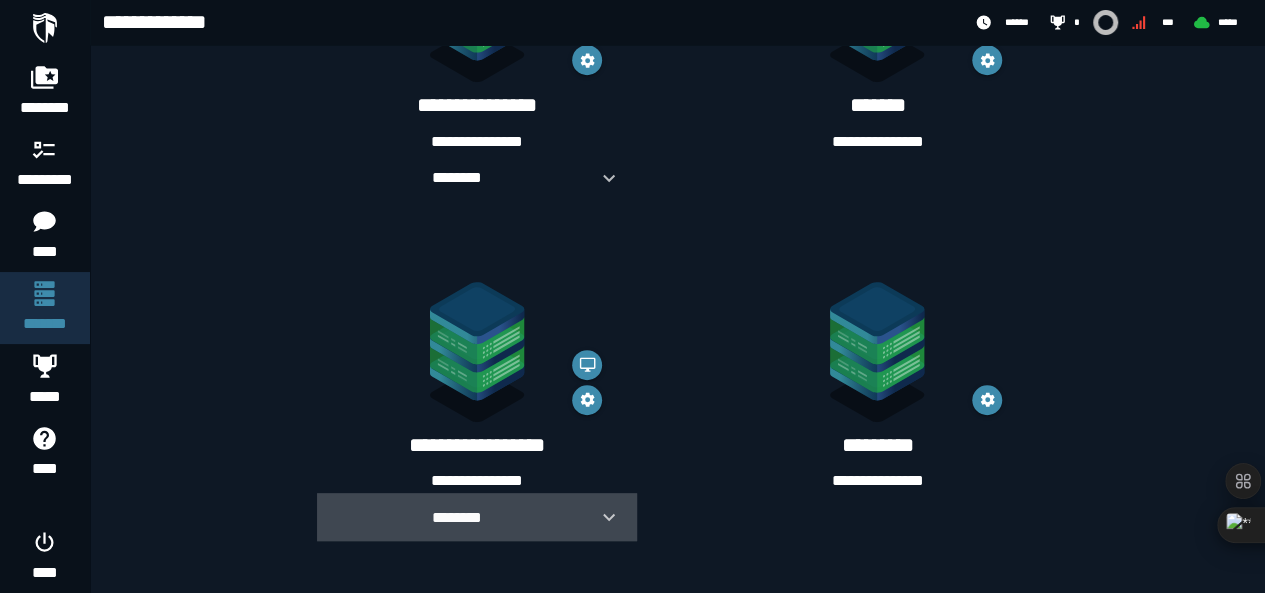 click 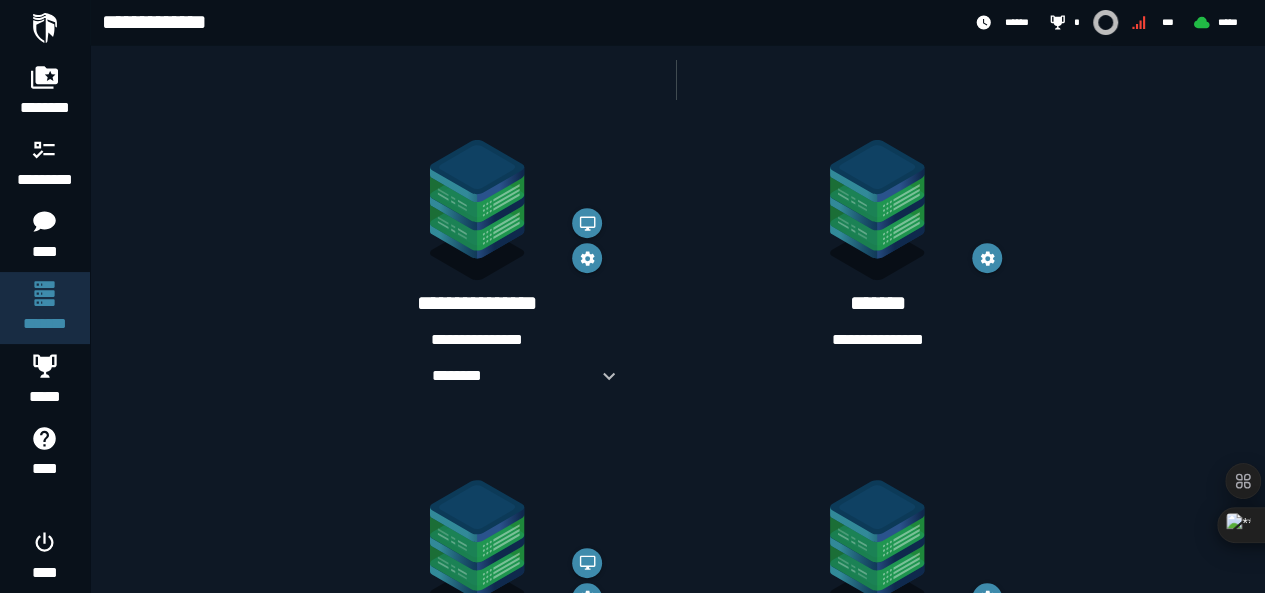 scroll, scrollTop: 300, scrollLeft: 0, axis: vertical 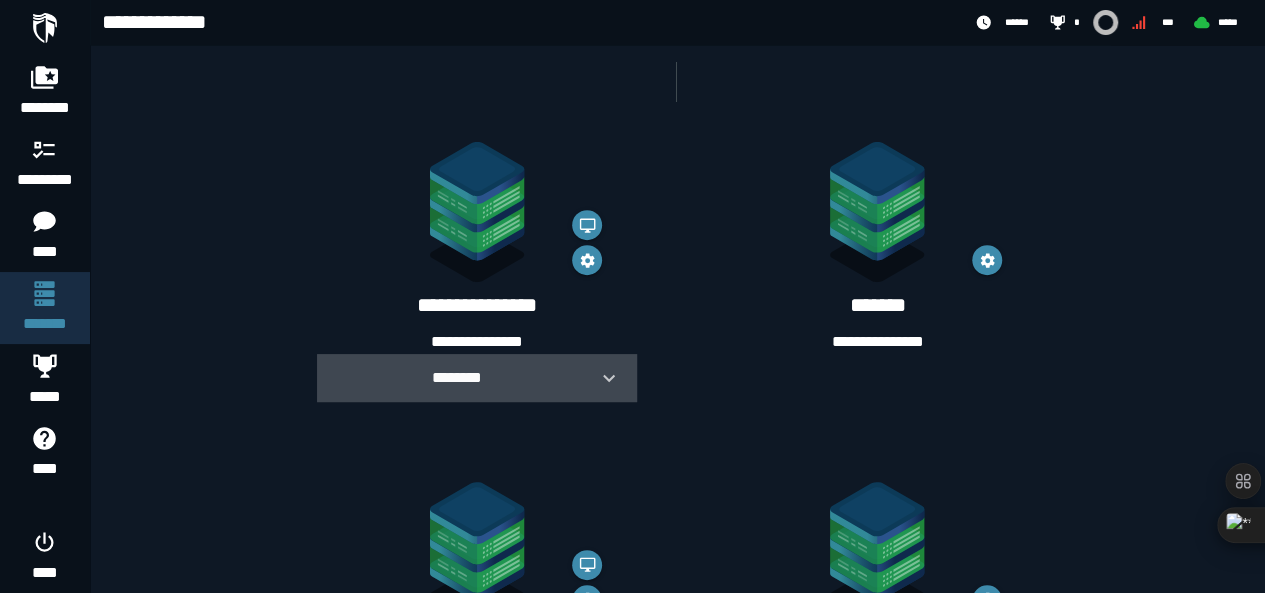 click 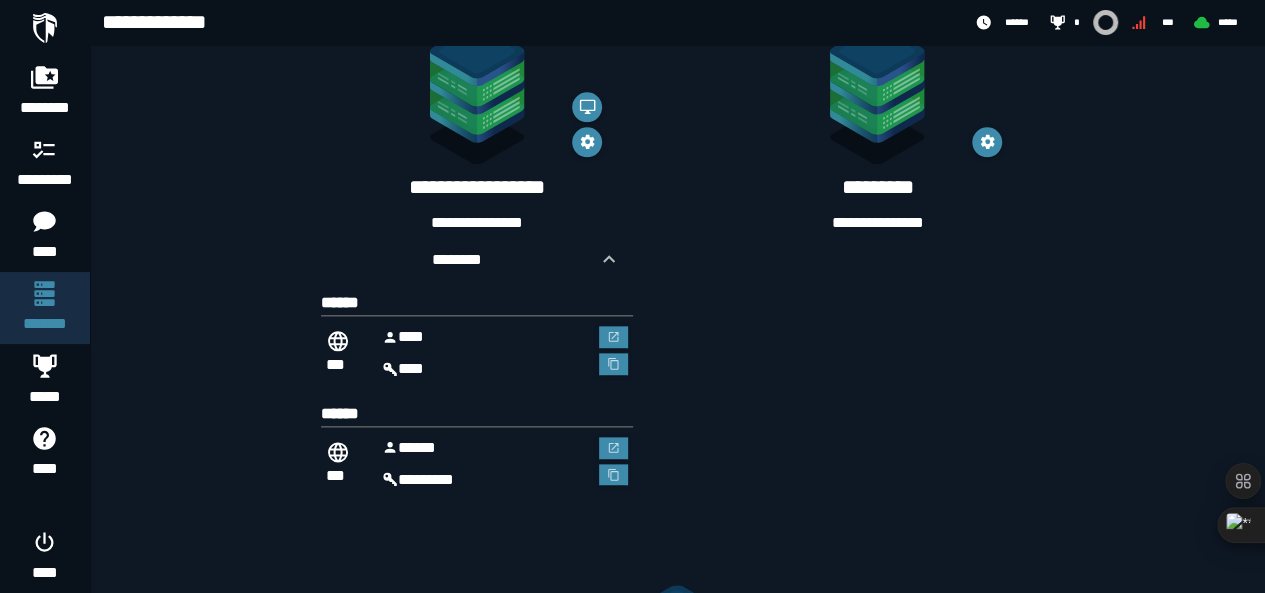 scroll, scrollTop: 1049, scrollLeft: 0, axis: vertical 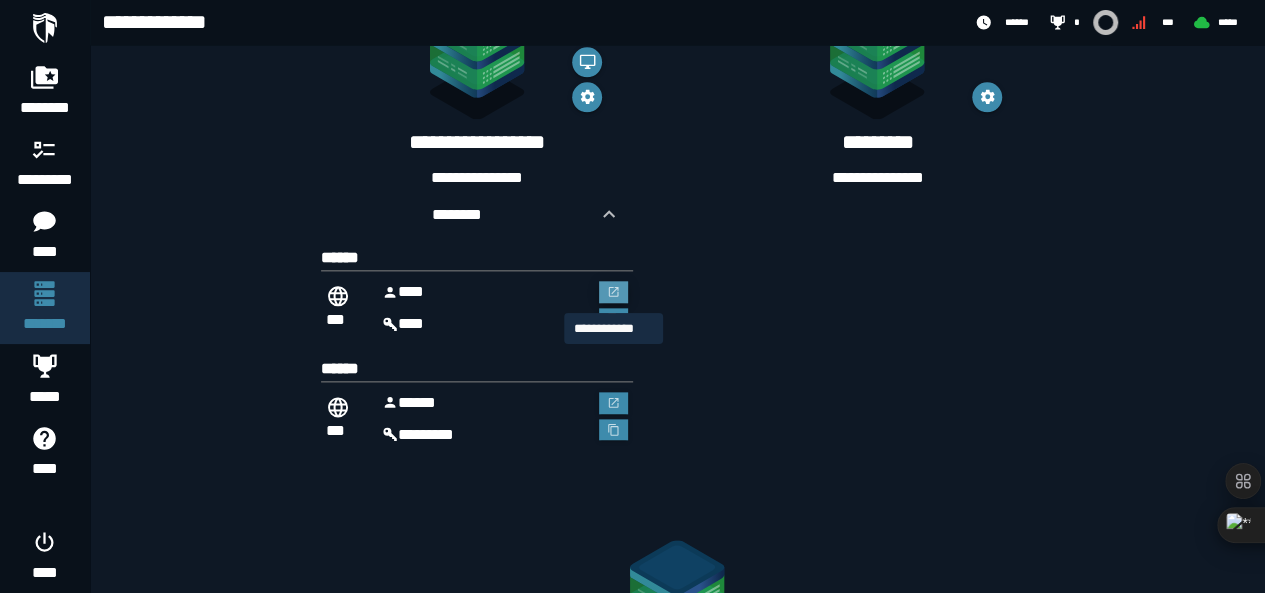 click at bounding box center [614, 292] 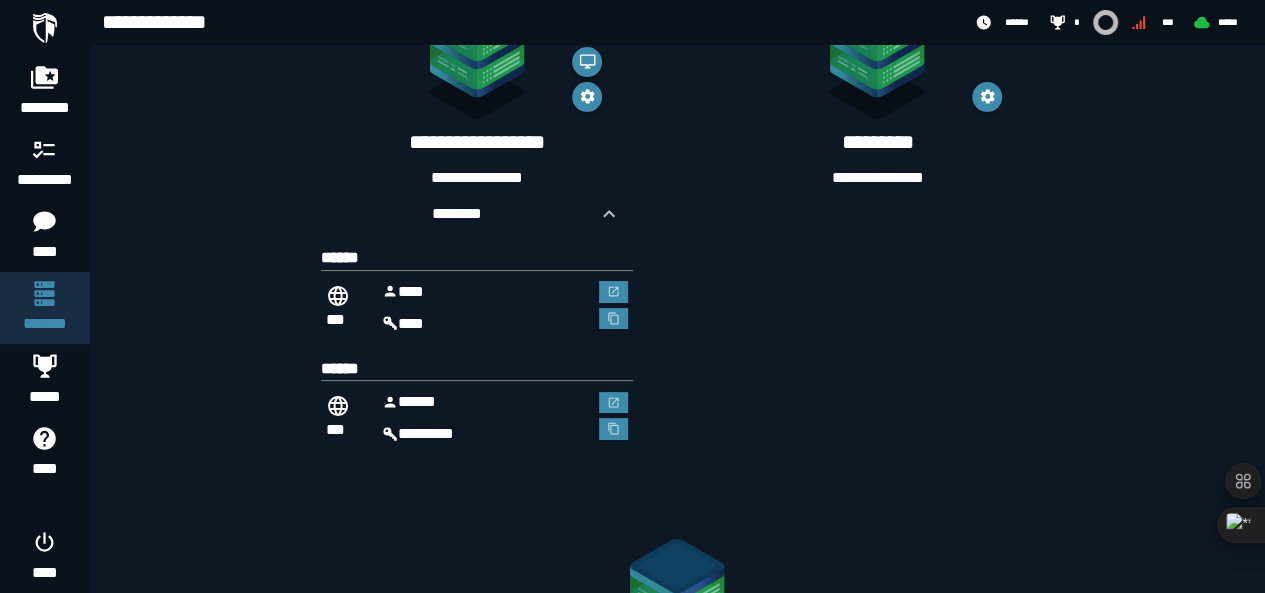 scroll, scrollTop: 1049, scrollLeft: 0, axis: vertical 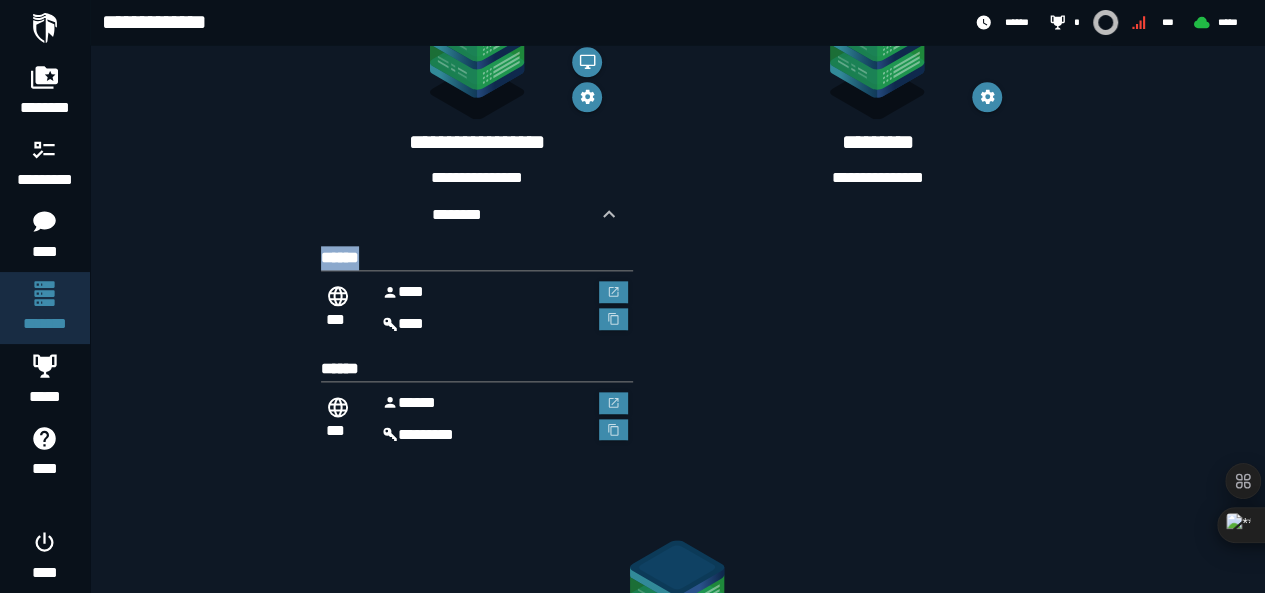 drag, startPoint x: 382, startPoint y: 250, endPoint x: 307, endPoint y: 249, distance: 75.00667 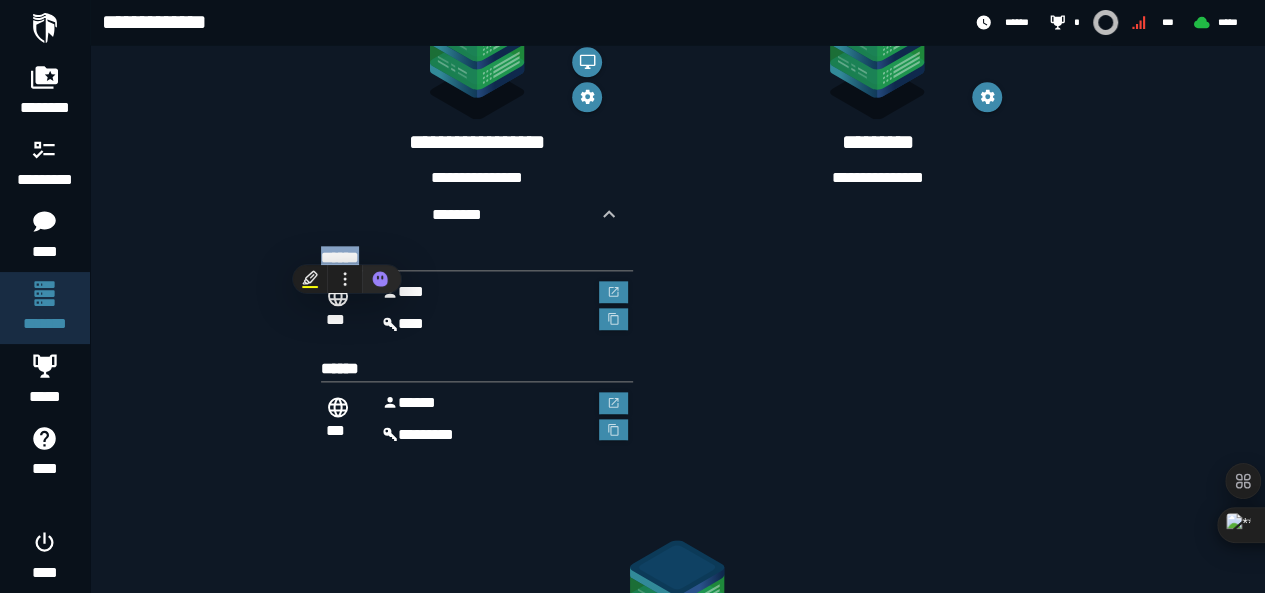 copy on "******" 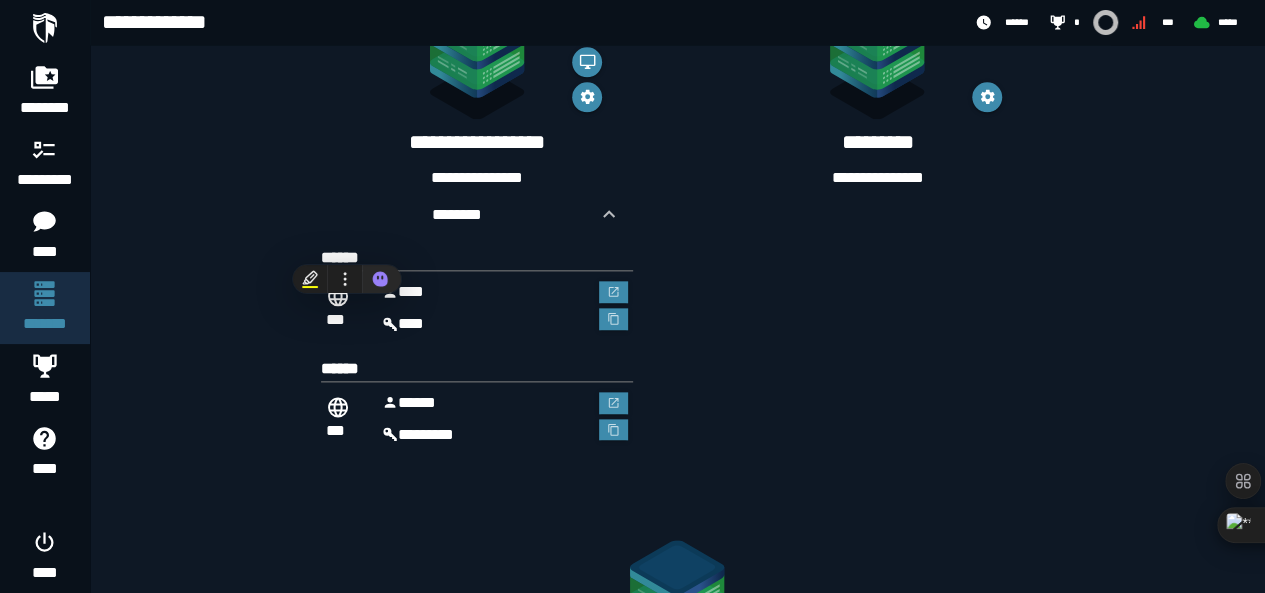 click on "*** ***" at bounding box center [485, 308] 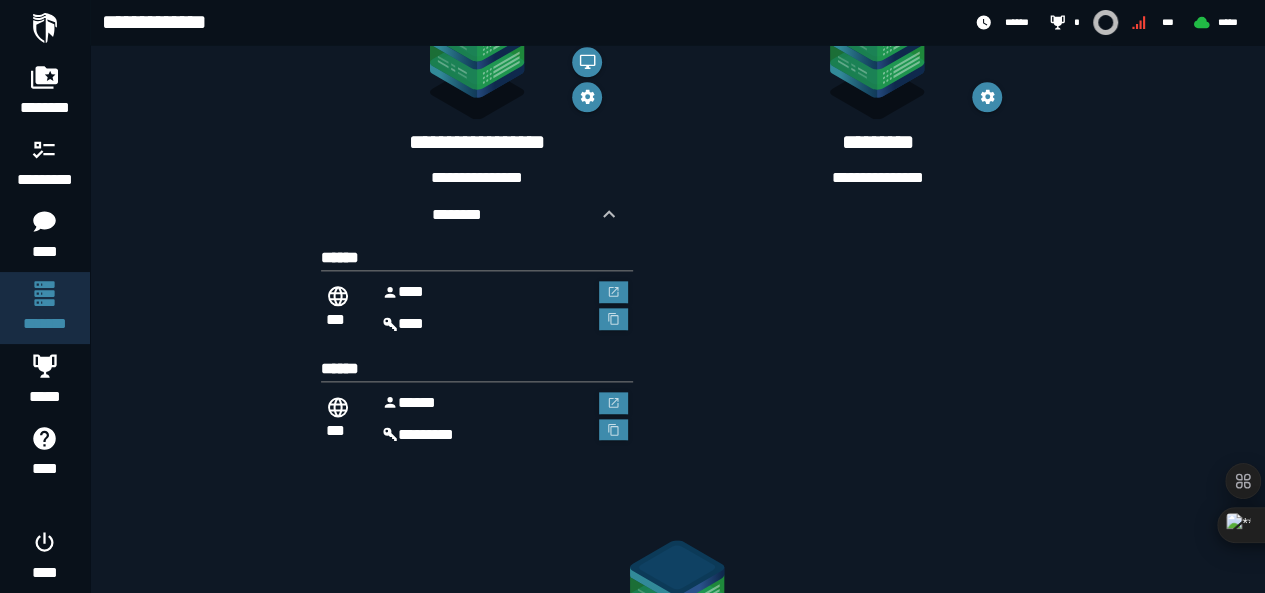 click on "***" at bounding box center [349, 308] 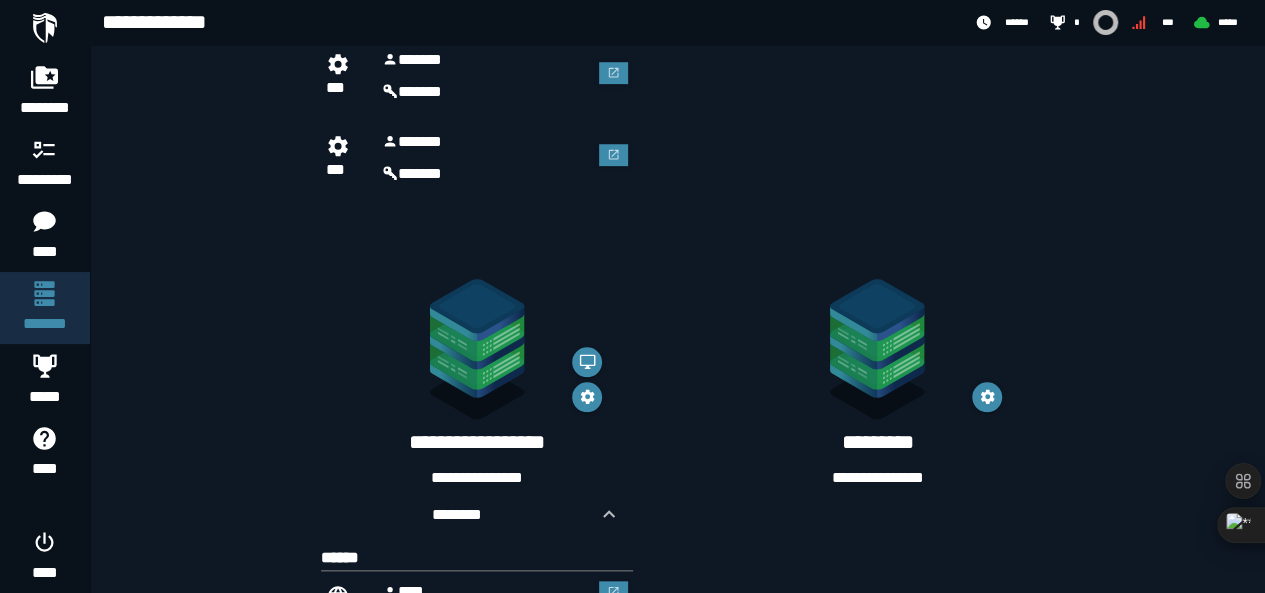 scroll, scrollTop: 449, scrollLeft: 0, axis: vertical 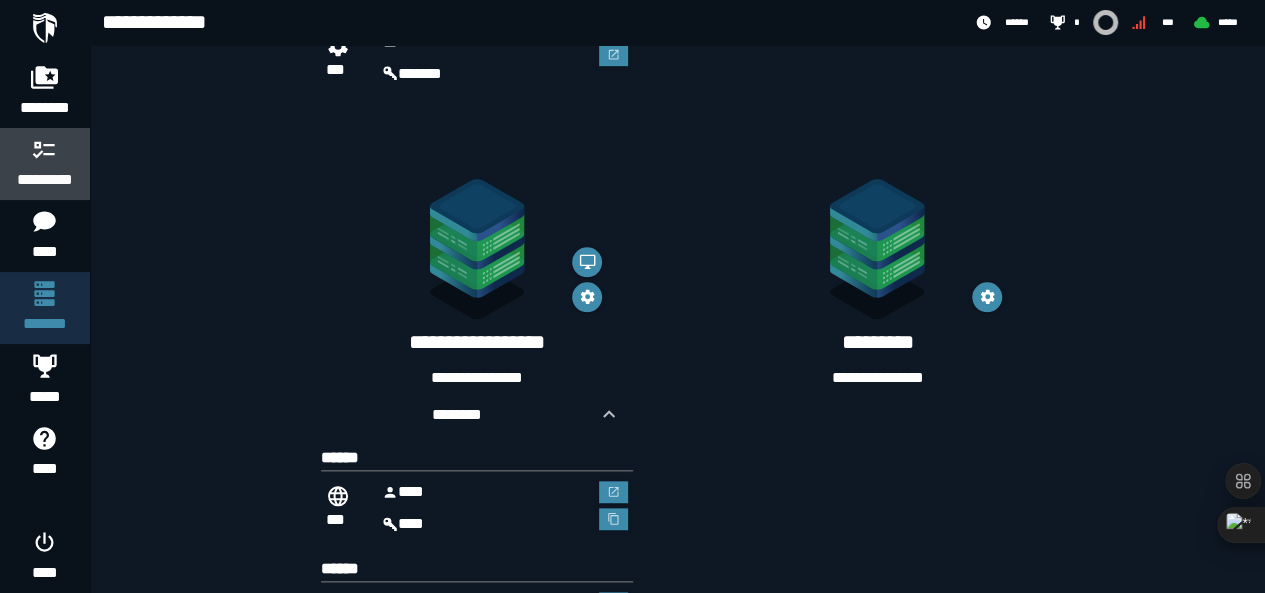 click 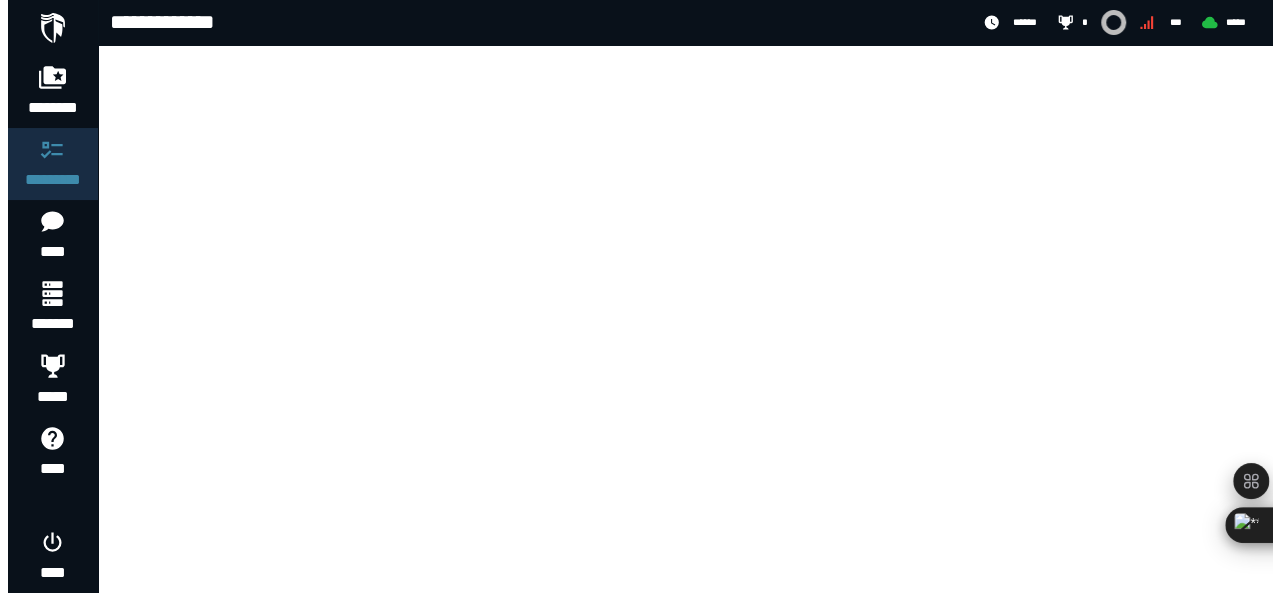 scroll, scrollTop: 0, scrollLeft: 0, axis: both 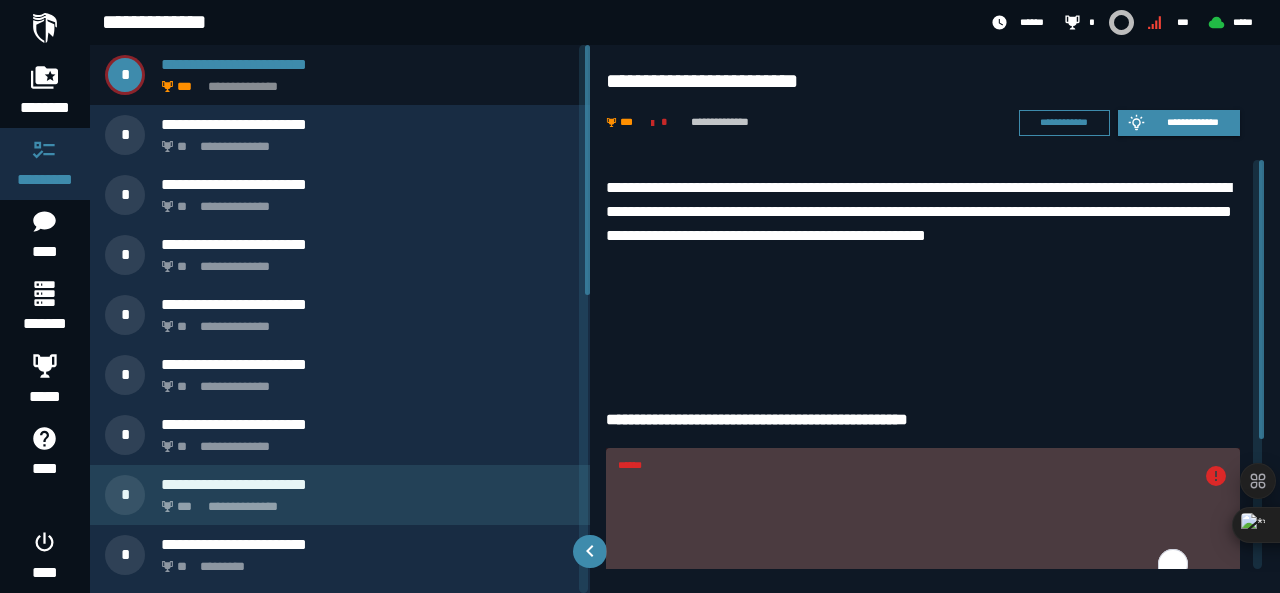 drag, startPoint x: 674, startPoint y: 483, endPoint x: 567, endPoint y: 485, distance: 107.01869 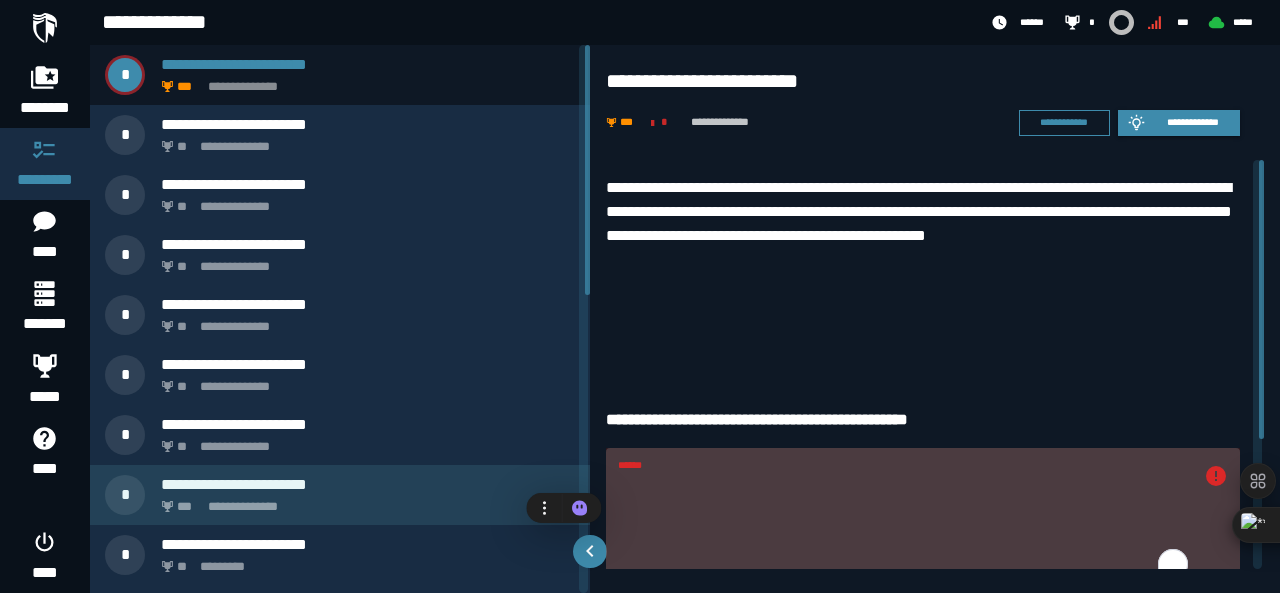 paste on "**********" 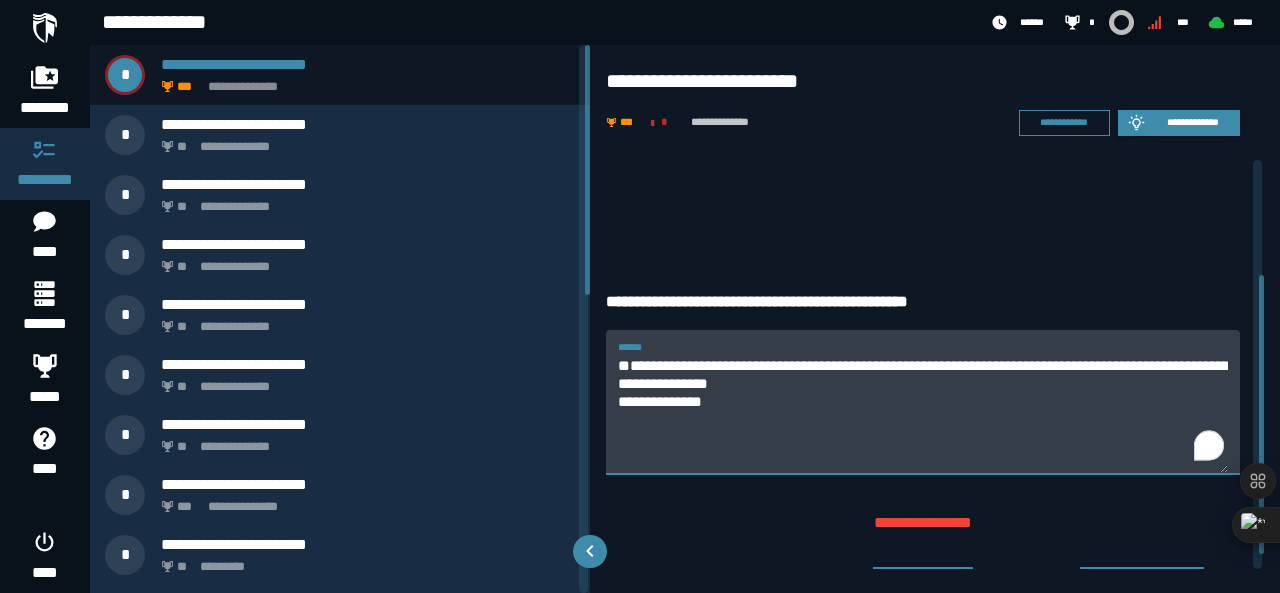 scroll, scrollTop: 189, scrollLeft: 0, axis: vertical 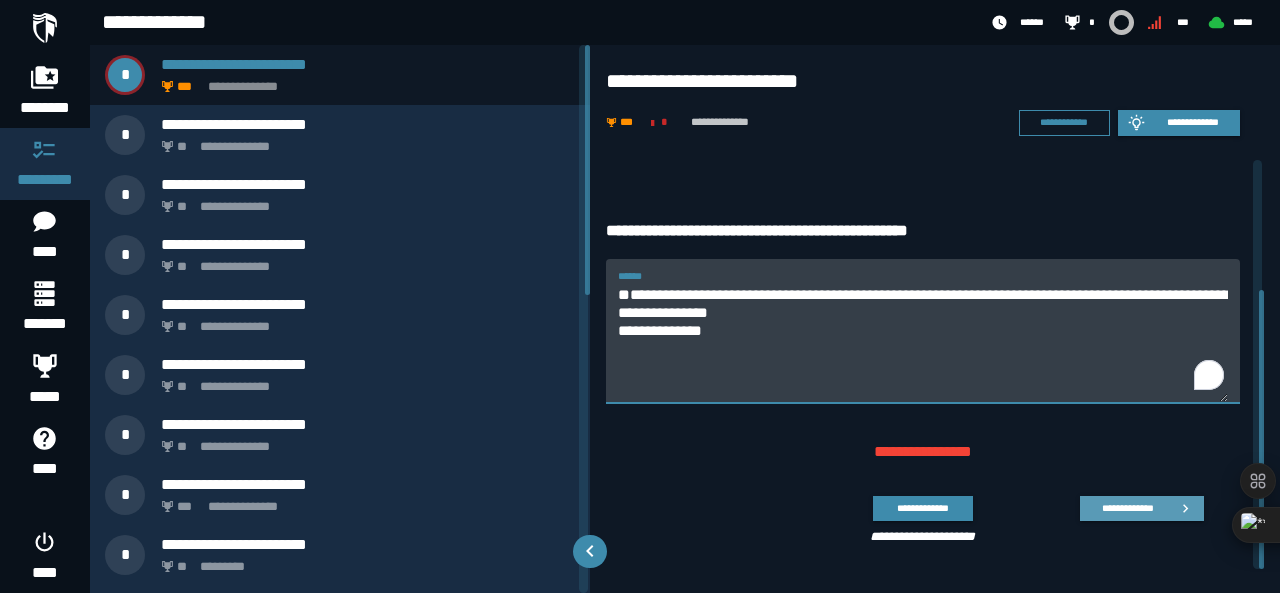 click on "**********" at bounding box center [1127, 508] 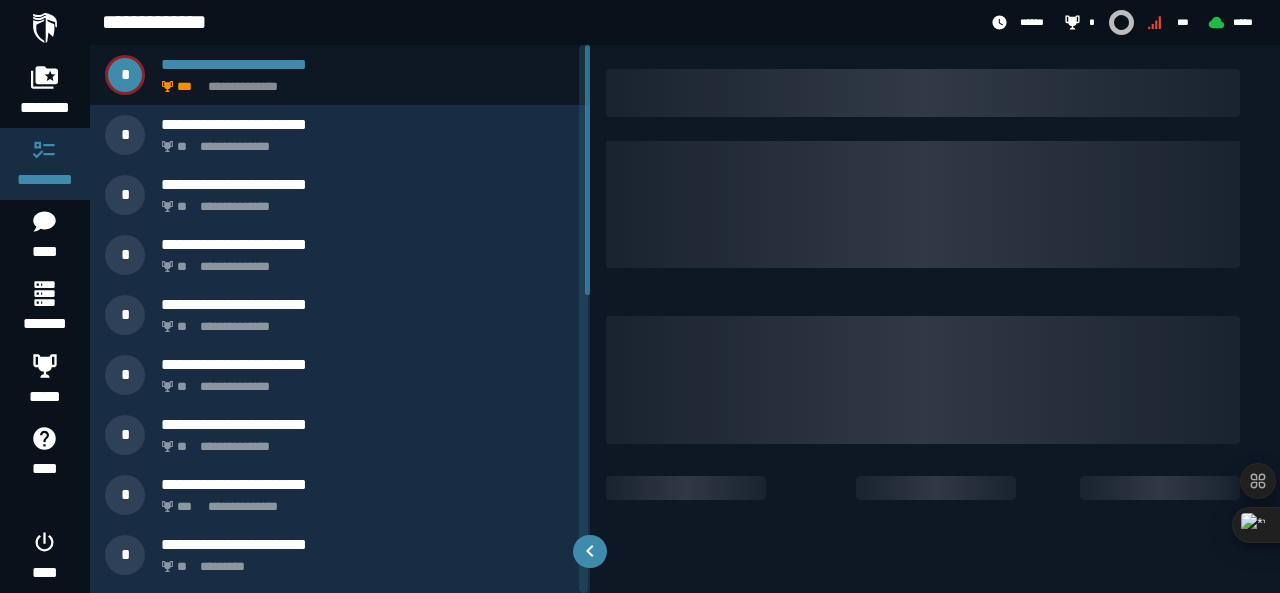 scroll, scrollTop: 0, scrollLeft: 0, axis: both 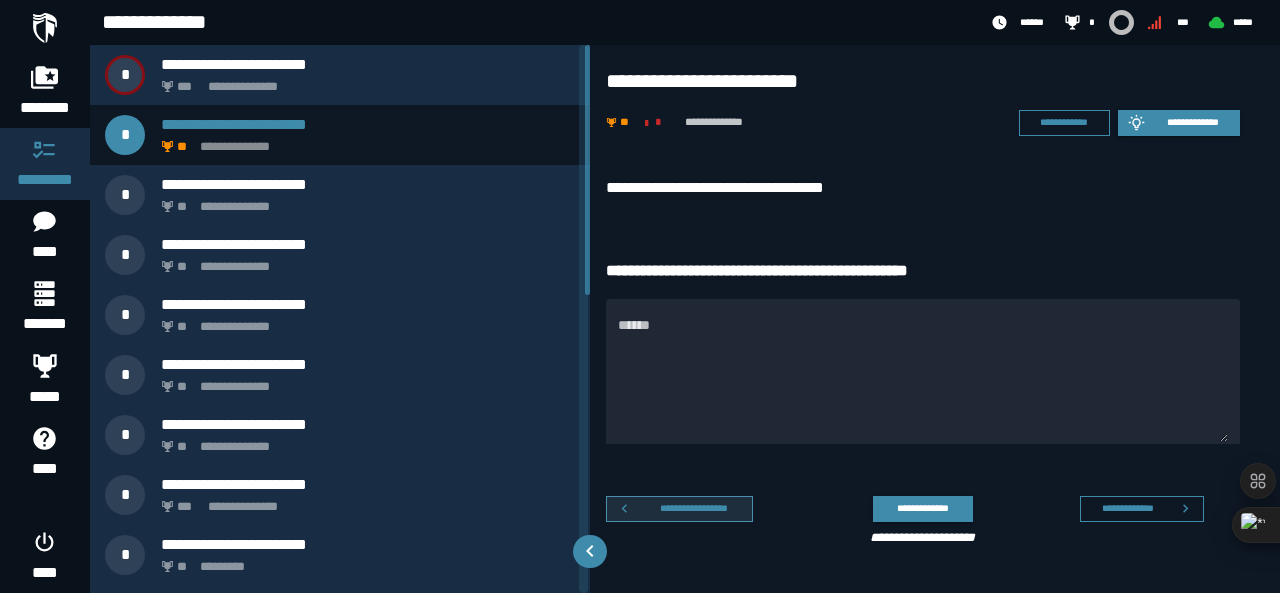 click on "**********" at bounding box center (694, 508) 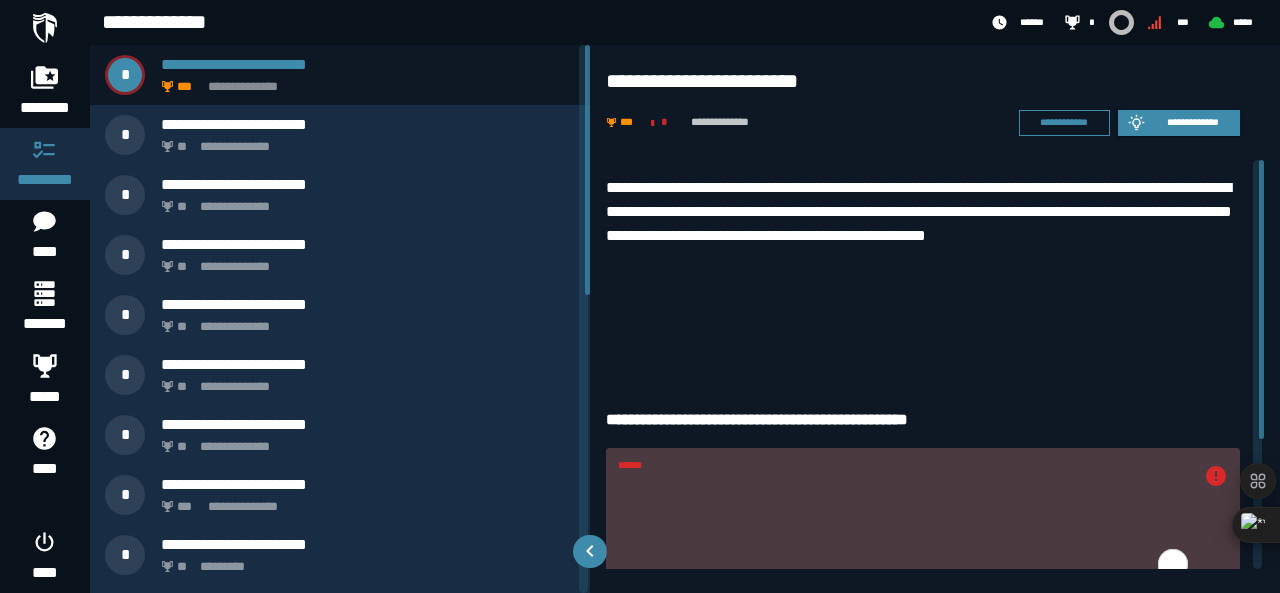 drag, startPoint x: 623, startPoint y: 483, endPoint x: 596, endPoint y: 483, distance: 27 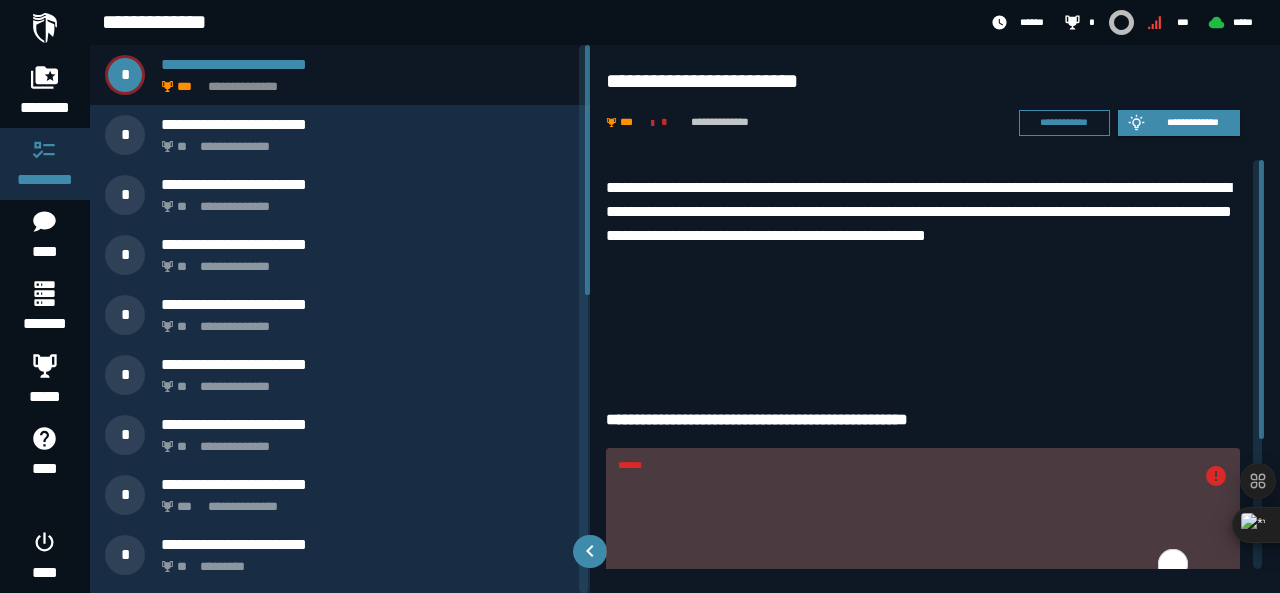 click on "******" at bounding box center (905, 531) 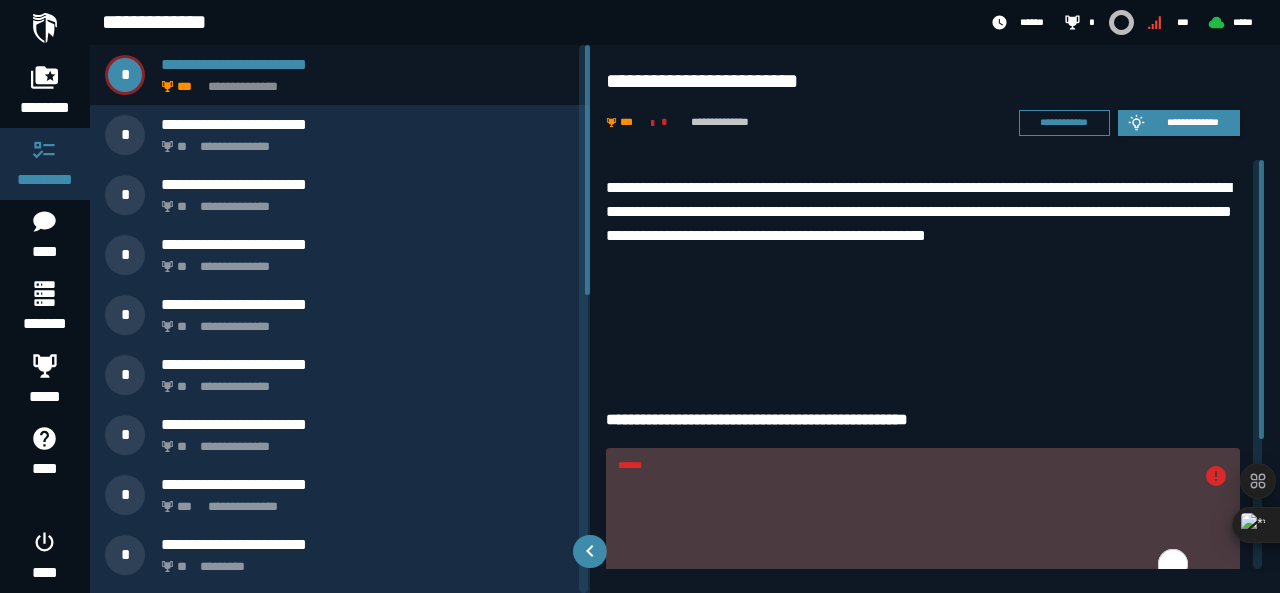 drag, startPoint x: 649, startPoint y: 478, endPoint x: 595, endPoint y: 473, distance: 54.230988 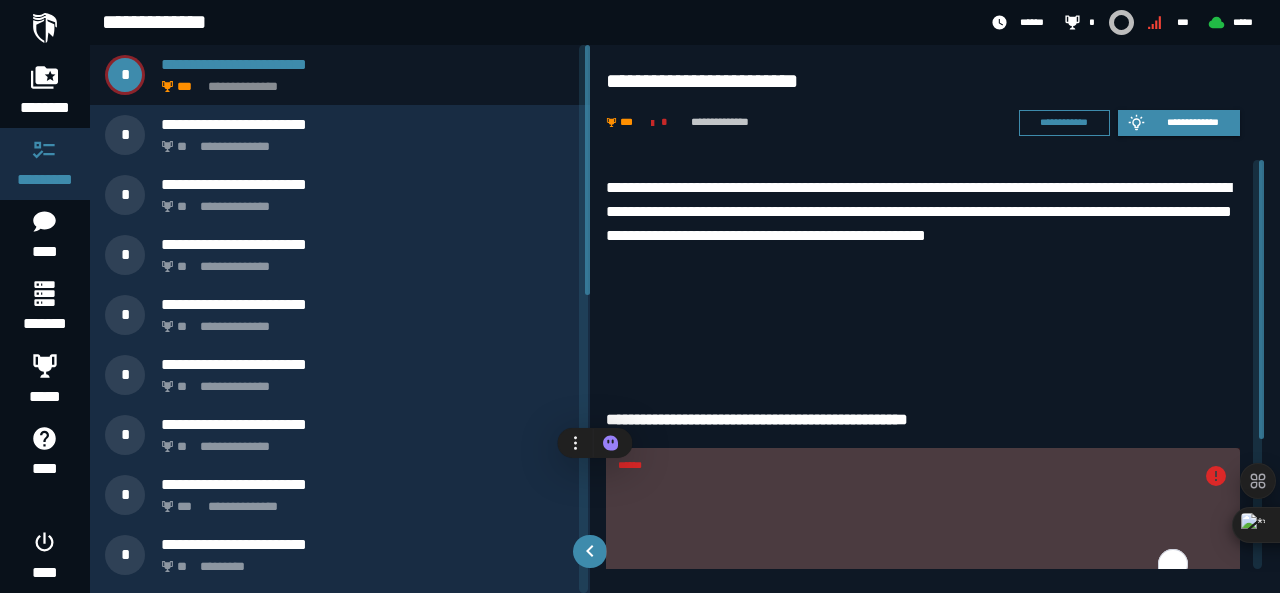 paste on "**********" 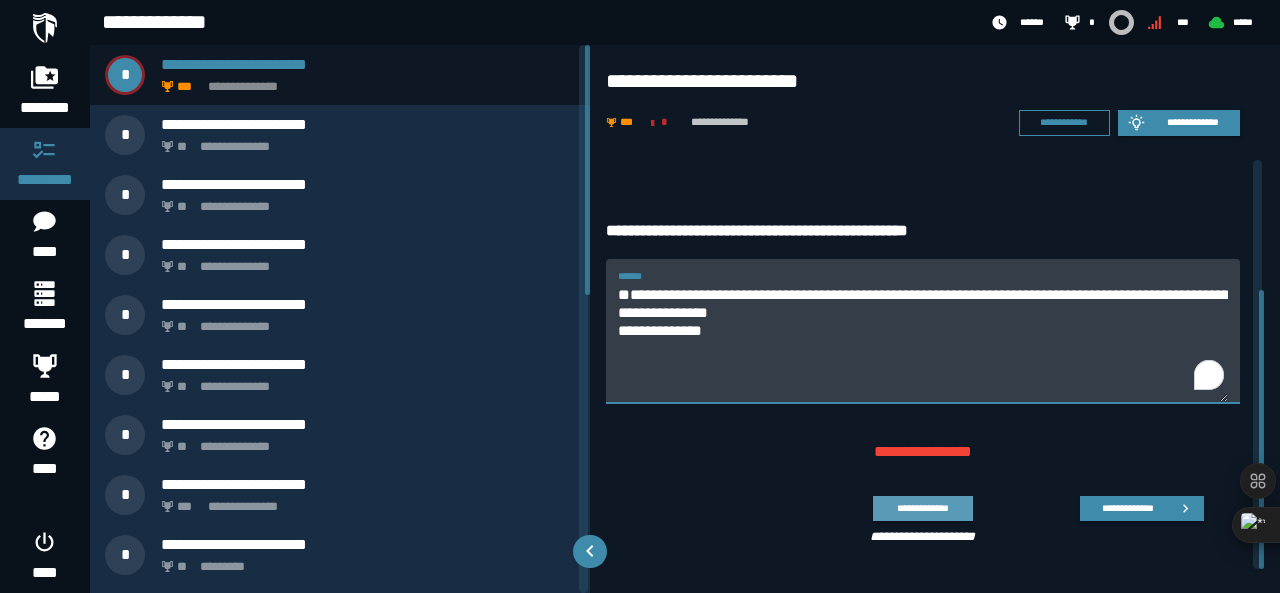 type on "**********" 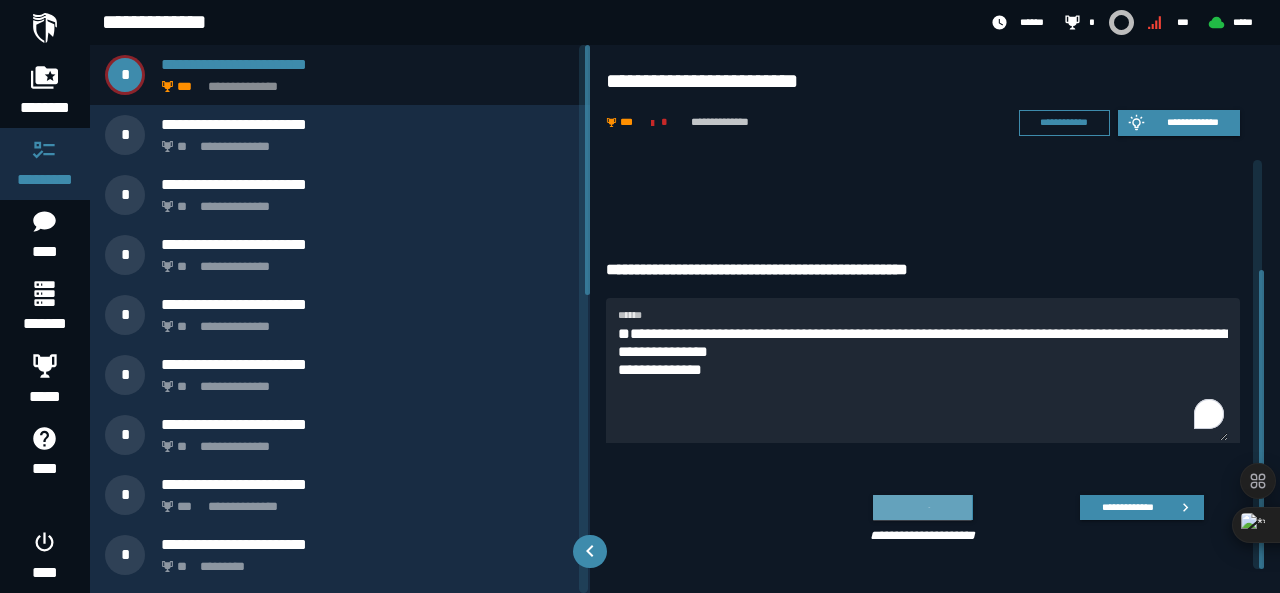 scroll, scrollTop: 149, scrollLeft: 0, axis: vertical 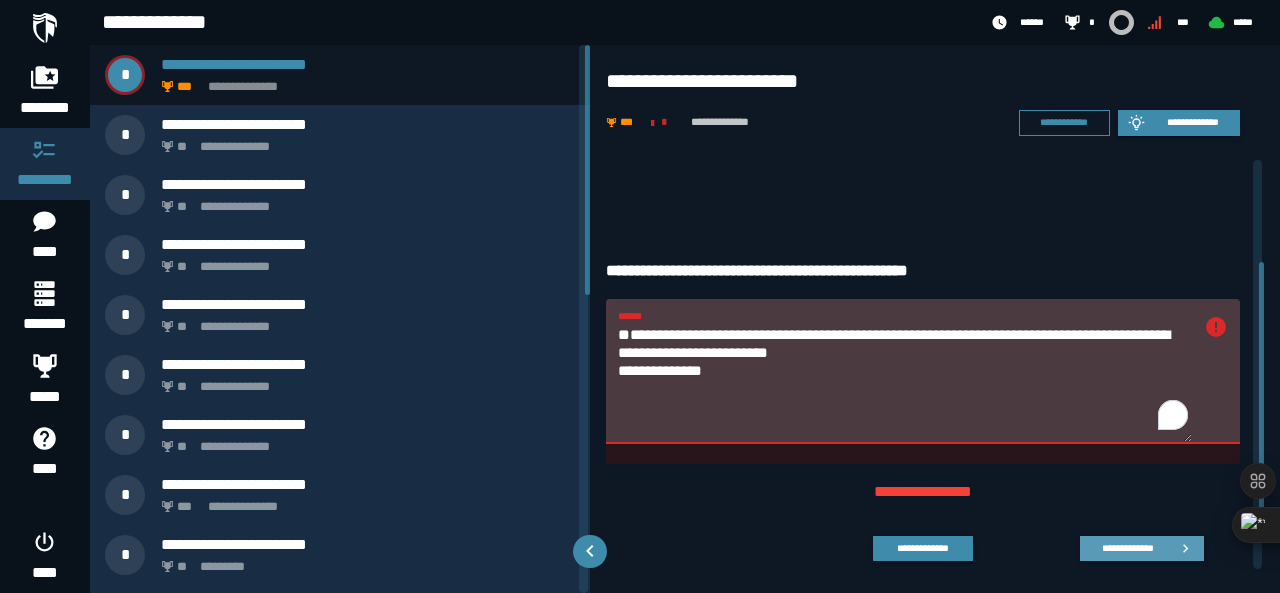 click on "**********" at bounding box center (1127, 548) 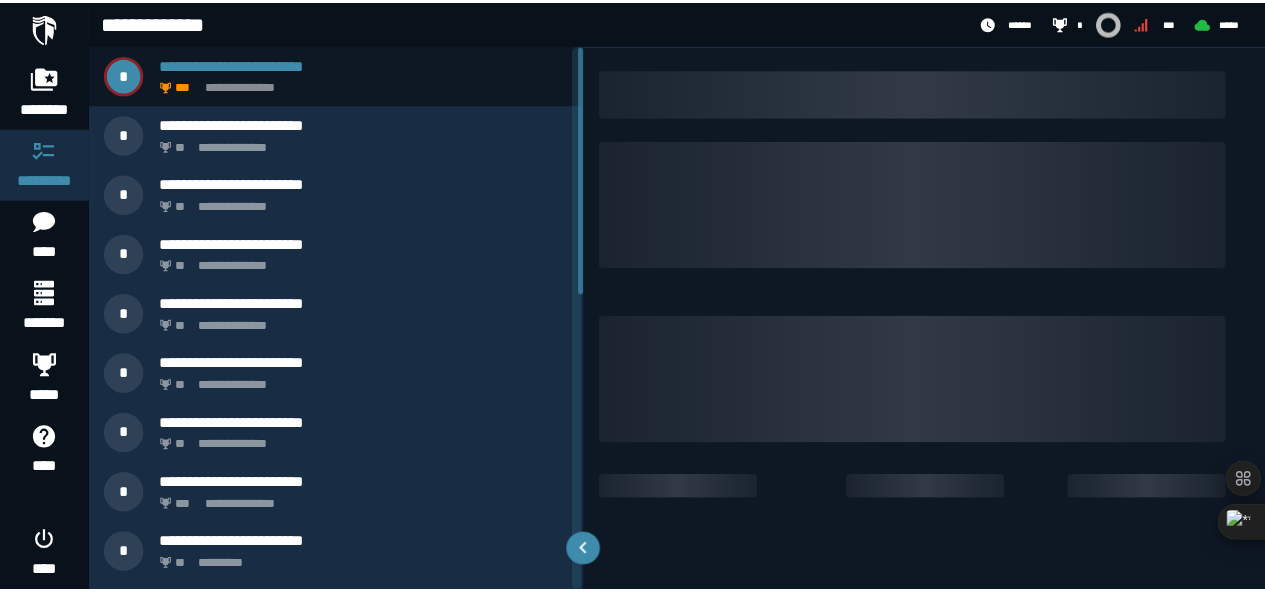 scroll, scrollTop: 0, scrollLeft: 0, axis: both 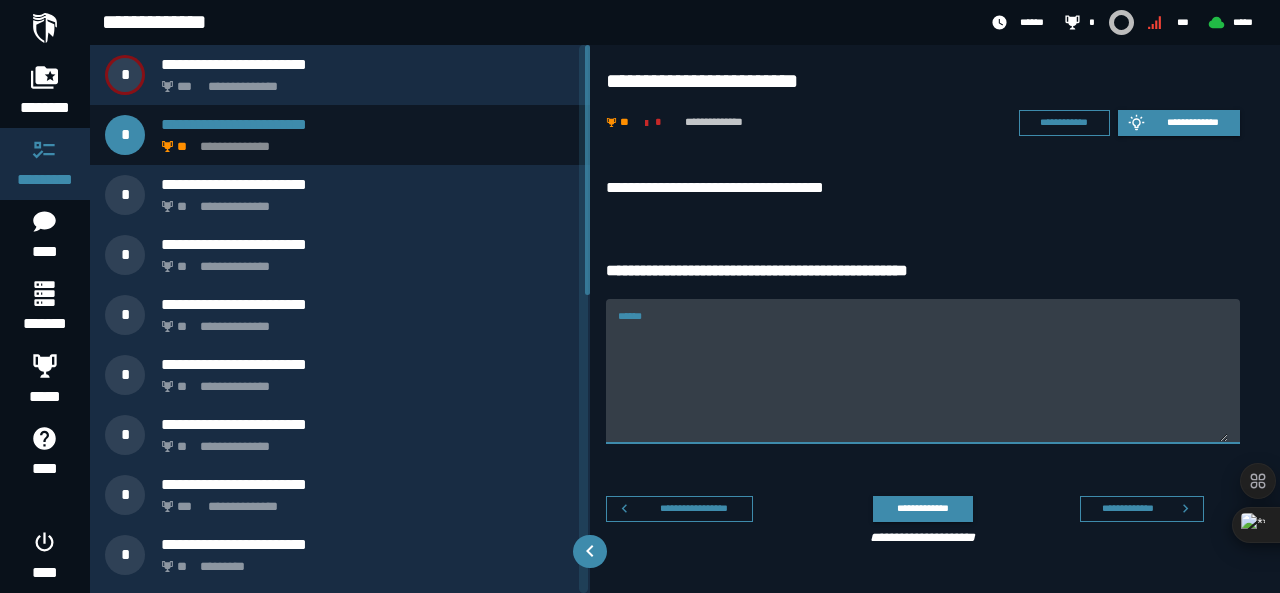 click on "******" at bounding box center [923, 371] 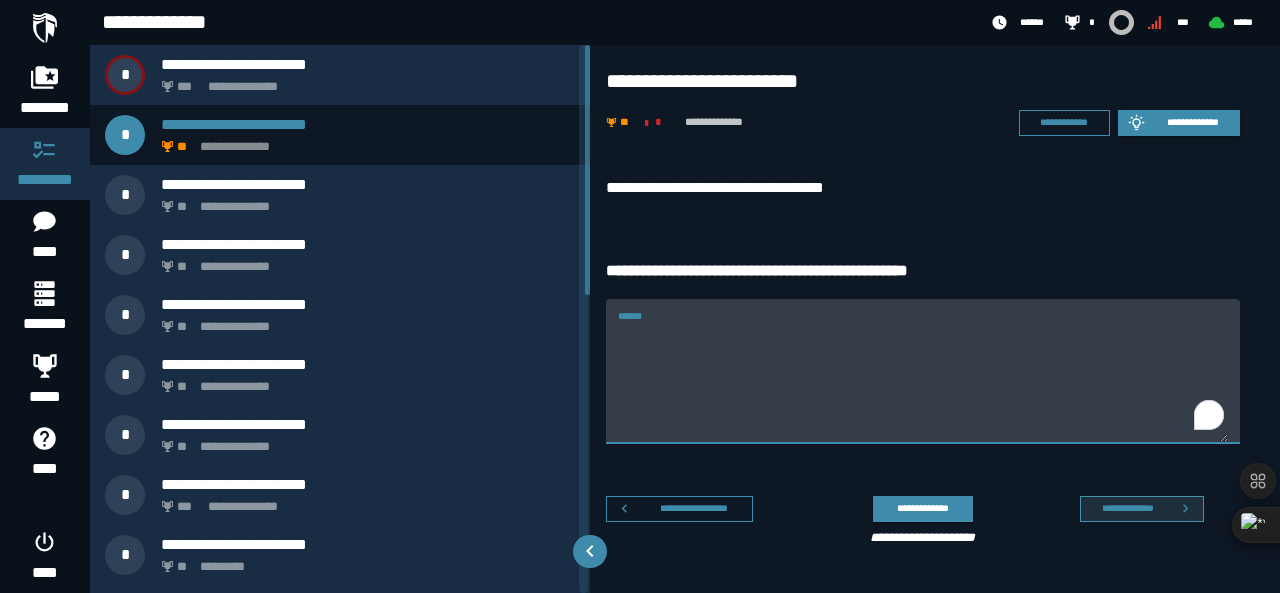 click on "**********" at bounding box center [1127, 508] 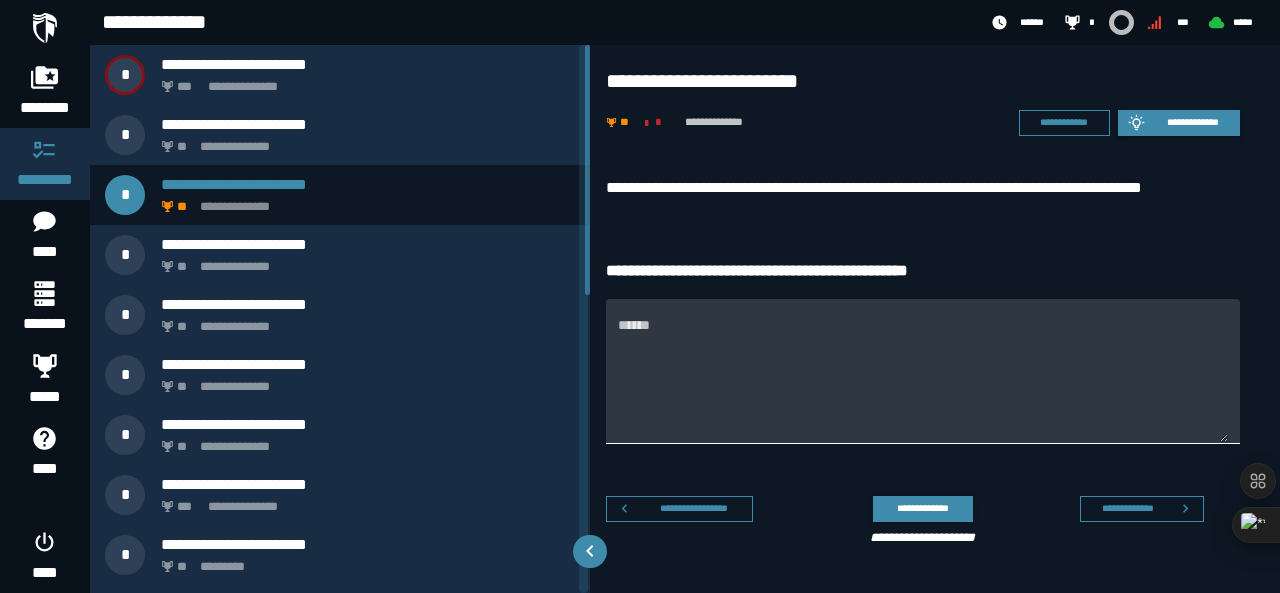 click on "******" at bounding box center (923, 371) 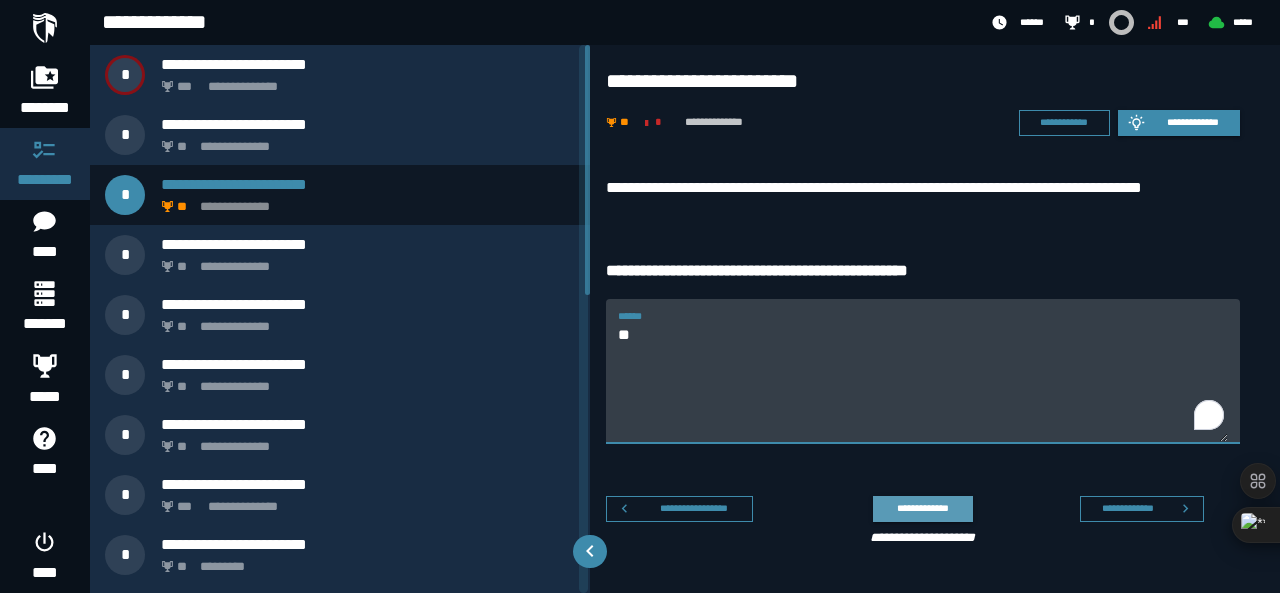 type on "**" 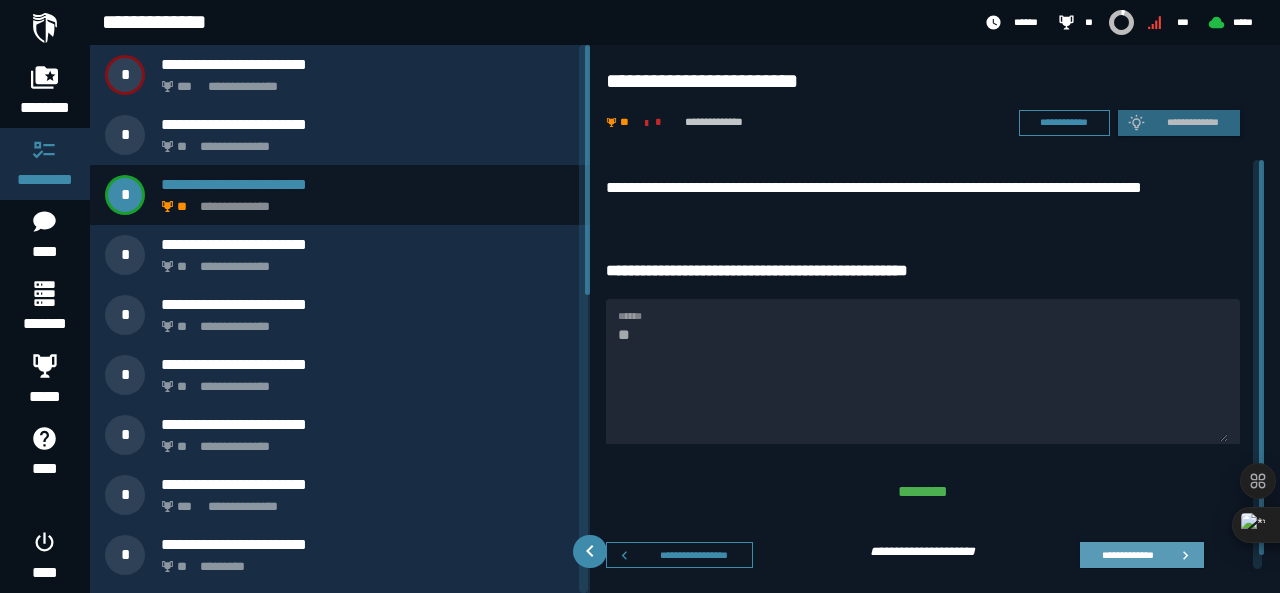 drag, startPoint x: 1131, startPoint y: 538, endPoint x: 1132, endPoint y: 549, distance: 11.045361 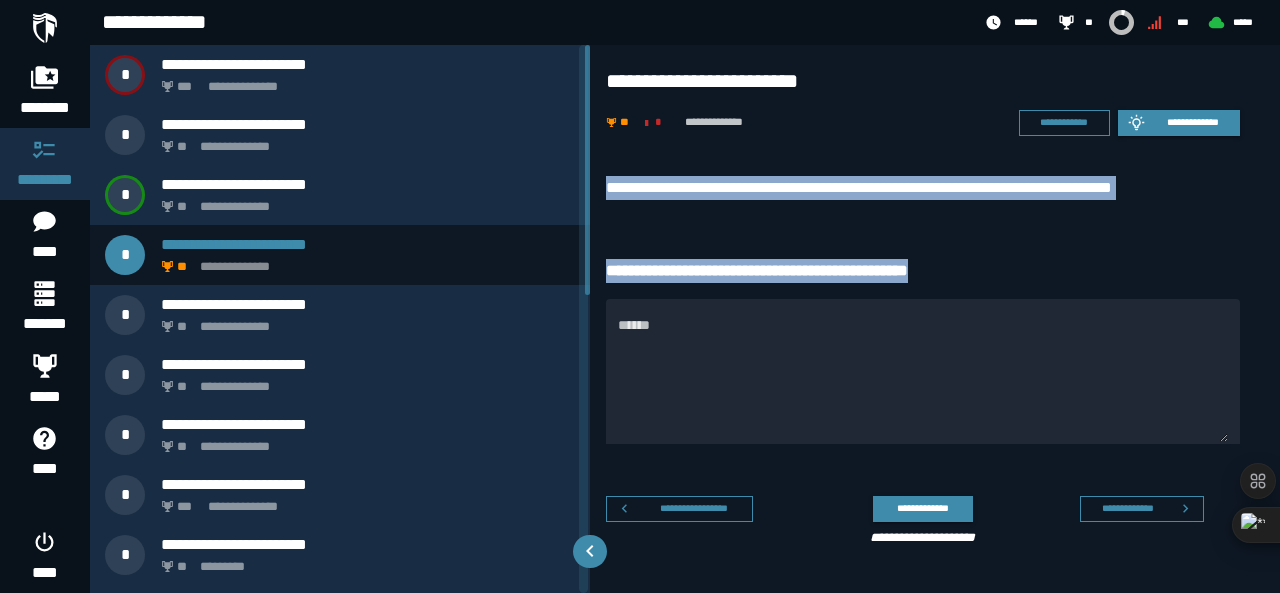 drag, startPoint x: 974, startPoint y: 269, endPoint x: 600, endPoint y: 177, distance: 385.14932 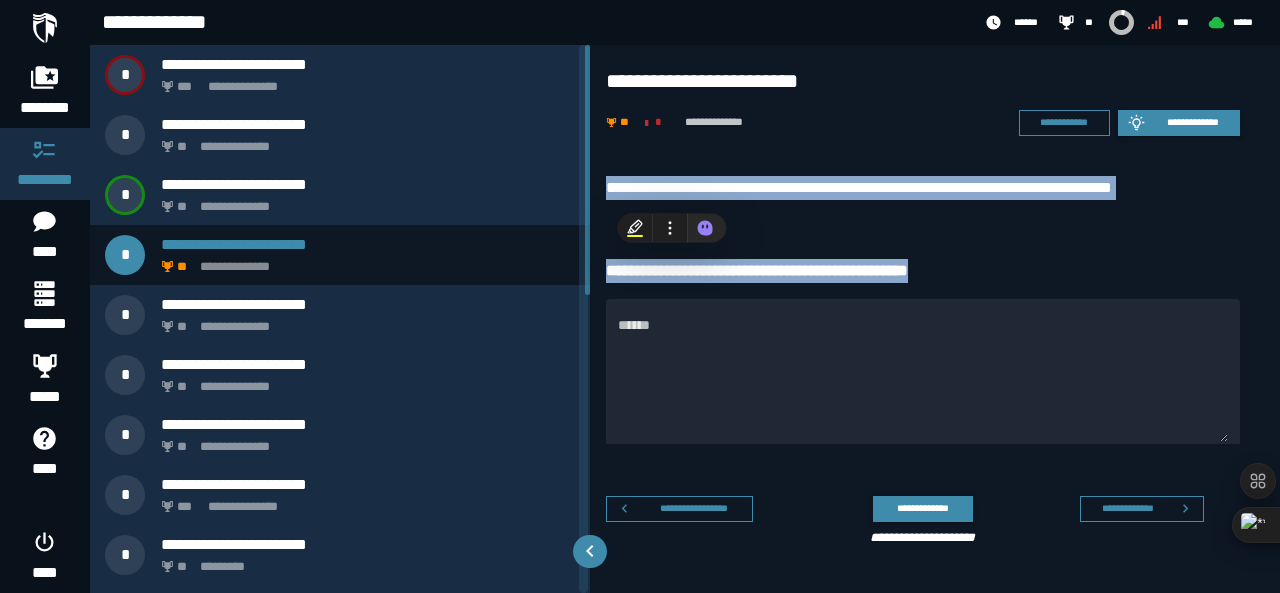 copy on "**********" 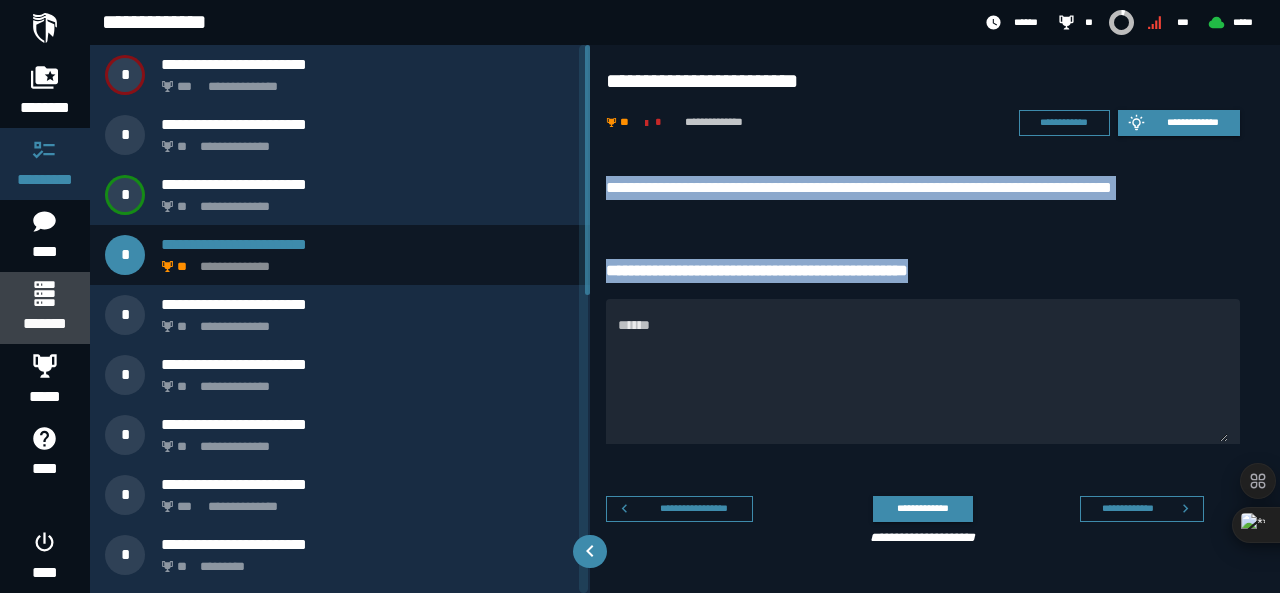 click 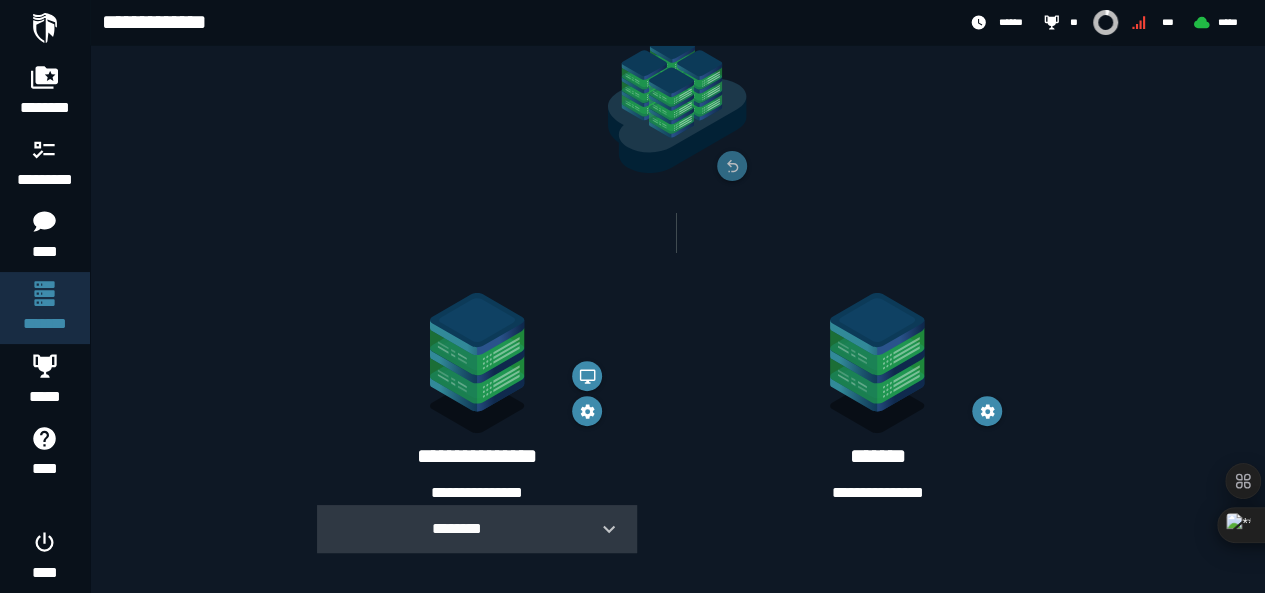 scroll, scrollTop: 300, scrollLeft: 0, axis: vertical 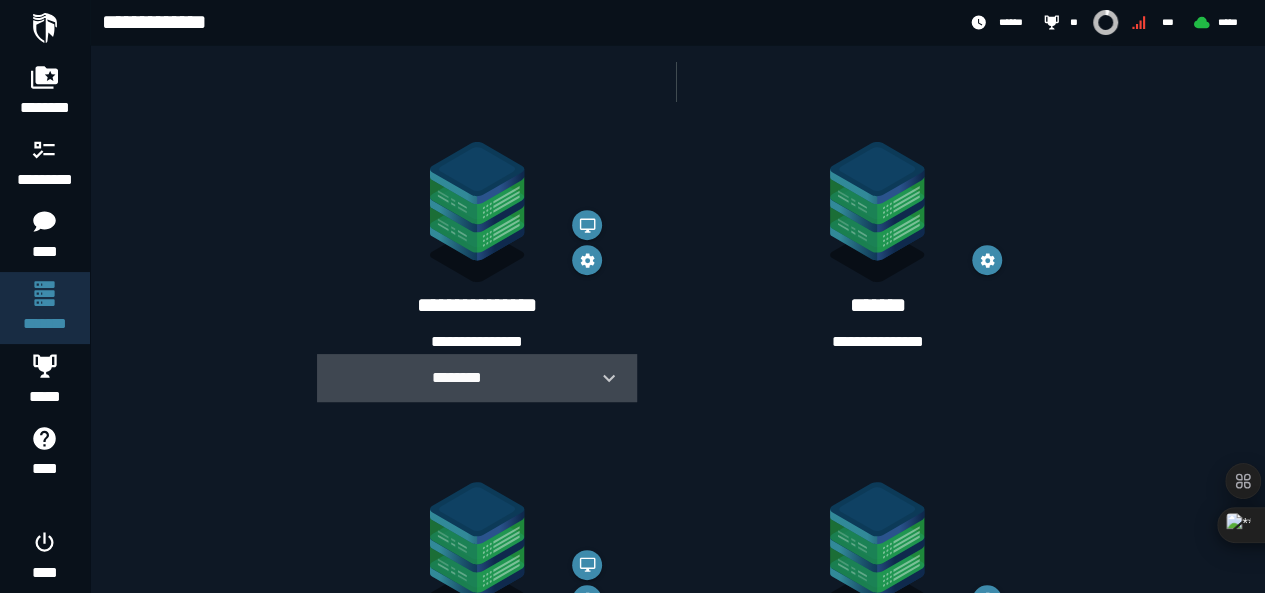 click 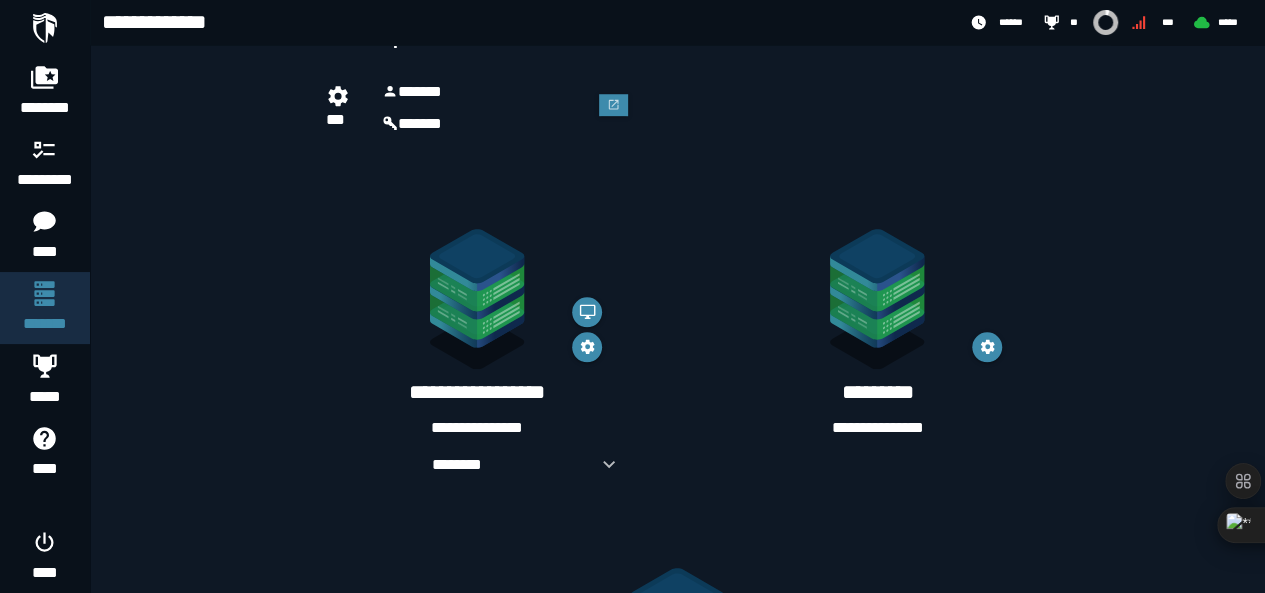 scroll, scrollTop: 900, scrollLeft: 0, axis: vertical 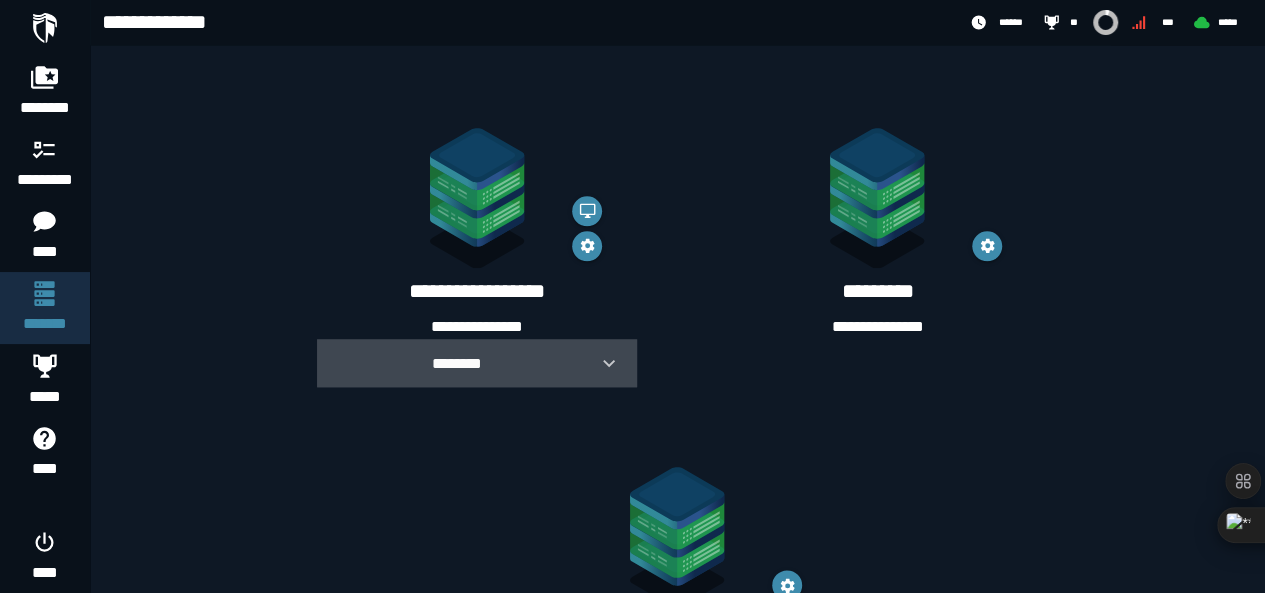 click 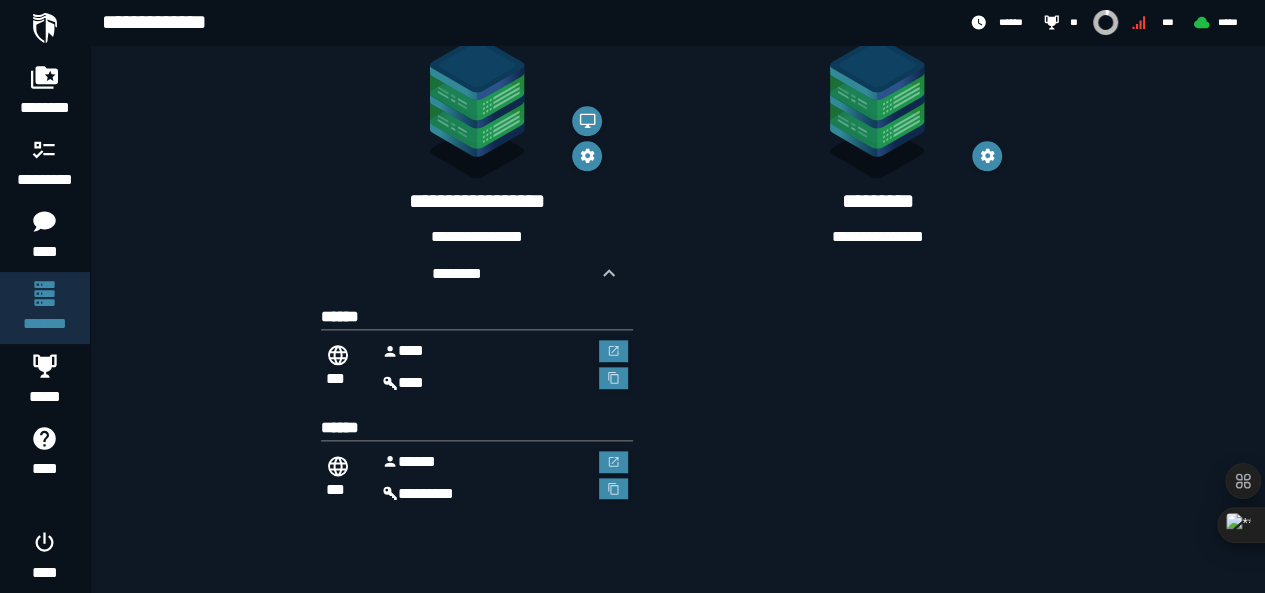 scroll, scrollTop: 1100, scrollLeft: 0, axis: vertical 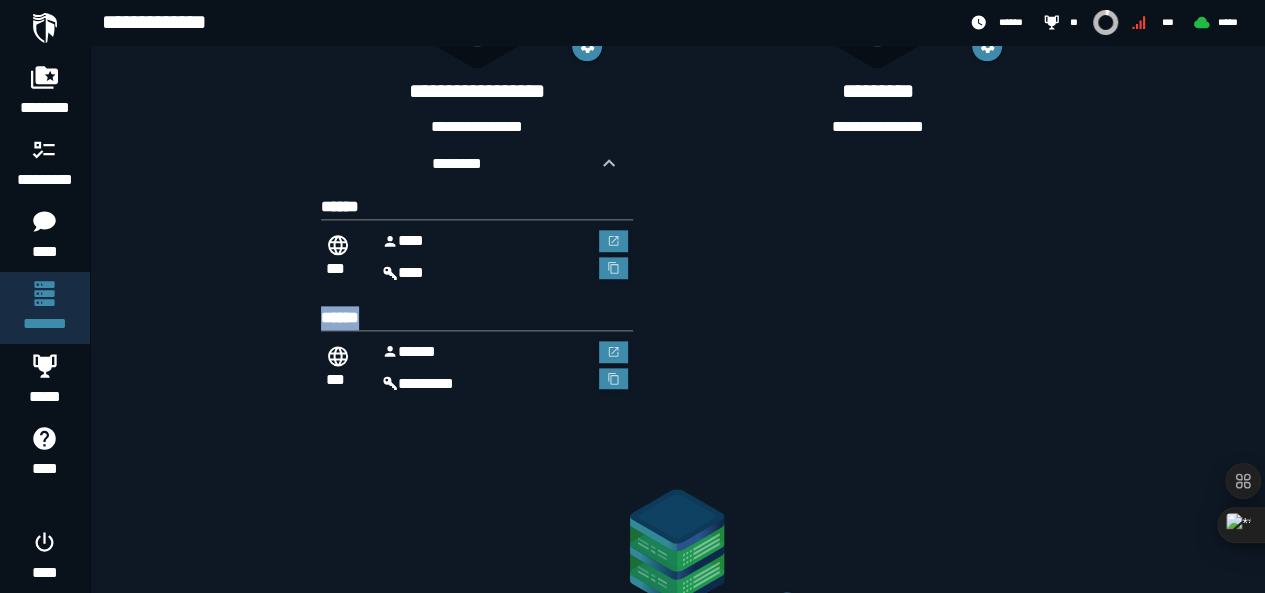 drag, startPoint x: 391, startPoint y: 309, endPoint x: 262, endPoint y: 306, distance: 129.03488 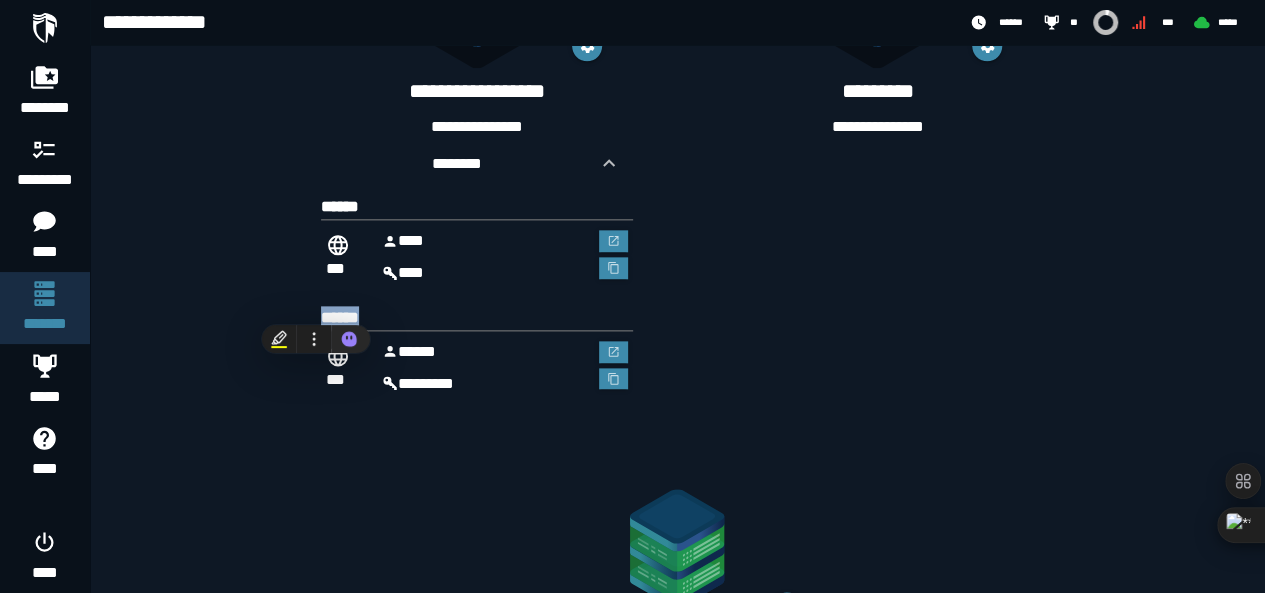 copy on "******" 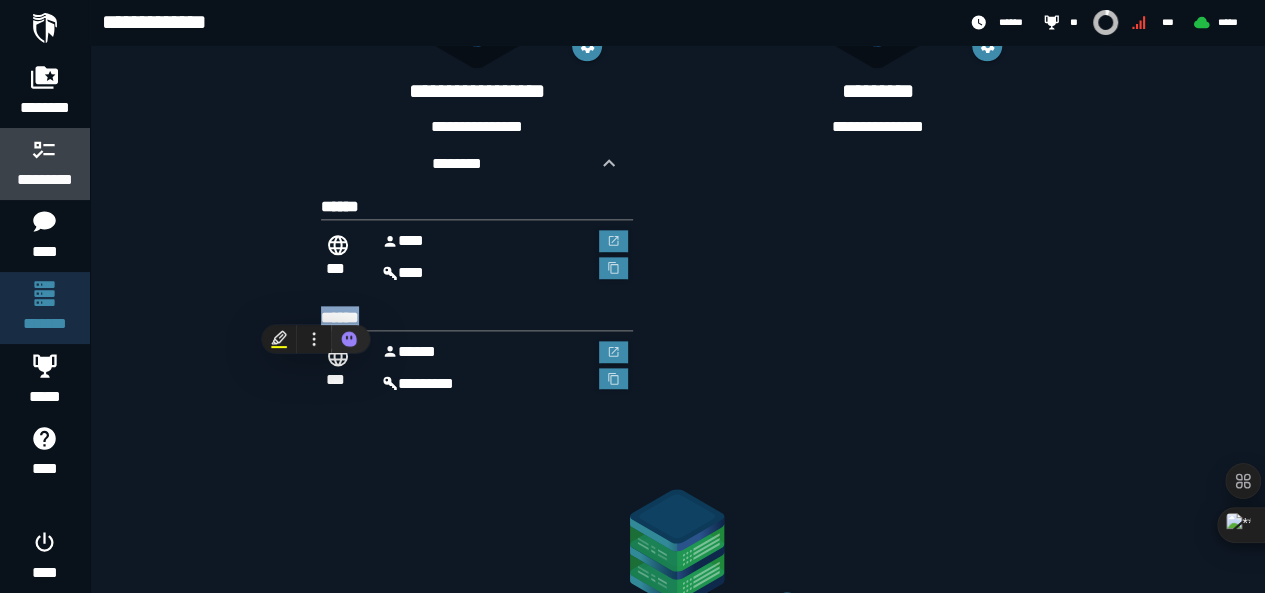 click on "*********" at bounding box center [45, 180] 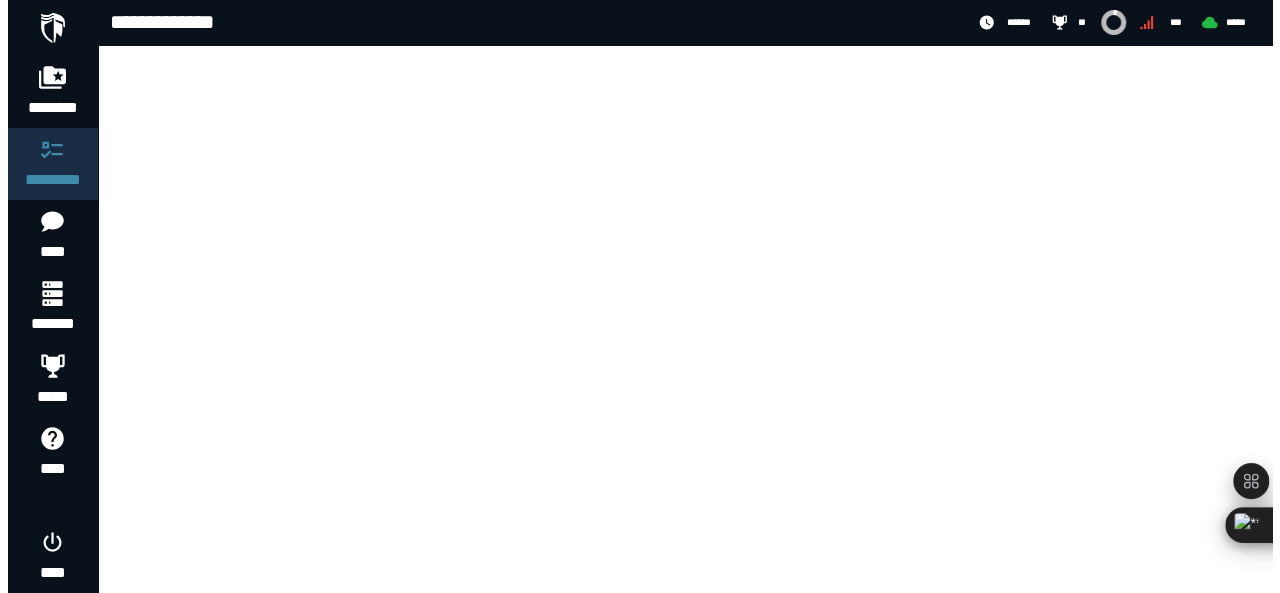 scroll, scrollTop: 0, scrollLeft: 0, axis: both 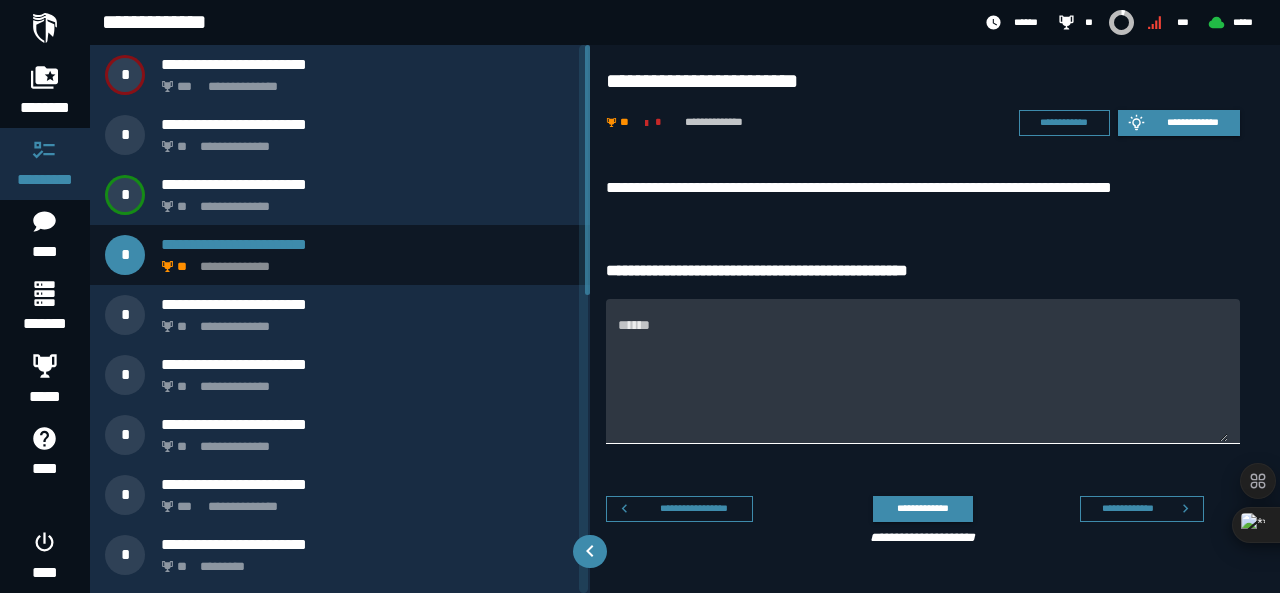 click on "******" at bounding box center [923, 383] 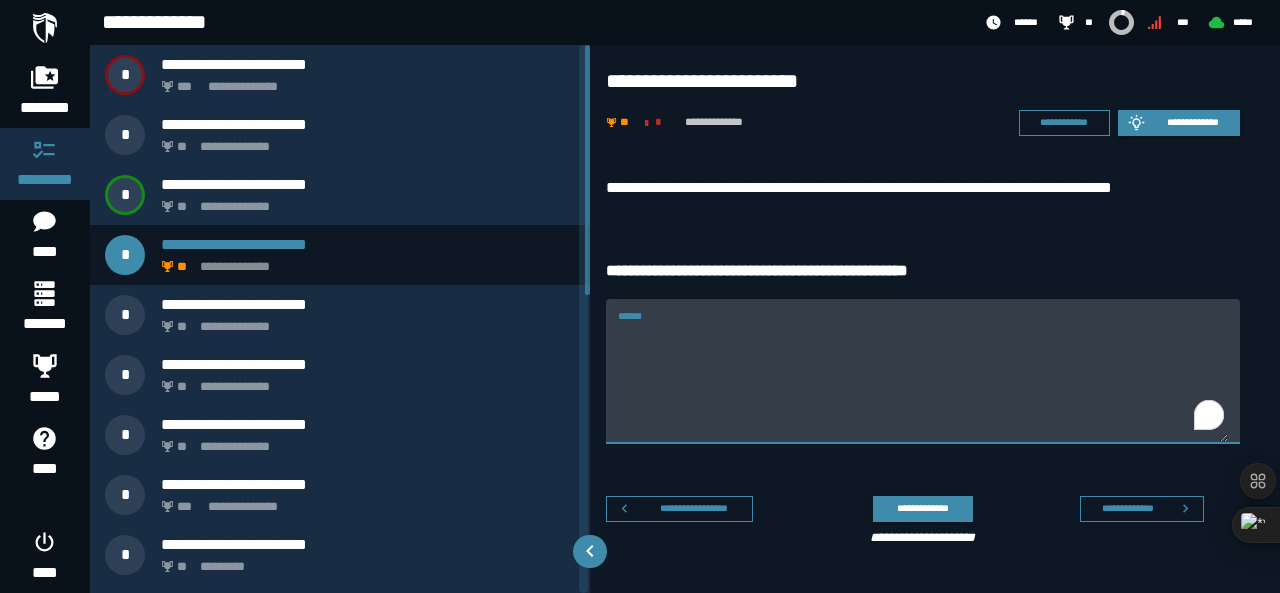 scroll, scrollTop: 0, scrollLeft: 0, axis: both 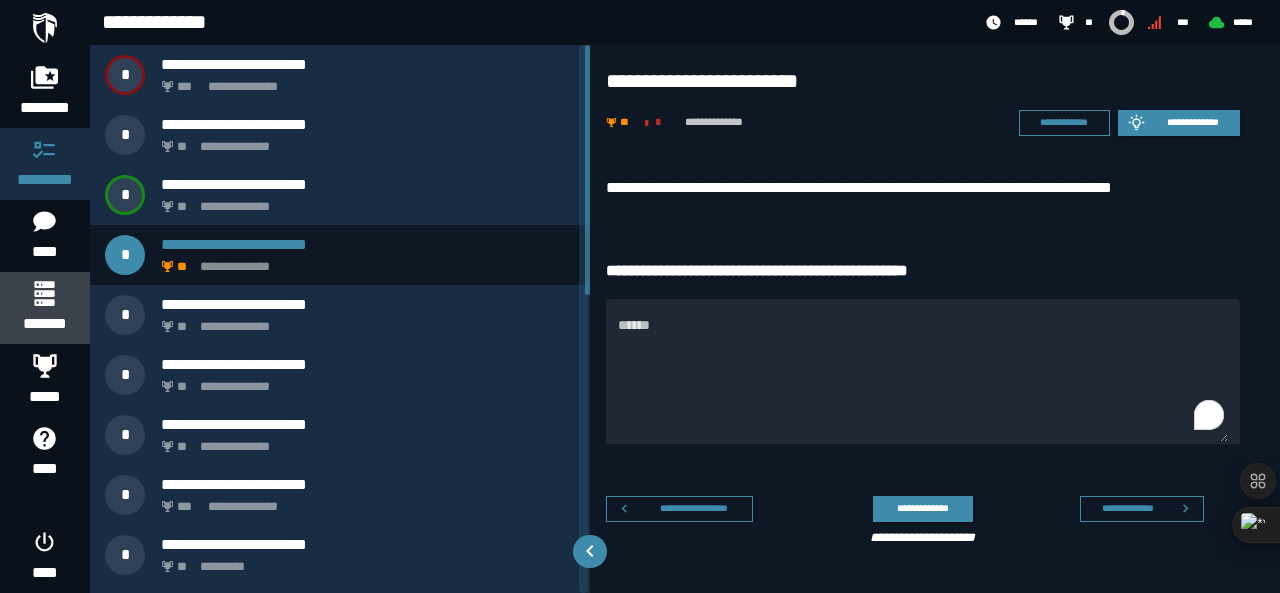 click on "*******" at bounding box center [44, 308] 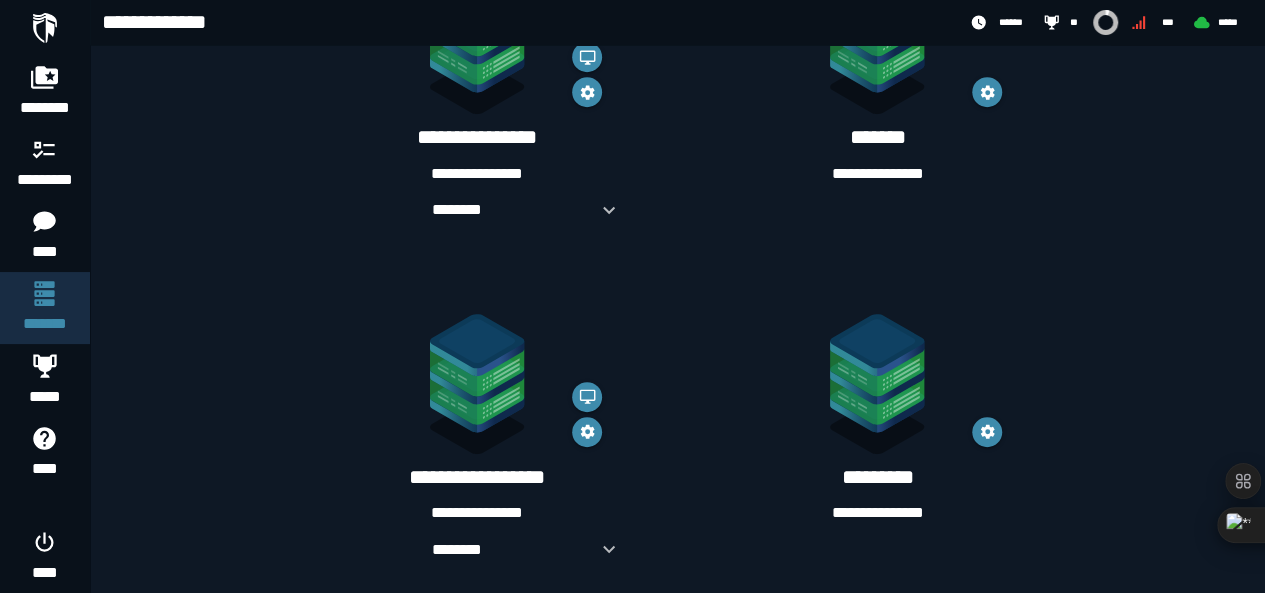 scroll, scrollTop: 600, scrollLeft: 0, axis: vertical 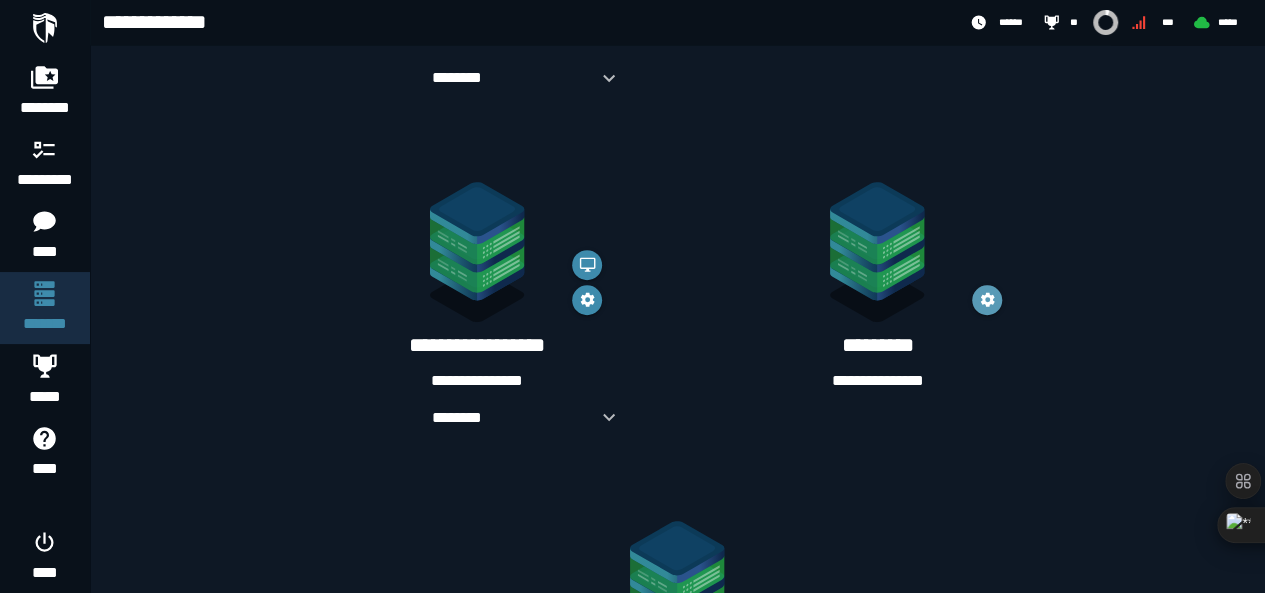 click at bounding box center [987, 300] 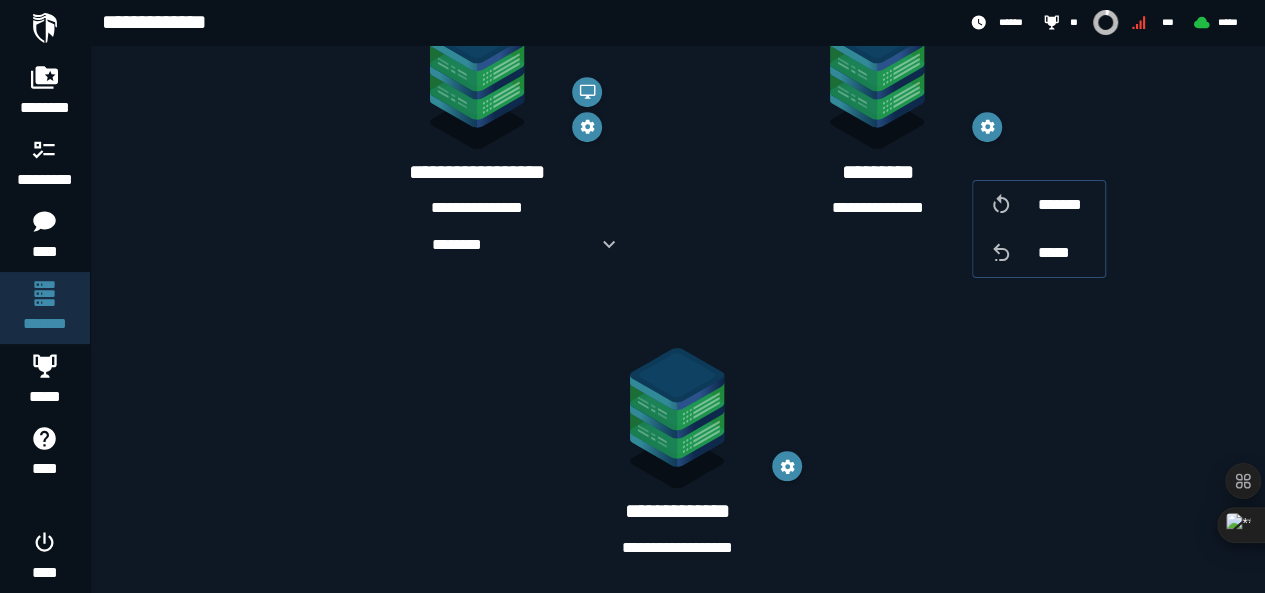 scroll, scrollTop: 782, scrollLeft: 0, axis: vertical 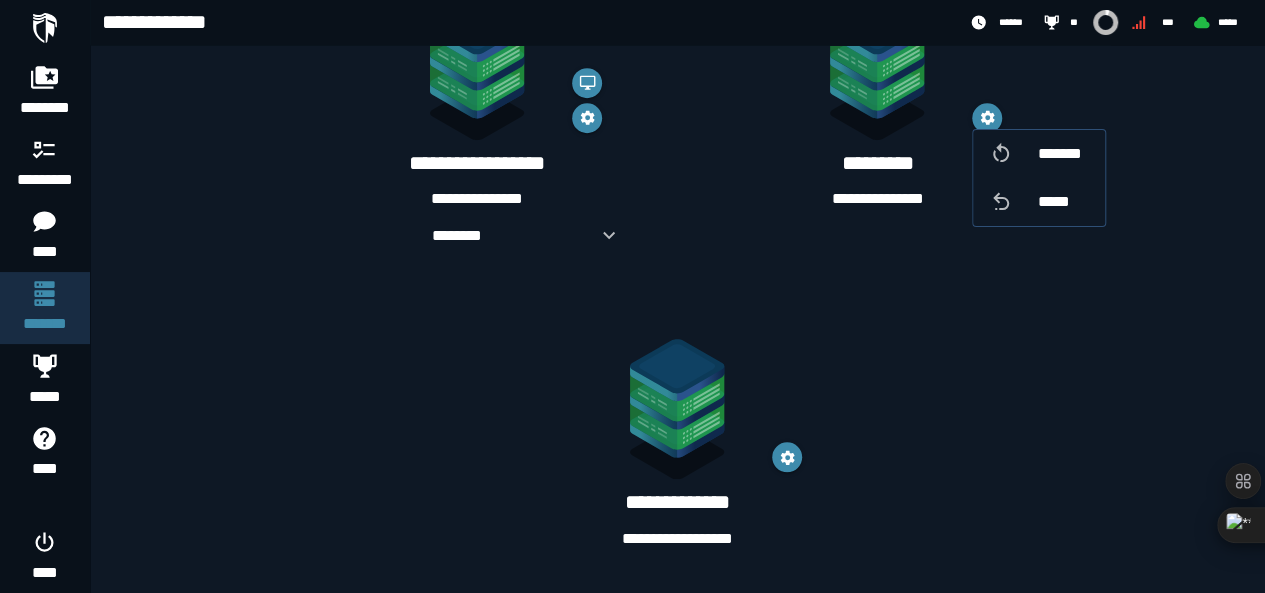 click on "**********" at bounding box center [877, 199] 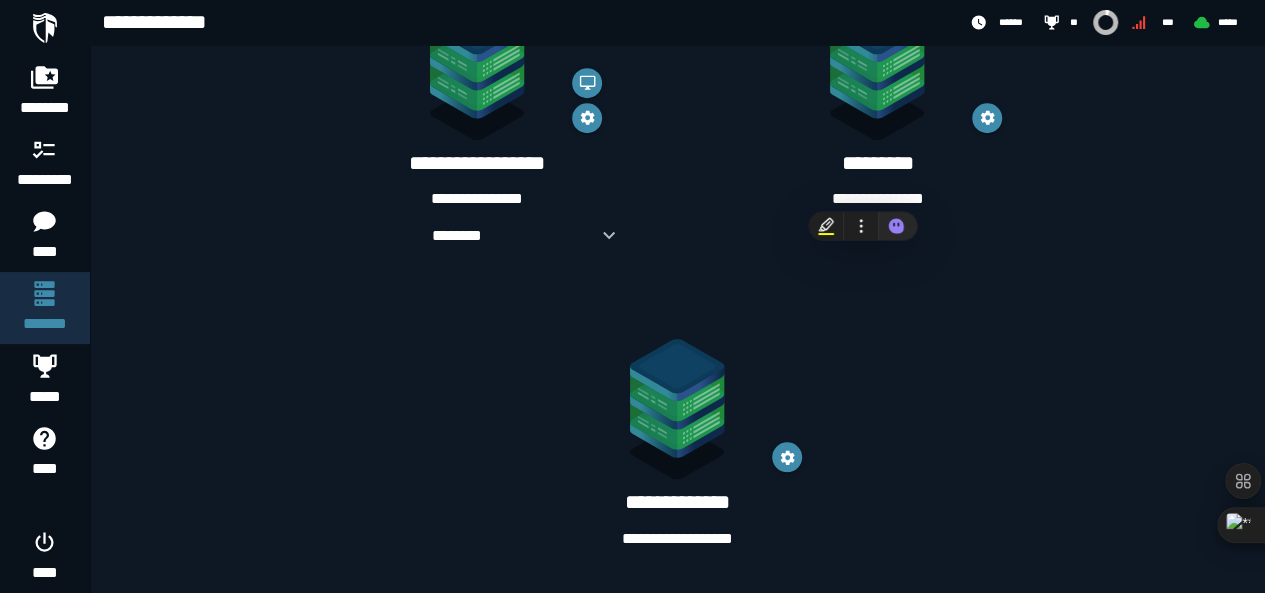 click on "**********" at bounding box center [677, 502] 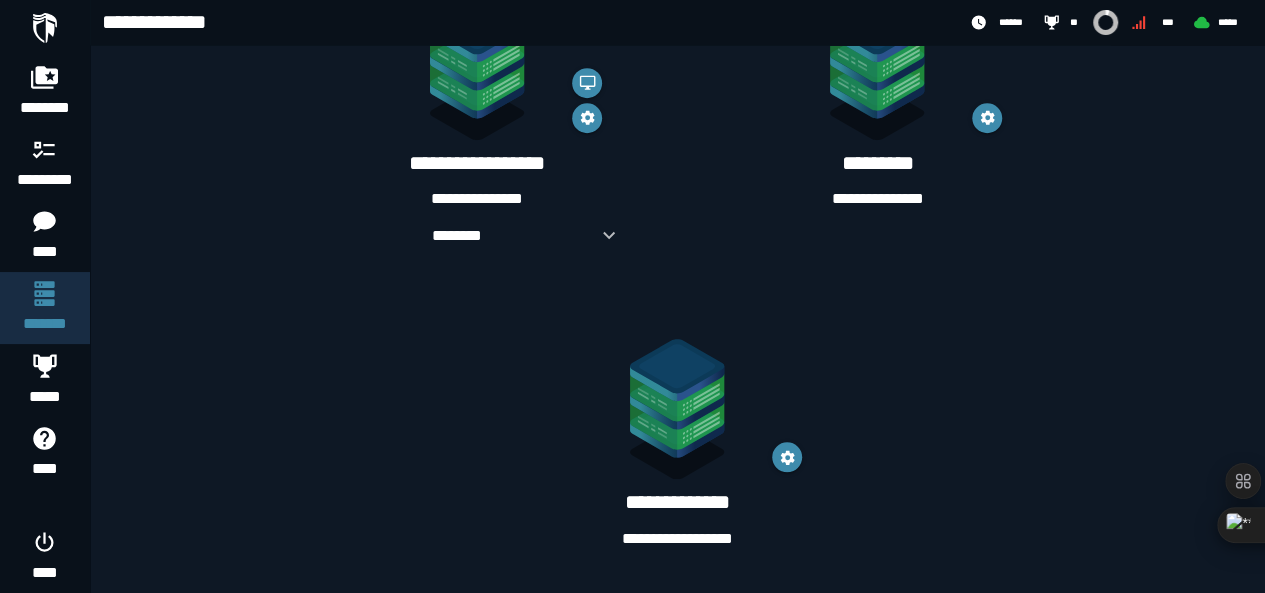 click 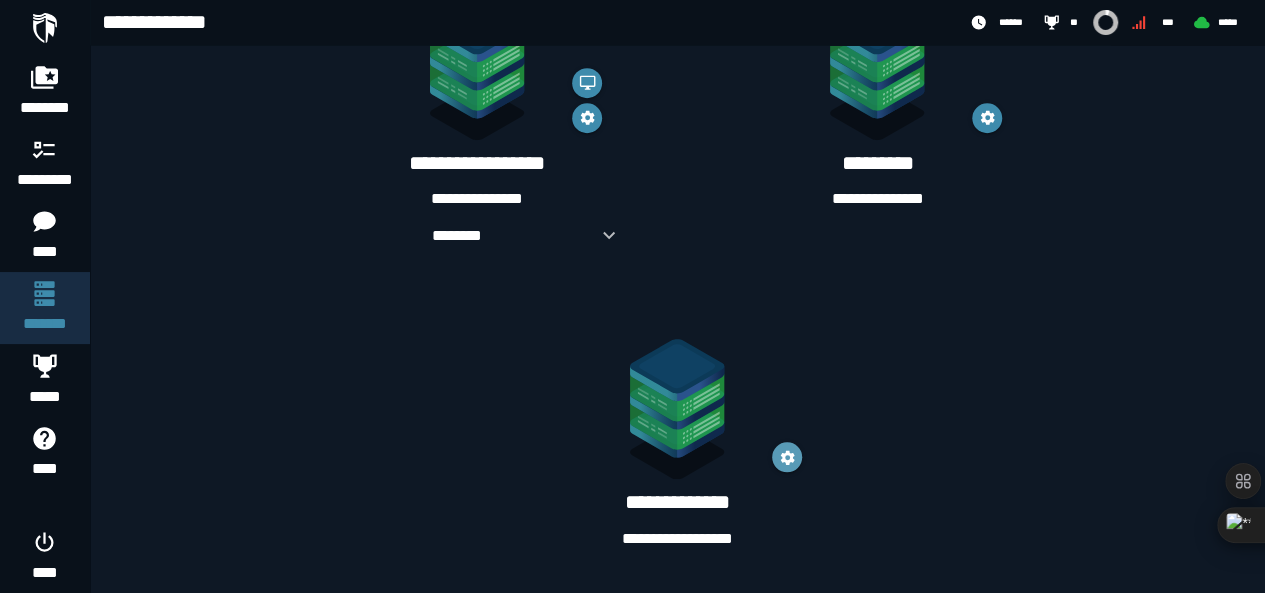 click 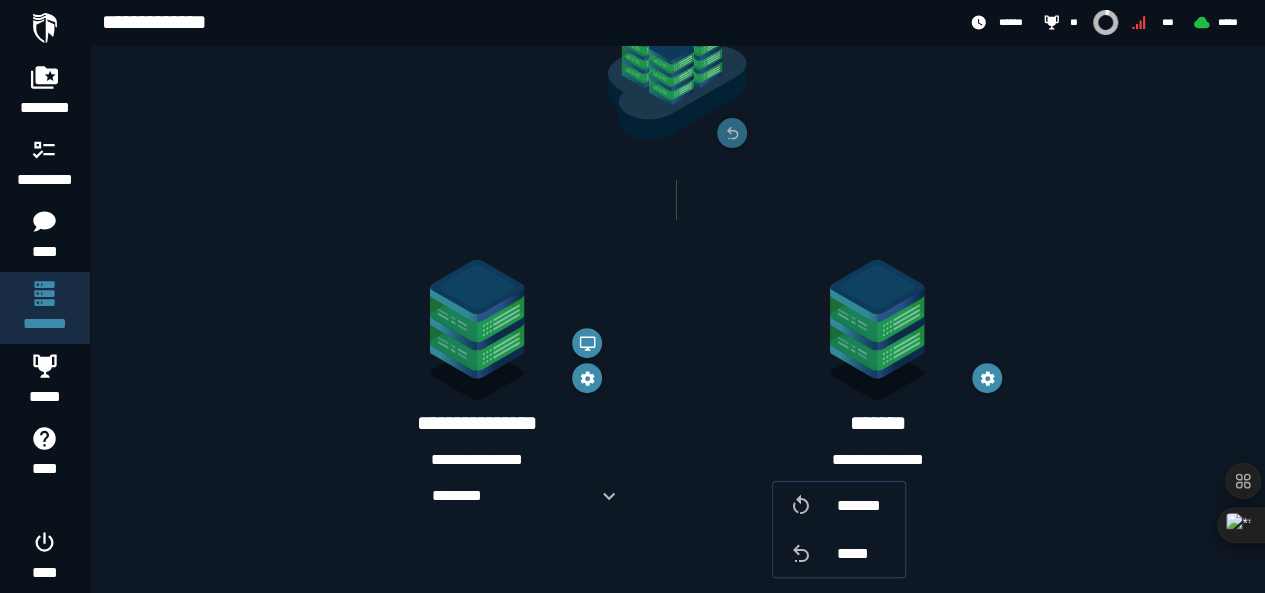 scroll, scrollTop: 482, scrollLeft: 0, axis: vertical 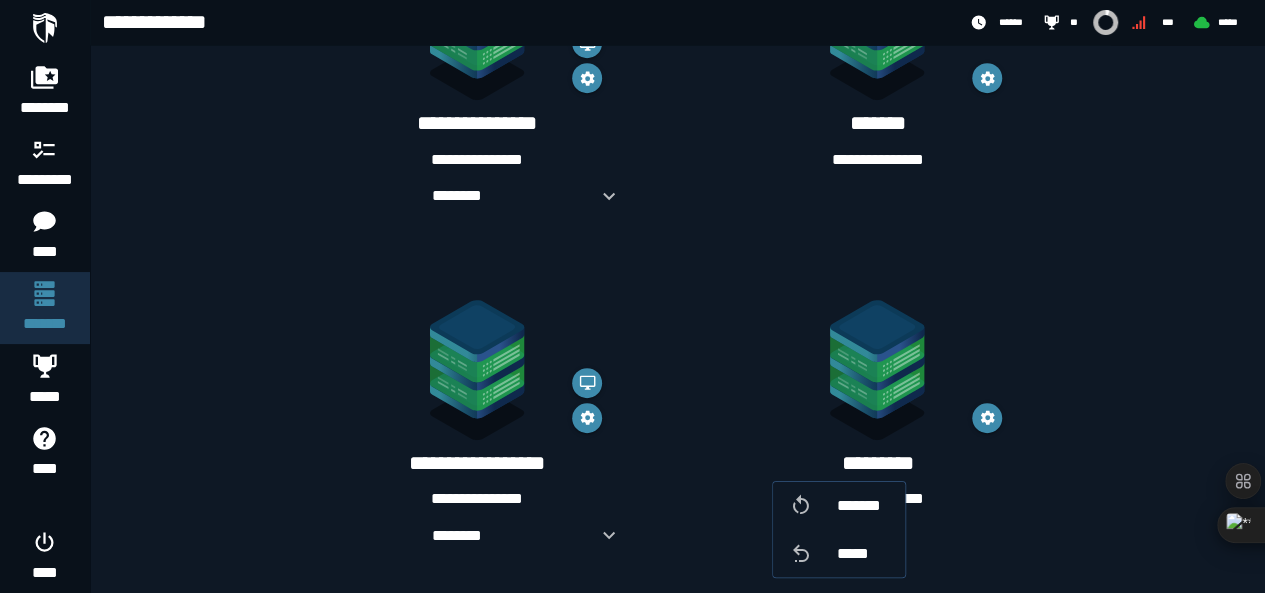 click on "**********" at bounding box center (877, 66) 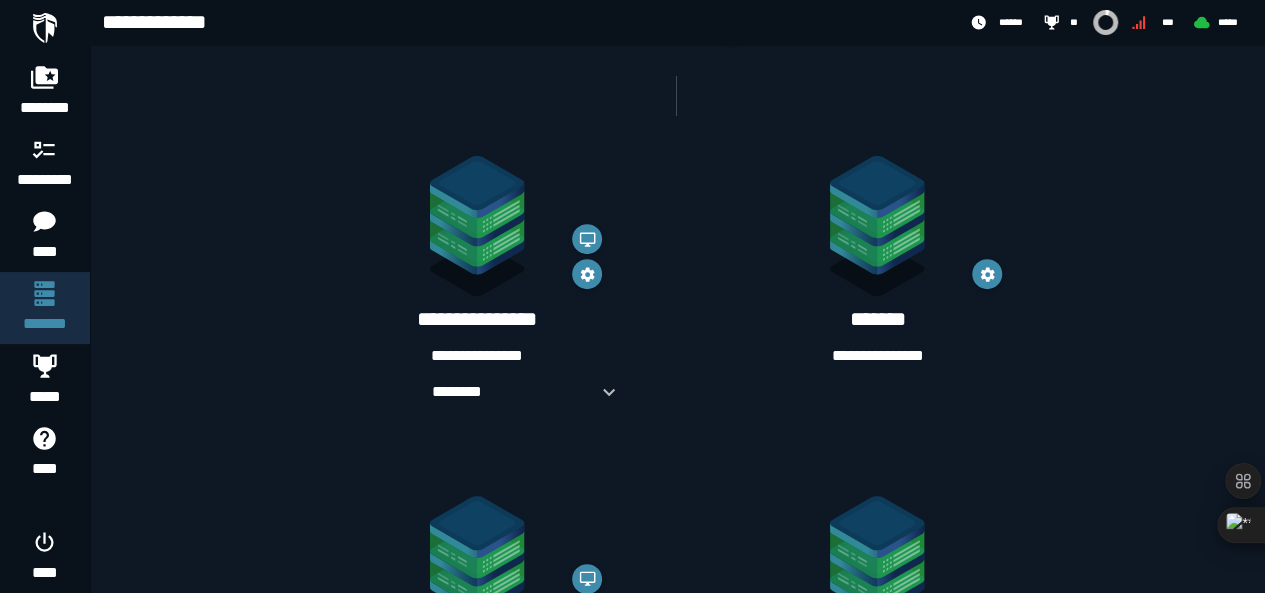 scroll, scrollTop: 382, scrollLeft: 0, axis: vertical 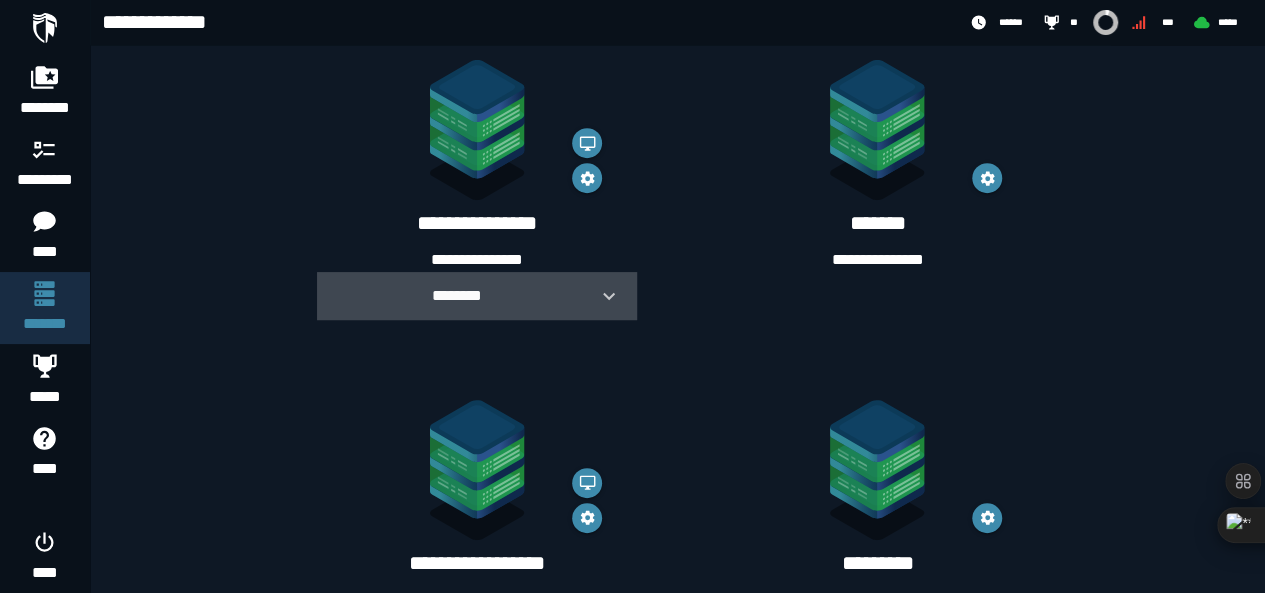 click 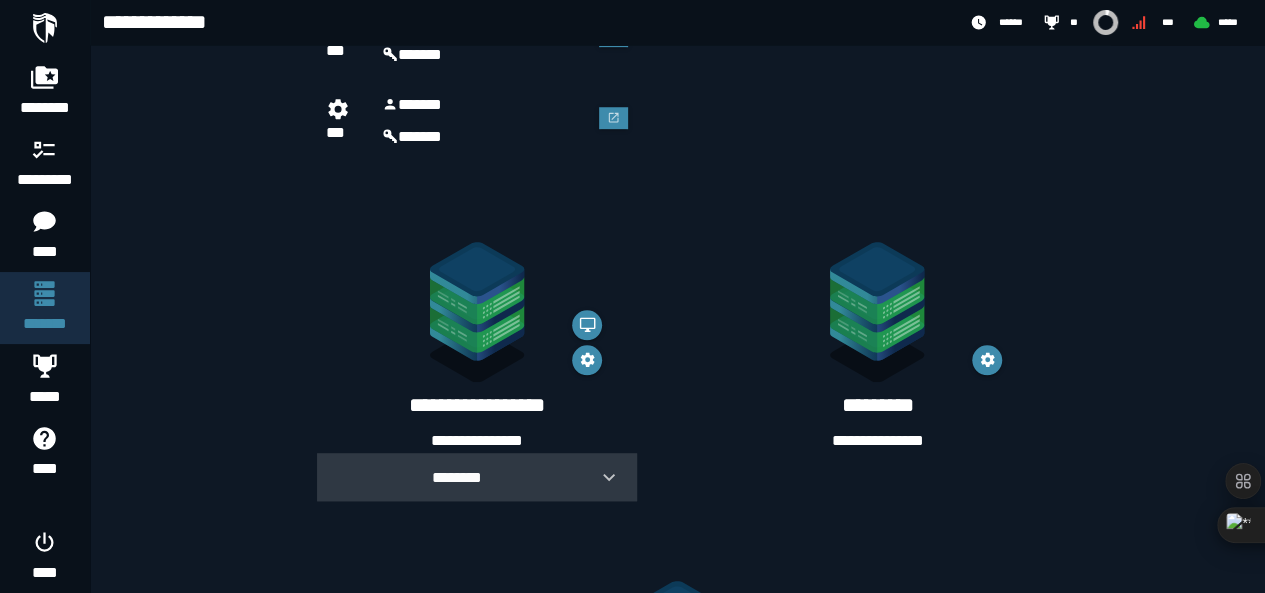 scroll, scrollTop: 882, scrollLeft: 0, axis: vertical 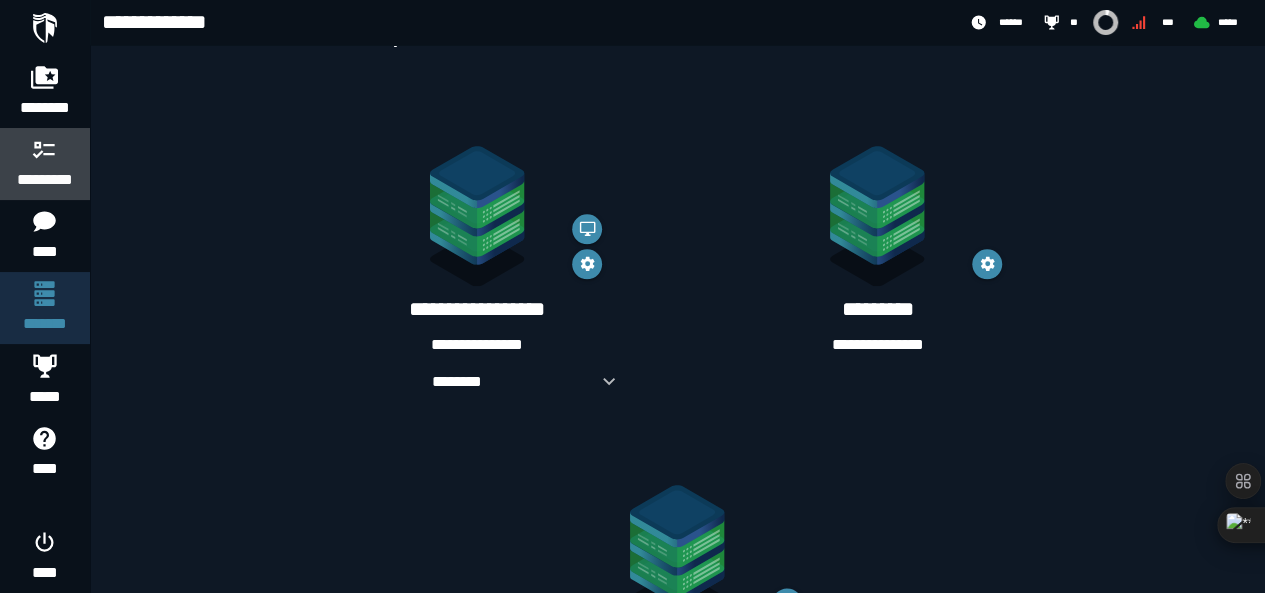 click on "*********" at bounding box center (45, 180) 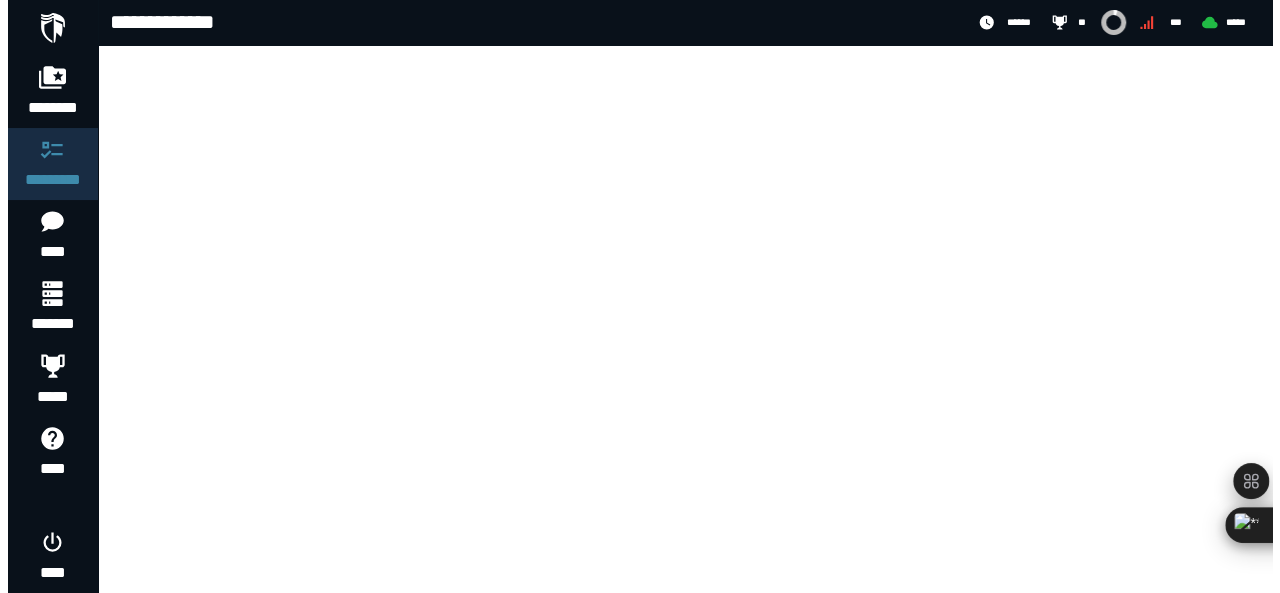 scroll, scrollTop: 0, scrollLeft: 0, axis: both 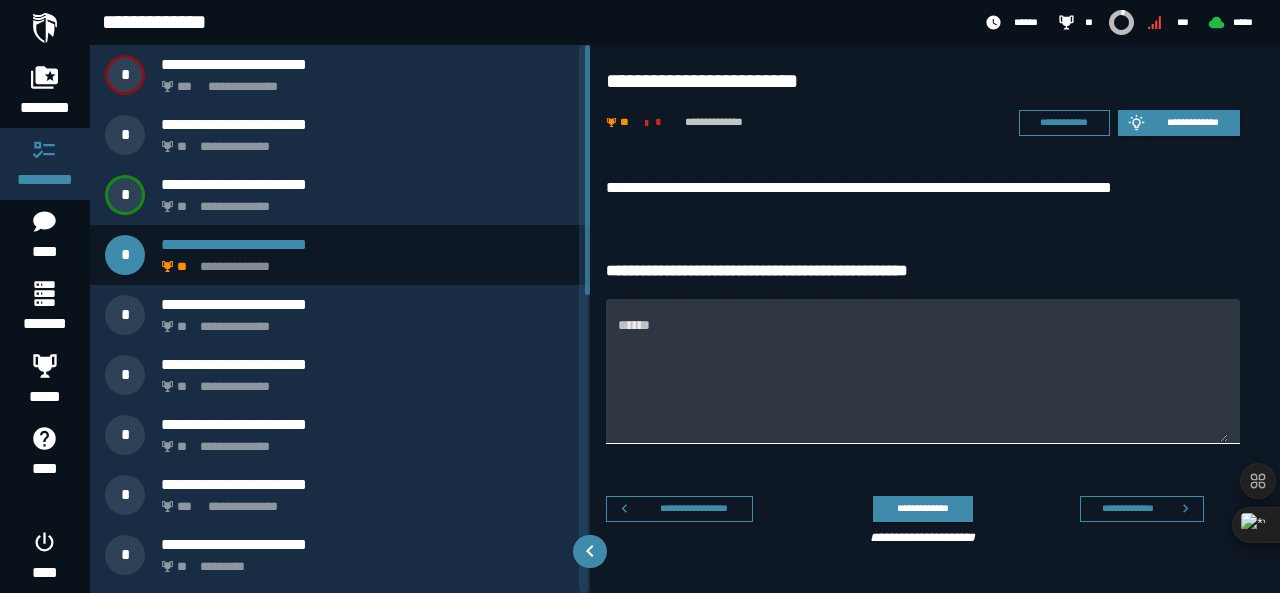 click on "******" at bounding box center [923, 383] 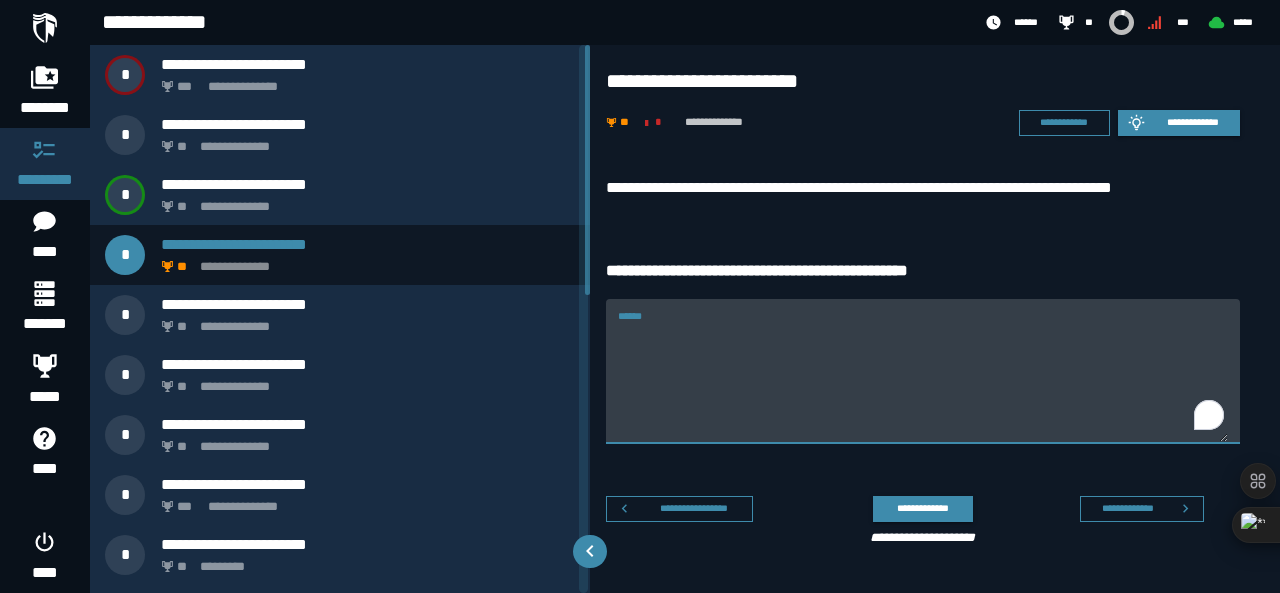 paste on "**********" 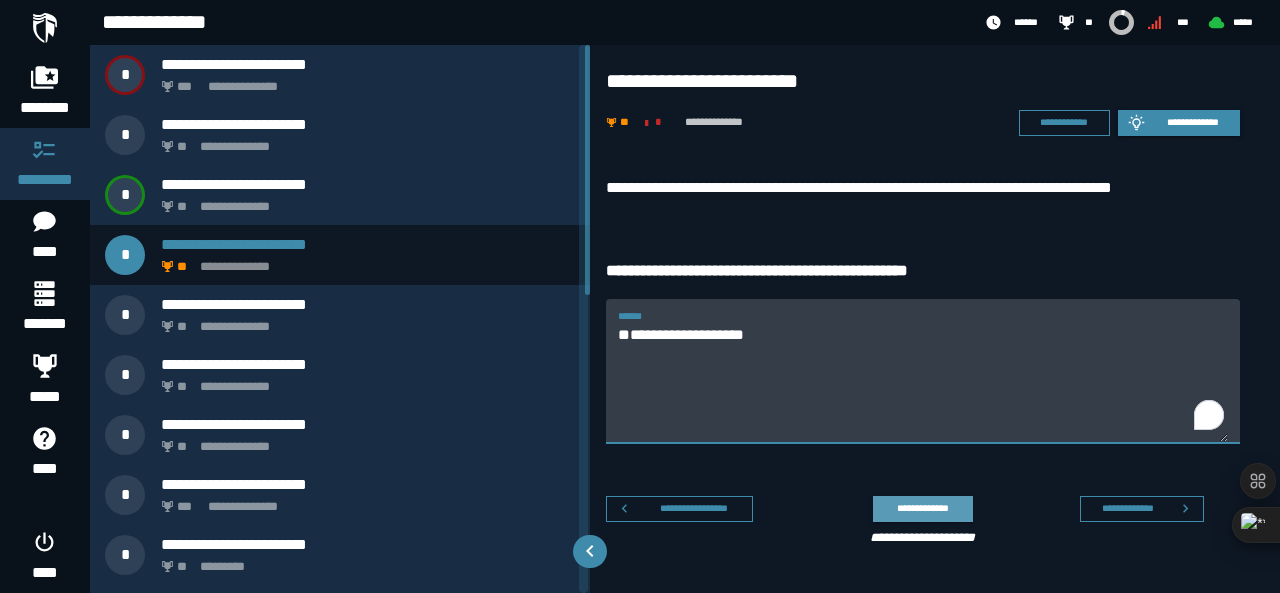 type on "**********" 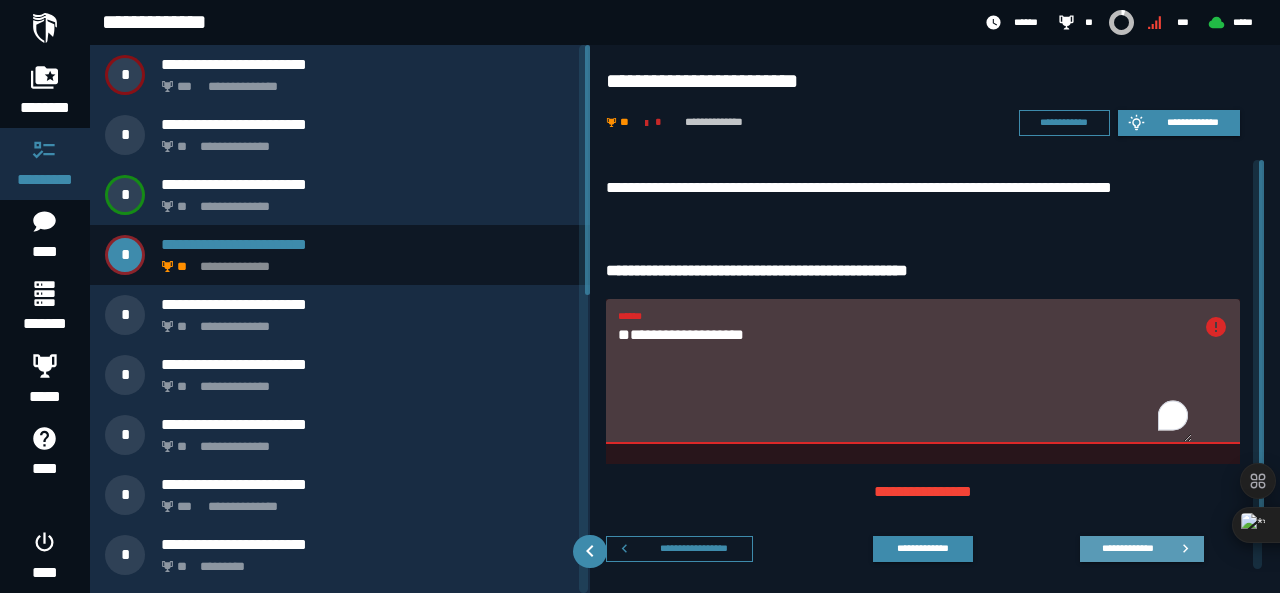 click on "**********" at bounding box center [1142, 549] 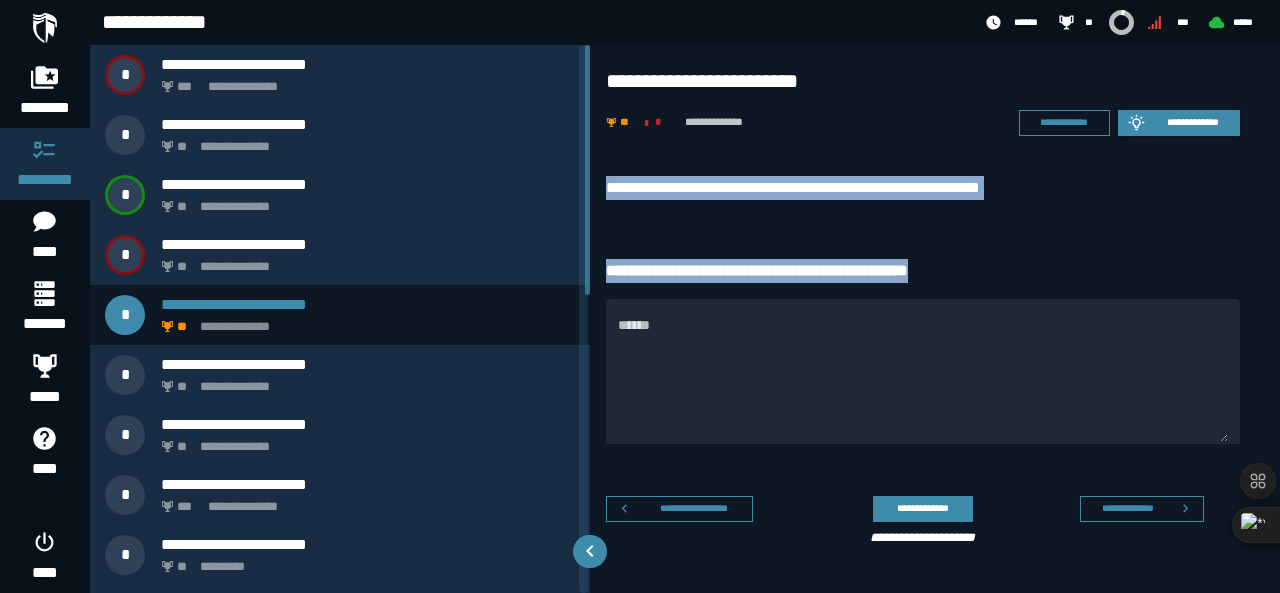 drag, startPoint x: 1003, startPoint y: 283, endPoint x: 596, endPoint y: 196, distance: 416.19467 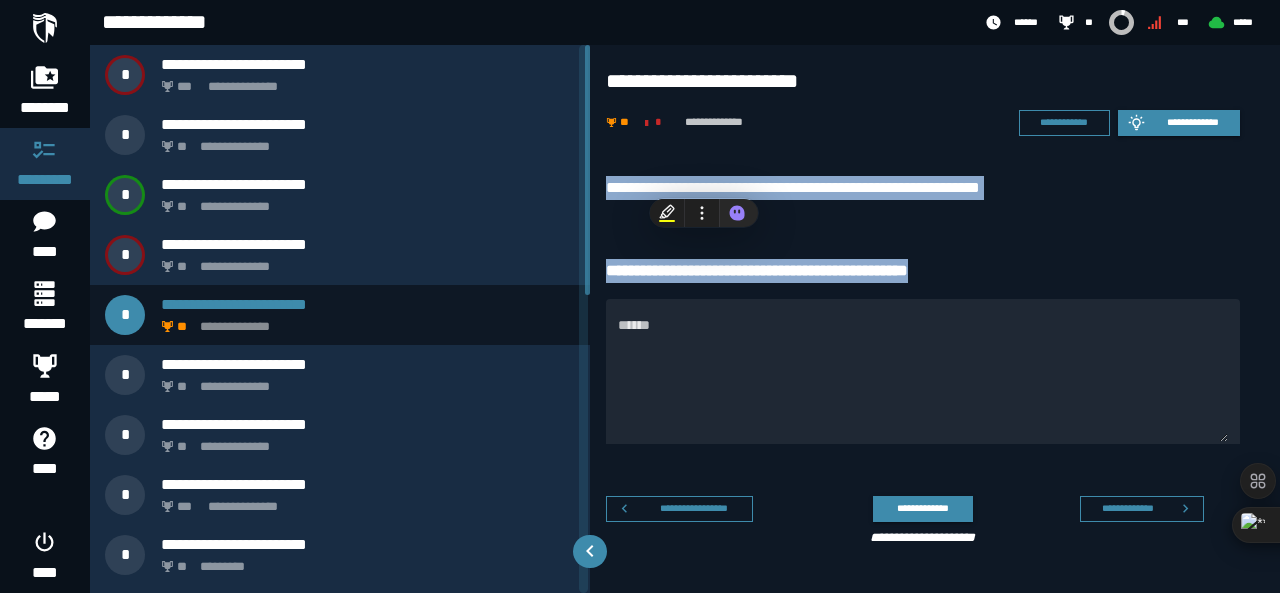 copy on "**********" 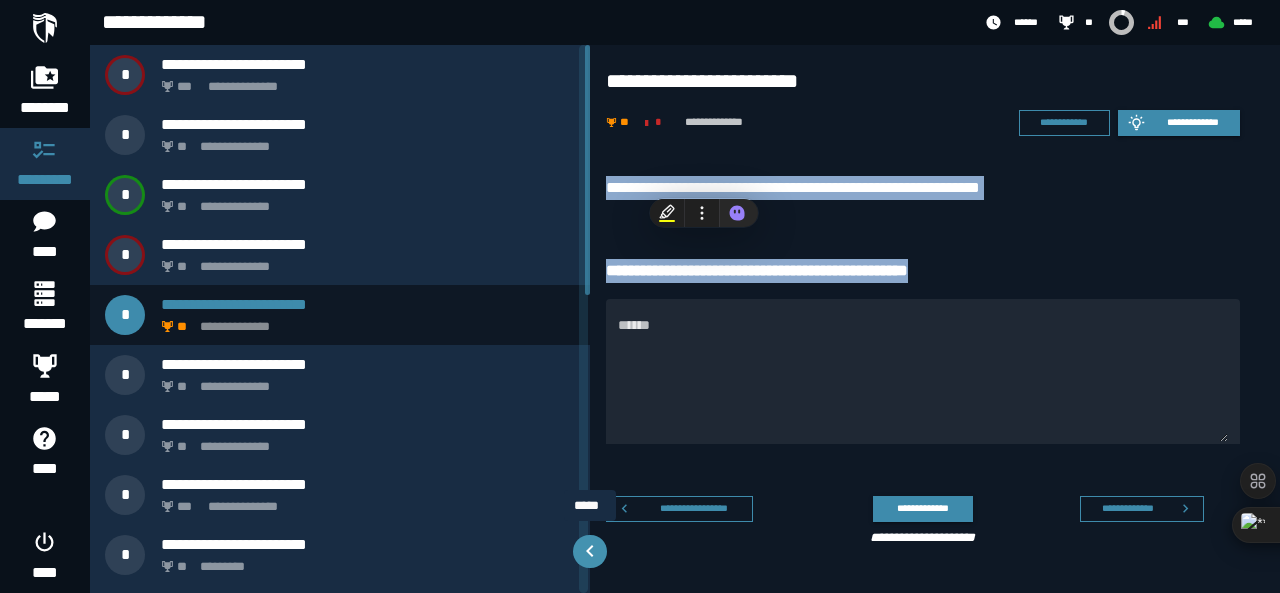click 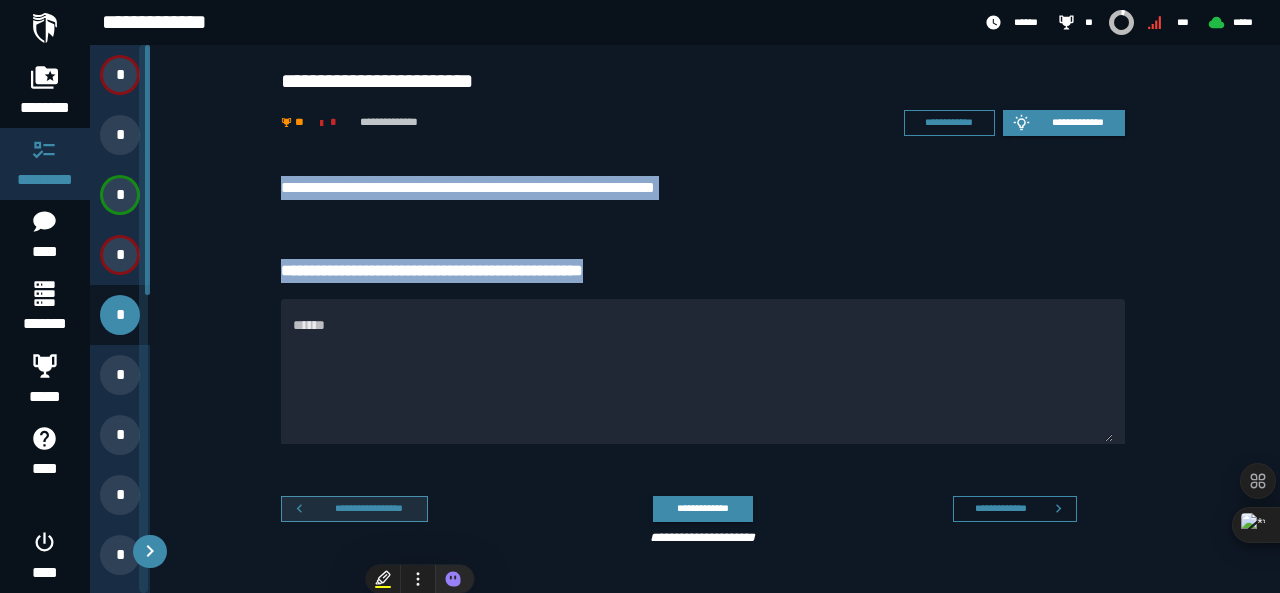 click 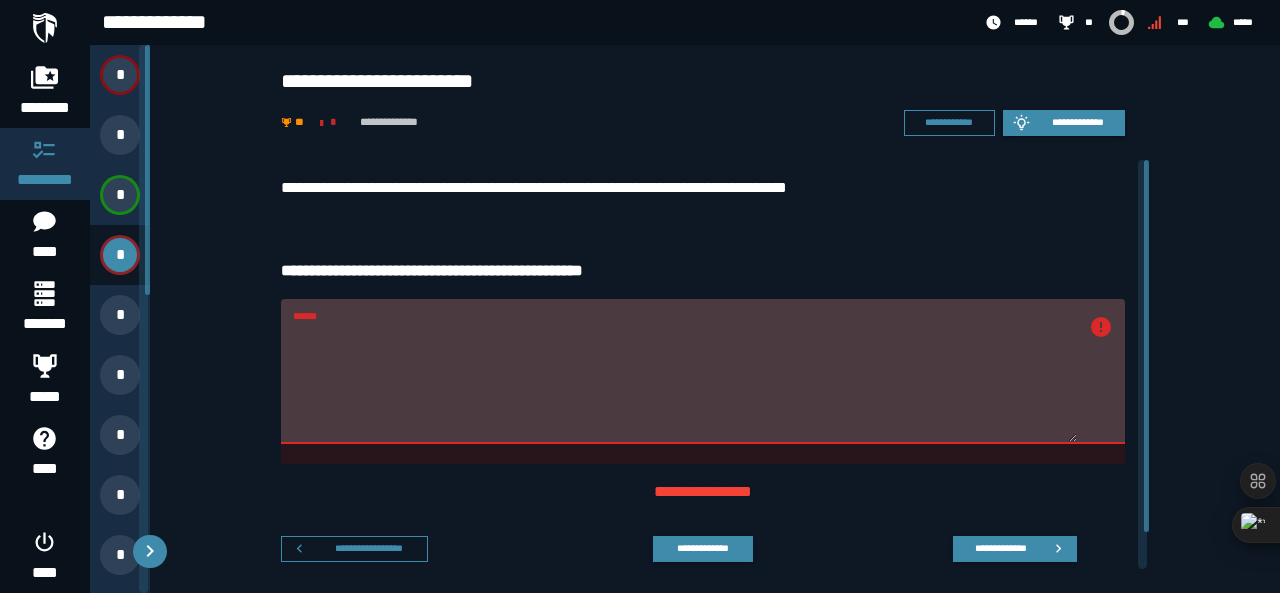 click on "**********" at bounding box center (703, 426) 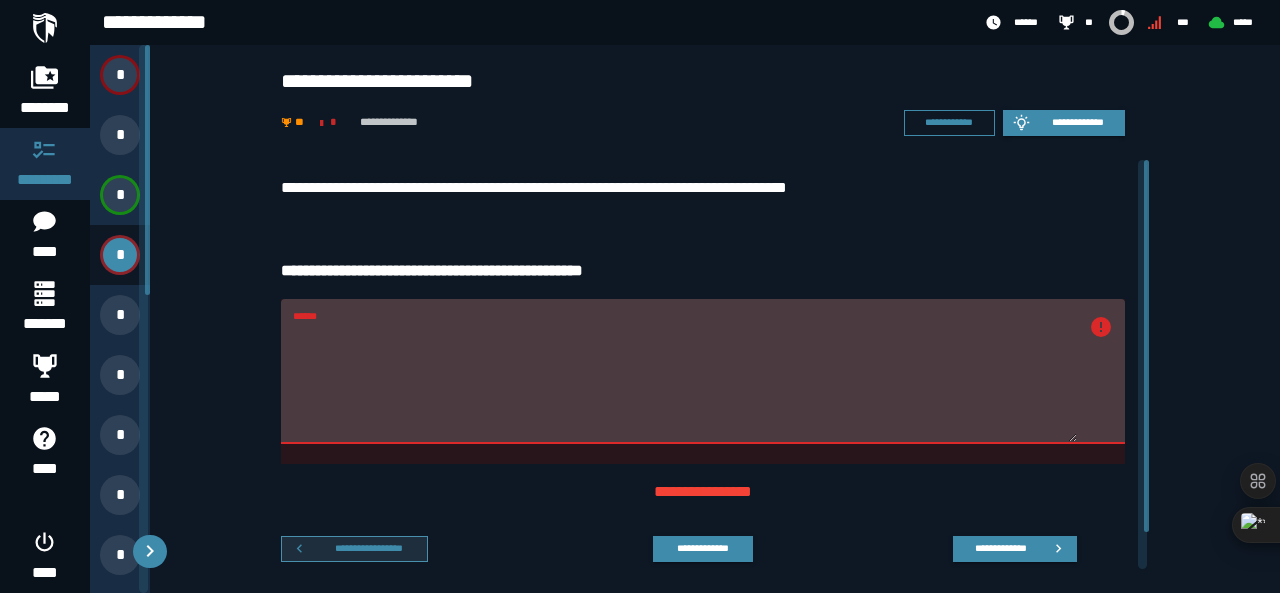 click 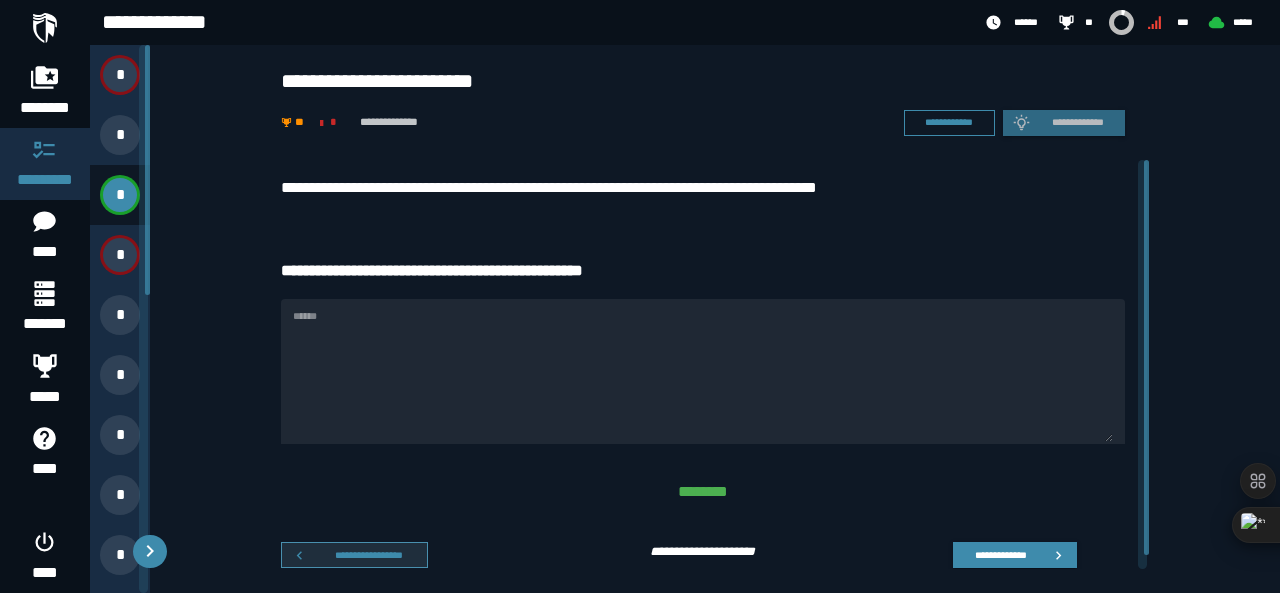 click 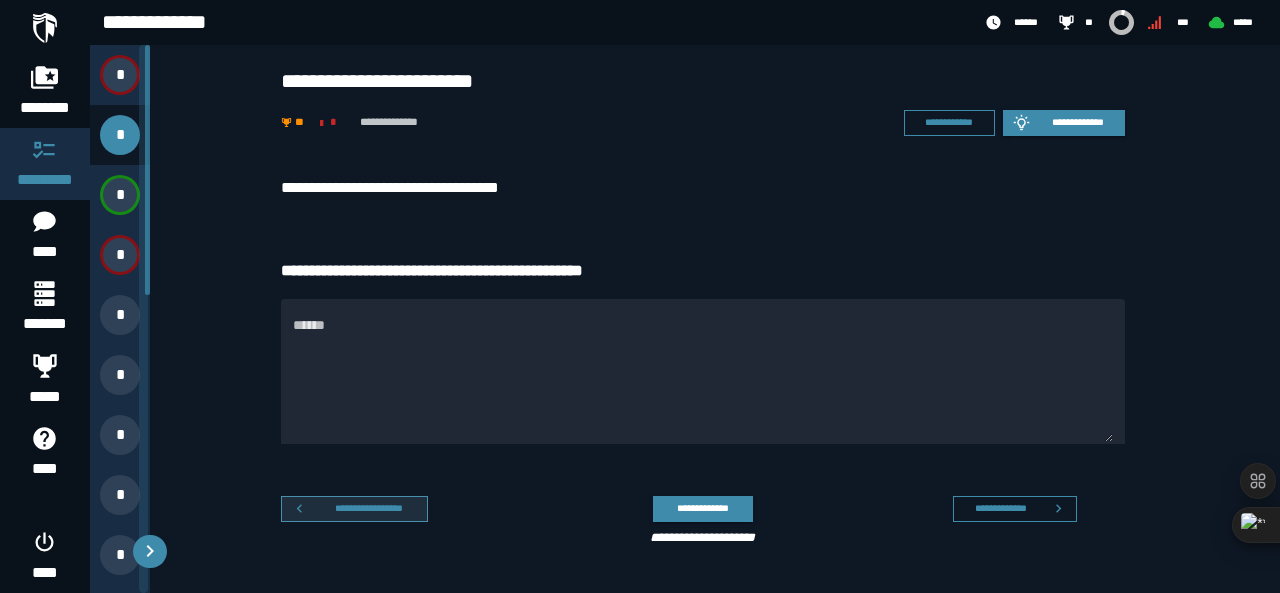 click on "**********" at bounding box center (369, 508) 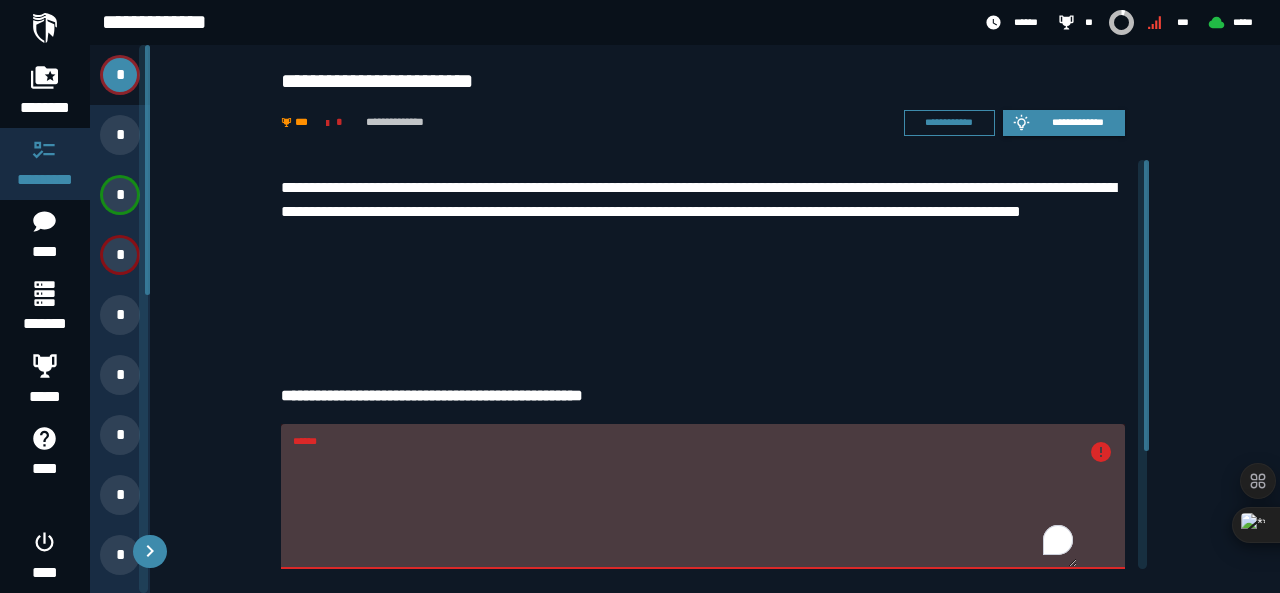 drag, startPoint x: 286, startPoint y: 472, endPoint x: 259, endPoint y: 454, distance: 32.449963 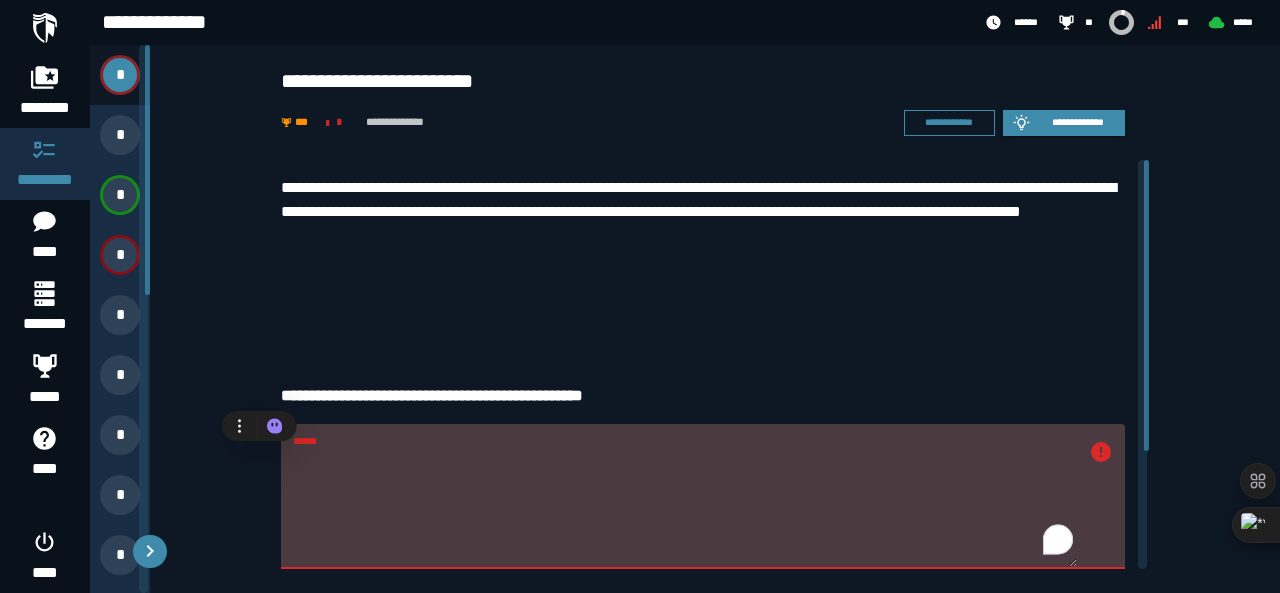 paste on "**********" 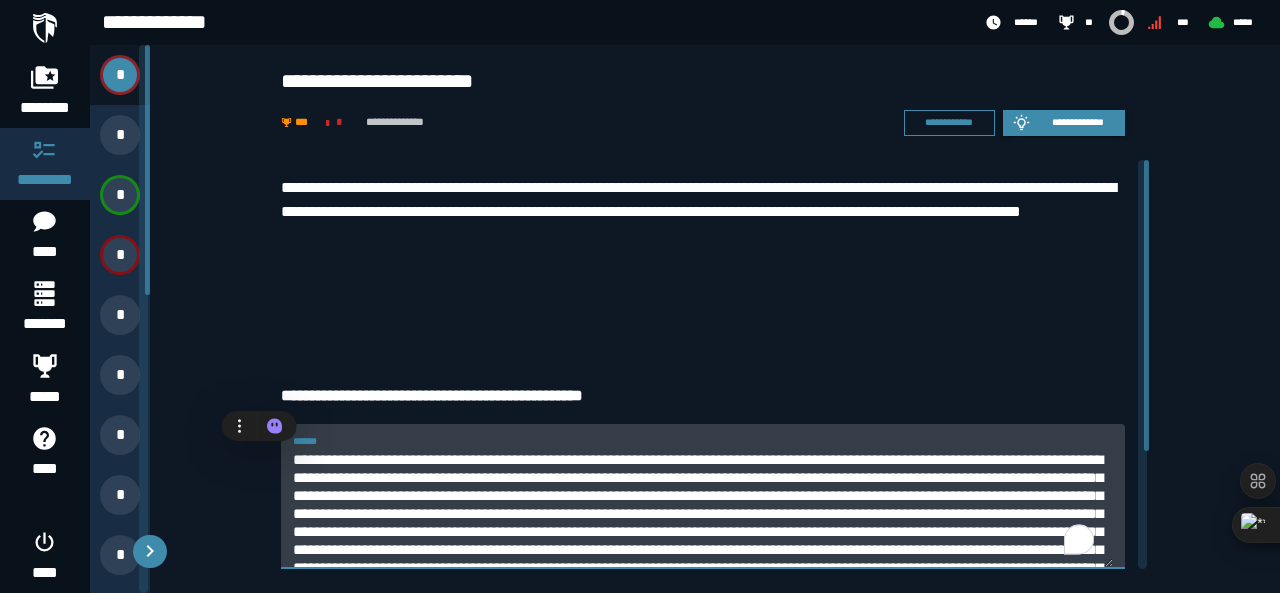 scroll, scrollTop: 1036, scrollLeft: 0, axis: vertical 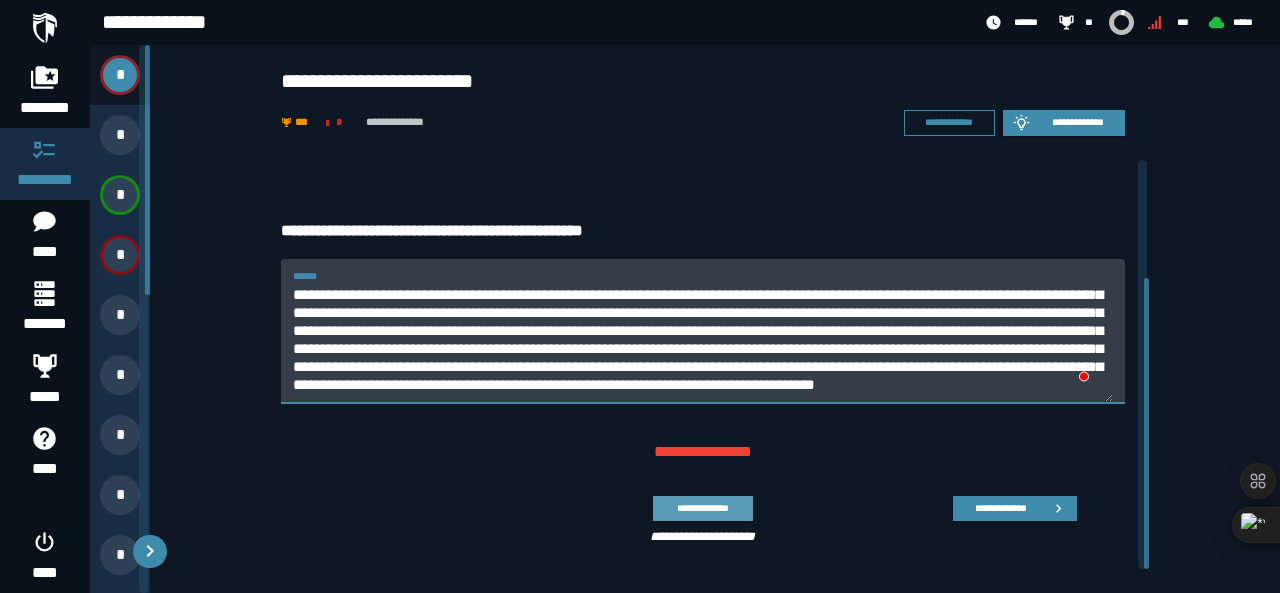 type on "**********" 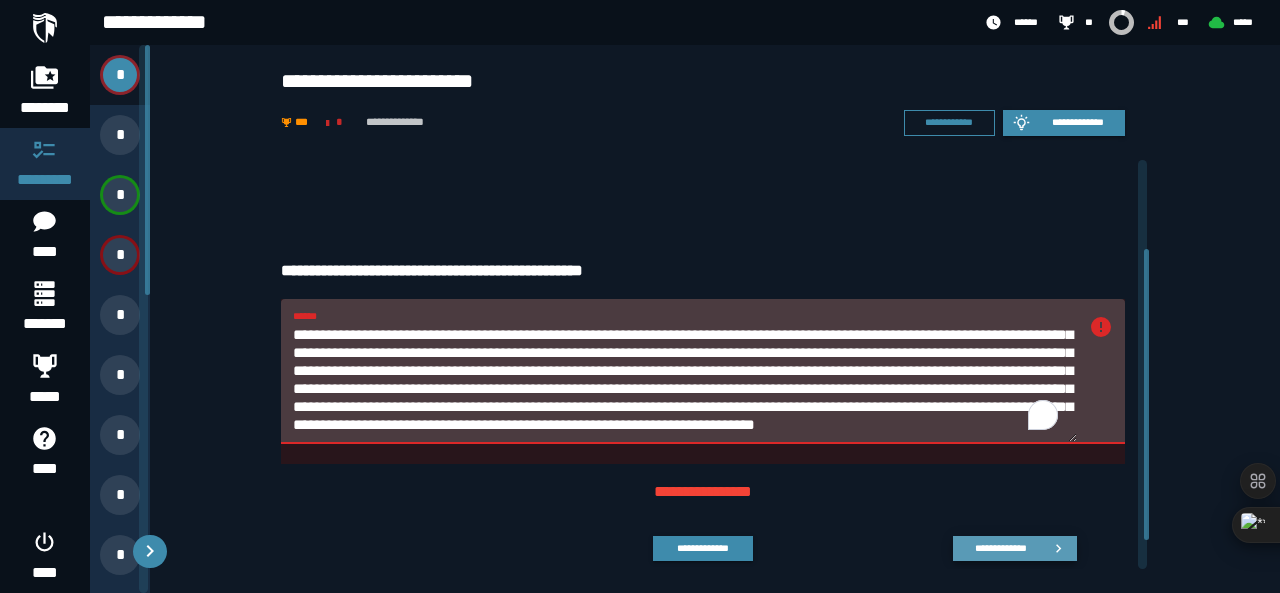 click on "**********" at bounding box center [1015, 548] 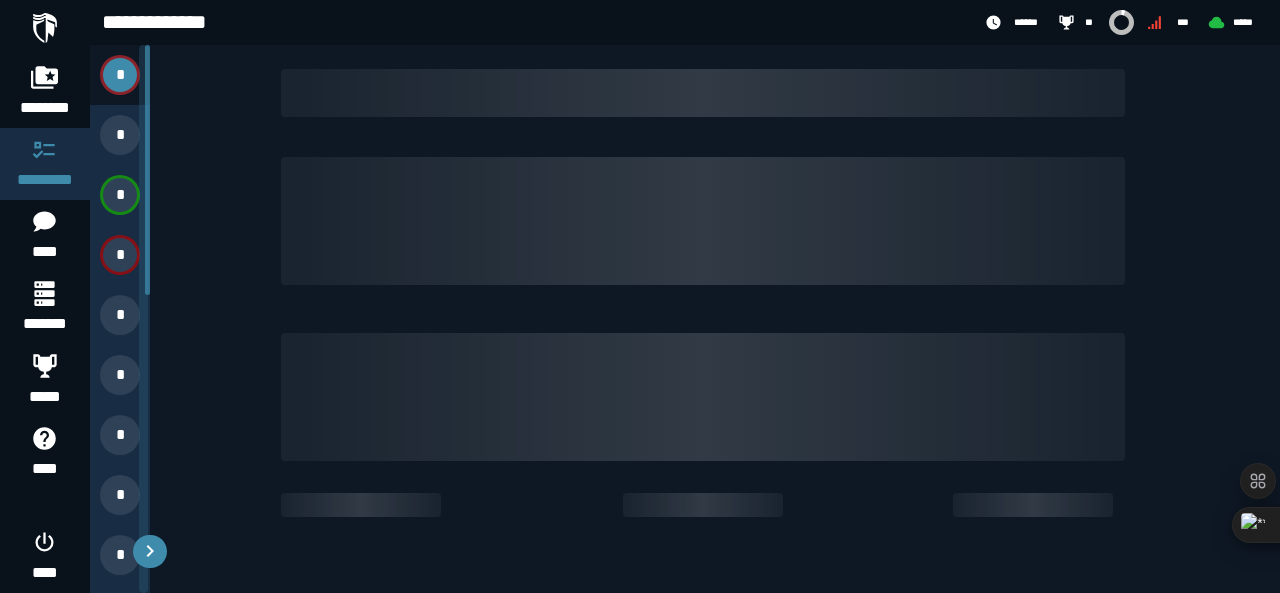 scroll, scrollTop: 0, scrollLeft: 0, axis: both 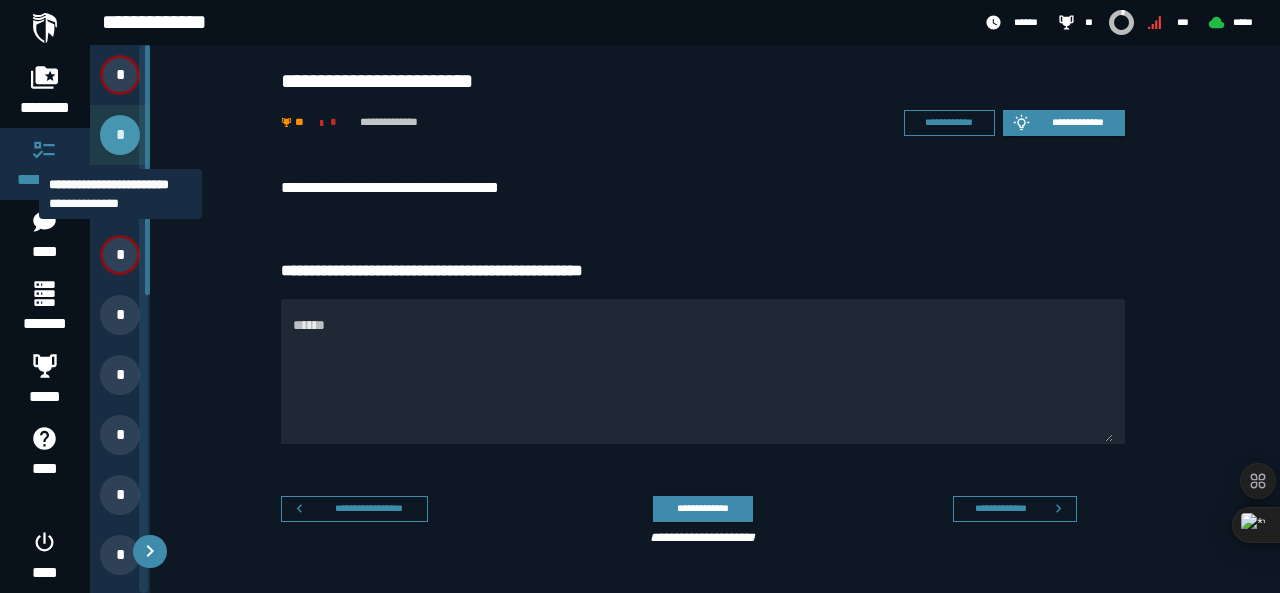 click on "*" at bounding box center [120, 135] 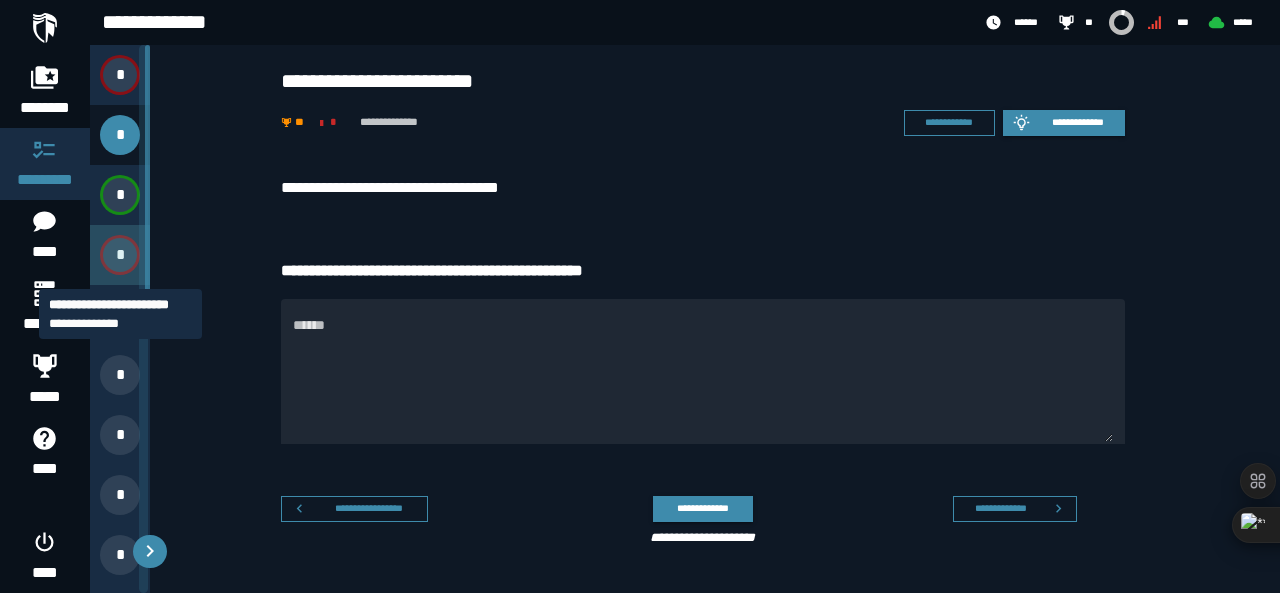click on "*" at bounding box center (120, 255) 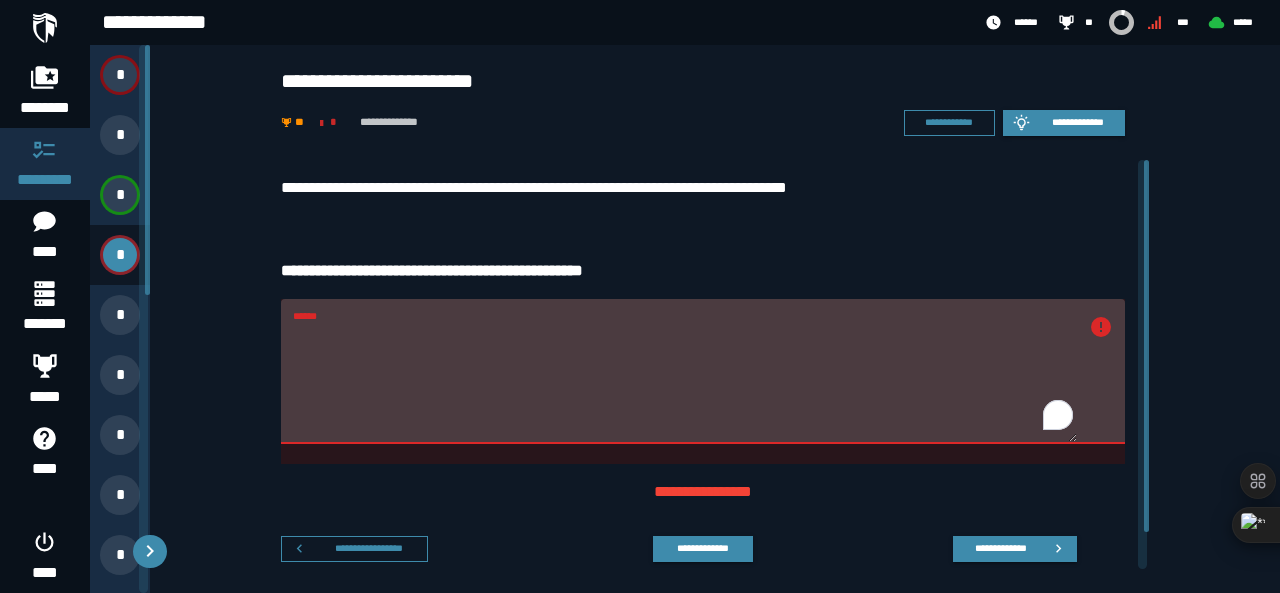drag, startPoint x: 444, startPoint y: 348, endPoint x: 236, endPoint y: 343, distance: 208.06009 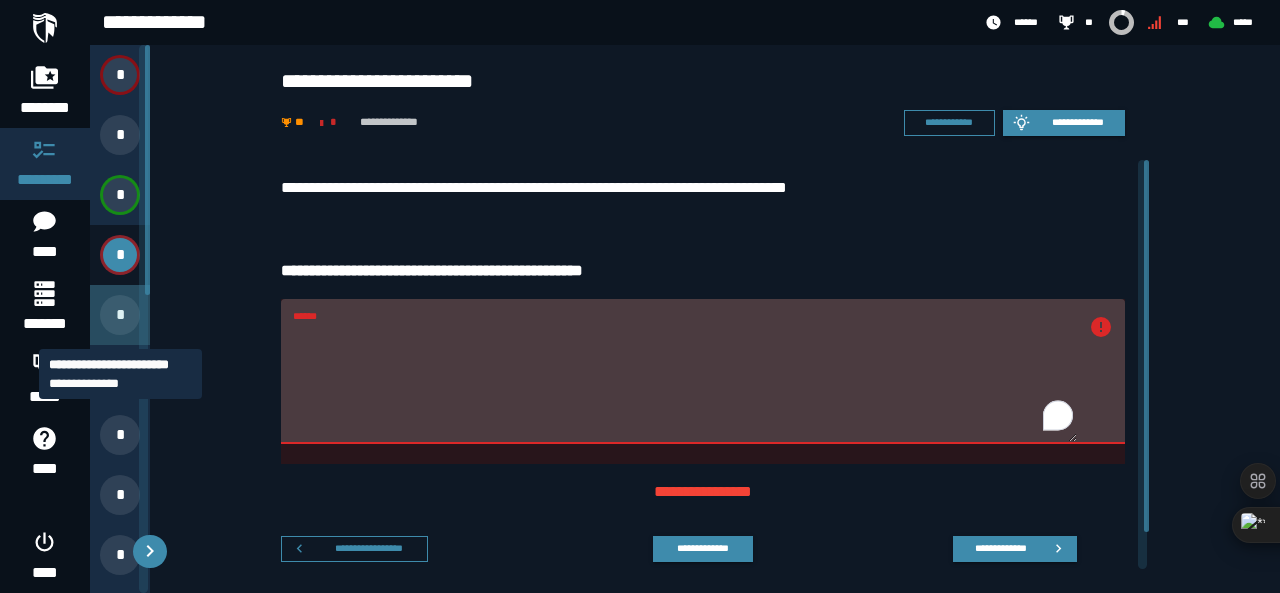 click on "*" at bounding box center (120, 315) 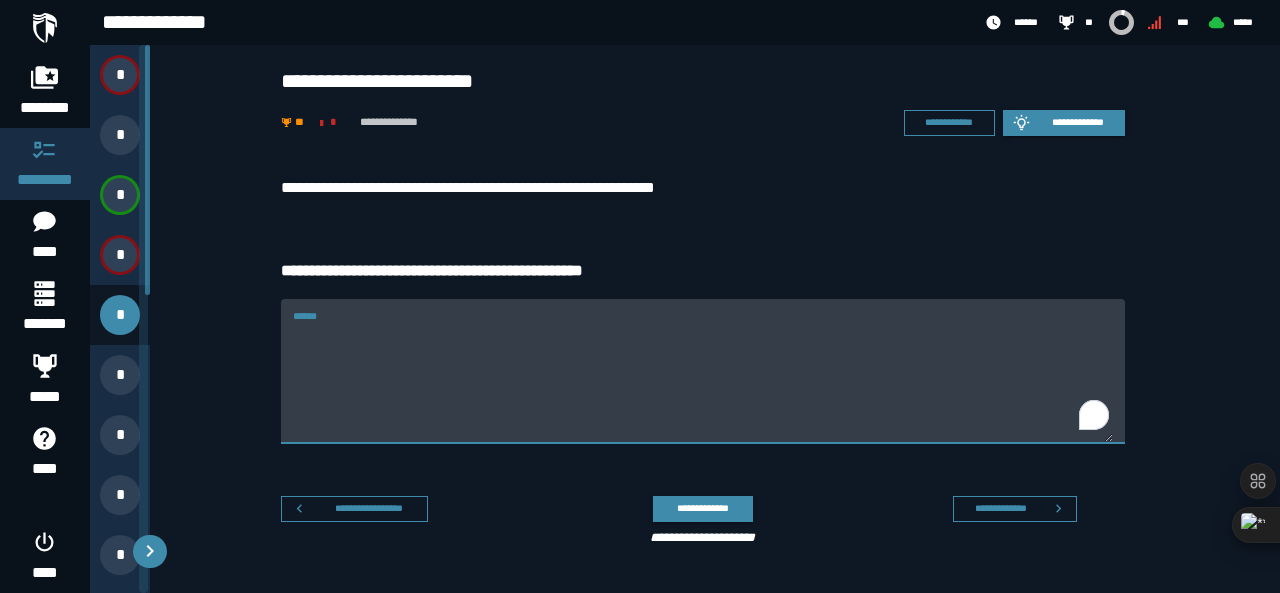 paste on "**********" 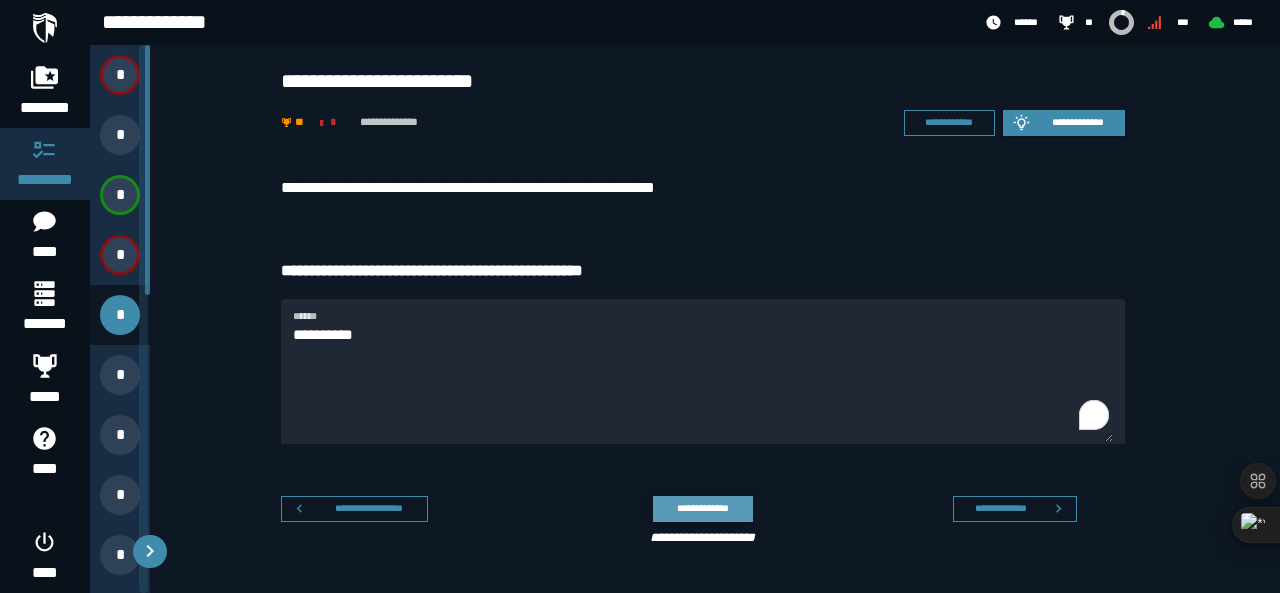 click on "**********" at bounding box center (702, 508) 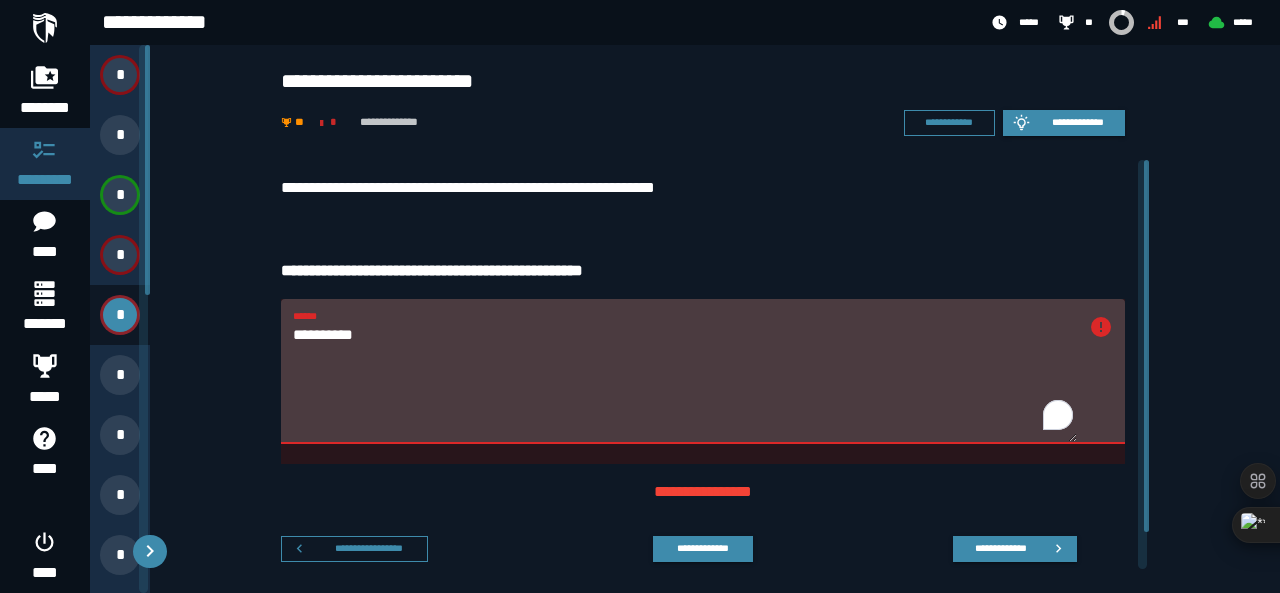 drag, startPoint x: 314, startPoint y: 336, endPoint x: 236, endPoint y: 336, distance: 78 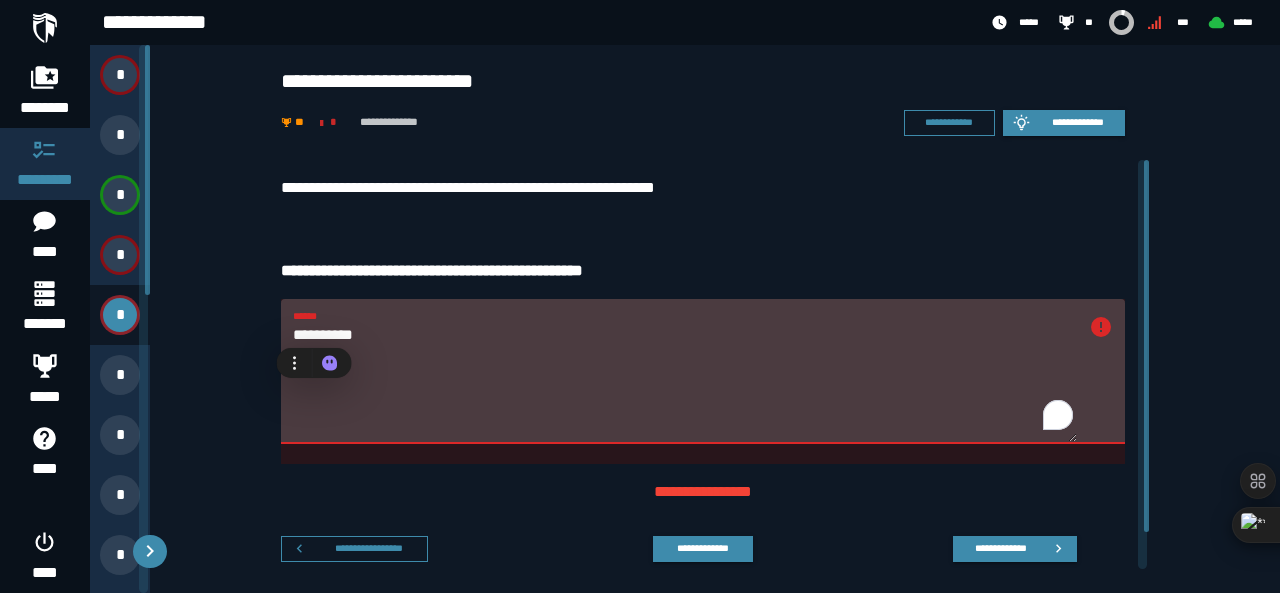 paste 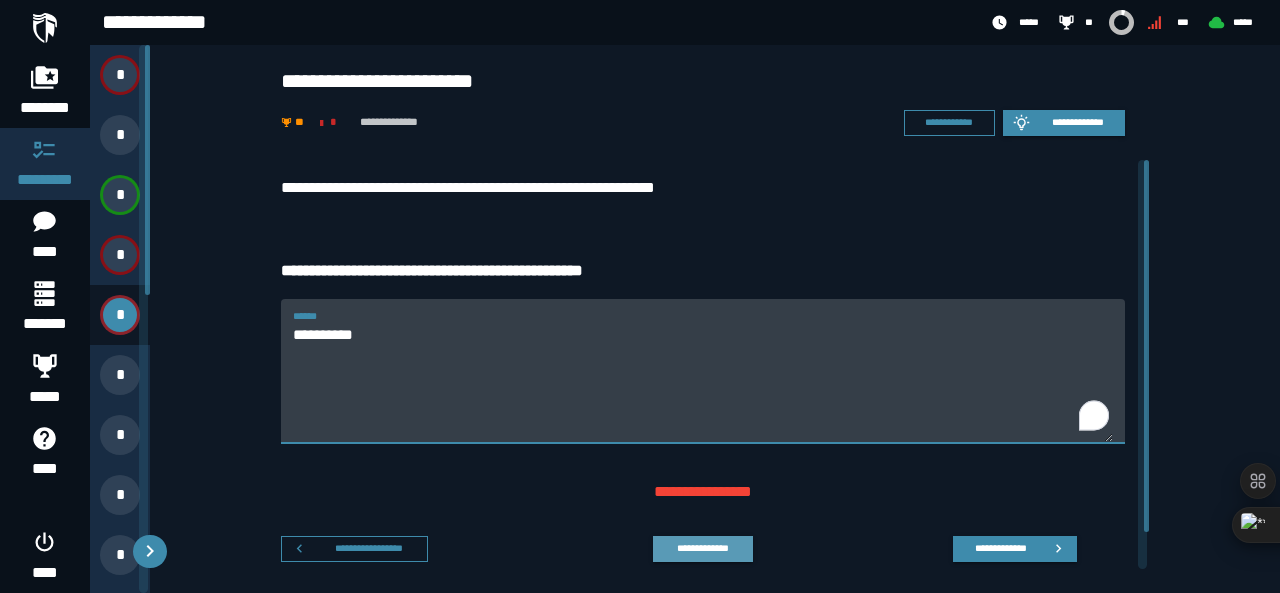 click on "**********" at bounding box center (702, 548) 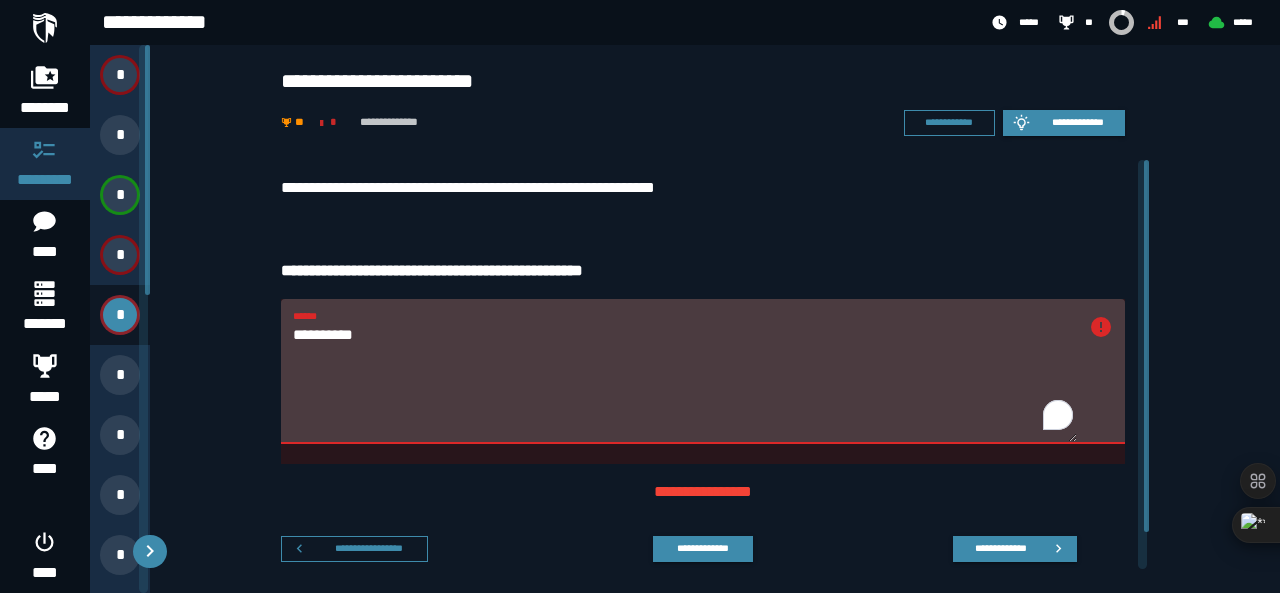 drag, startPoint x: 368, startPoint y: 340, endPoint x: 244, endPoint y: 339, distance: 124.004036 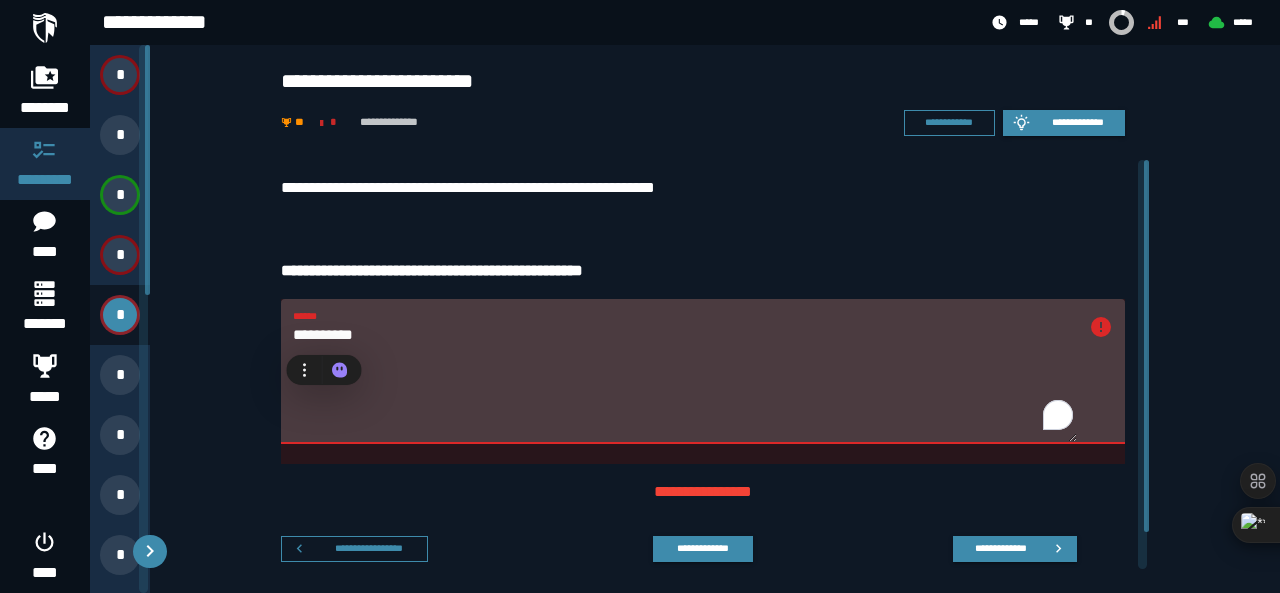 paste on "*" 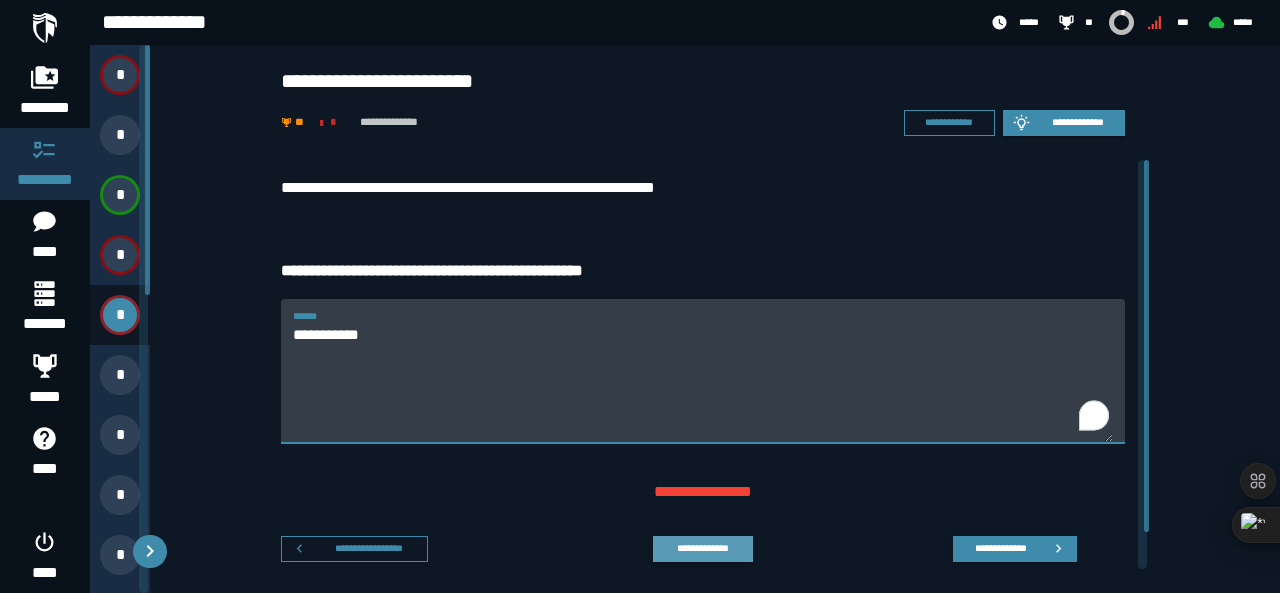 type on "**********" 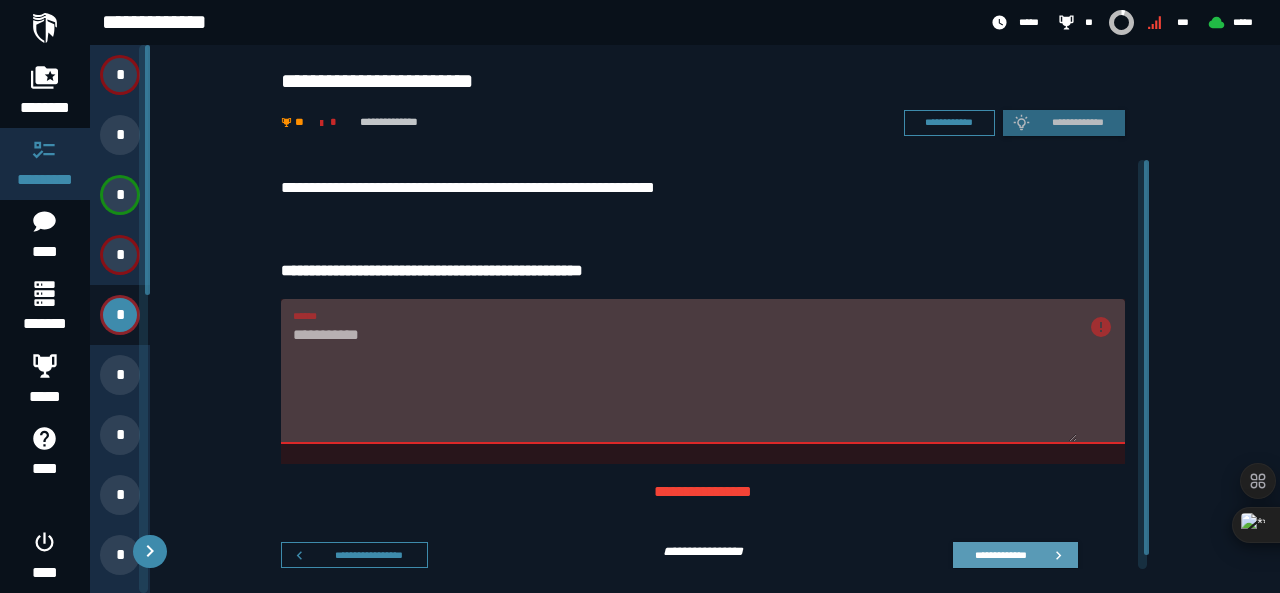 click on "**********" at bounding box center (1000, 554) 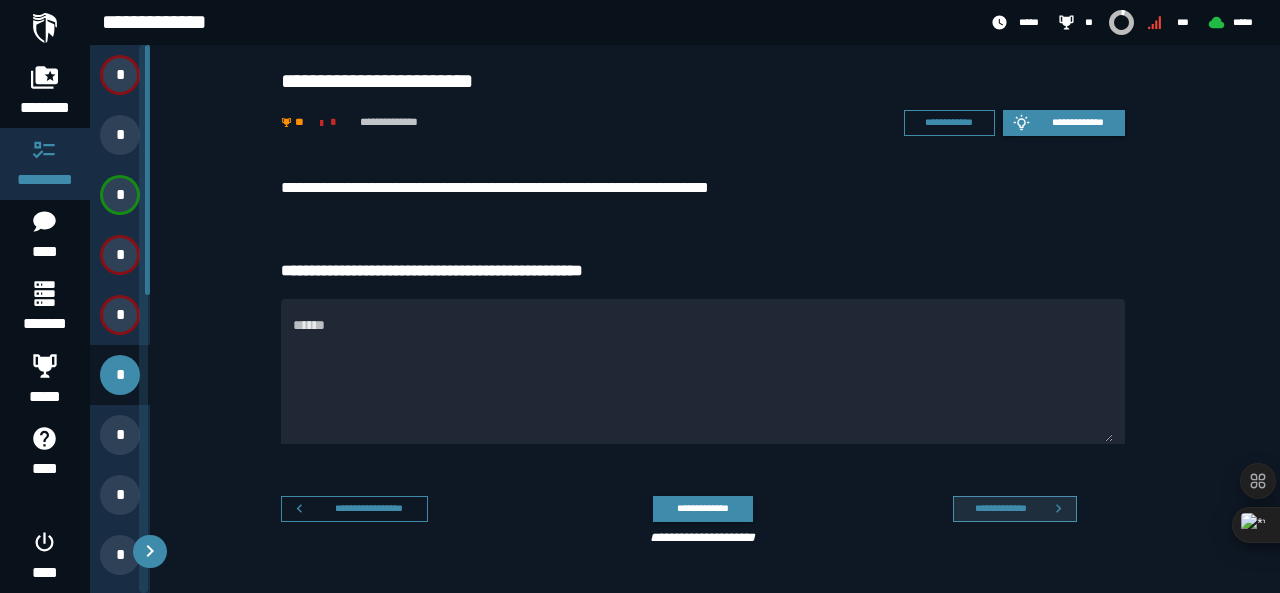 click on "**********" at bounding box center (1000, 508) 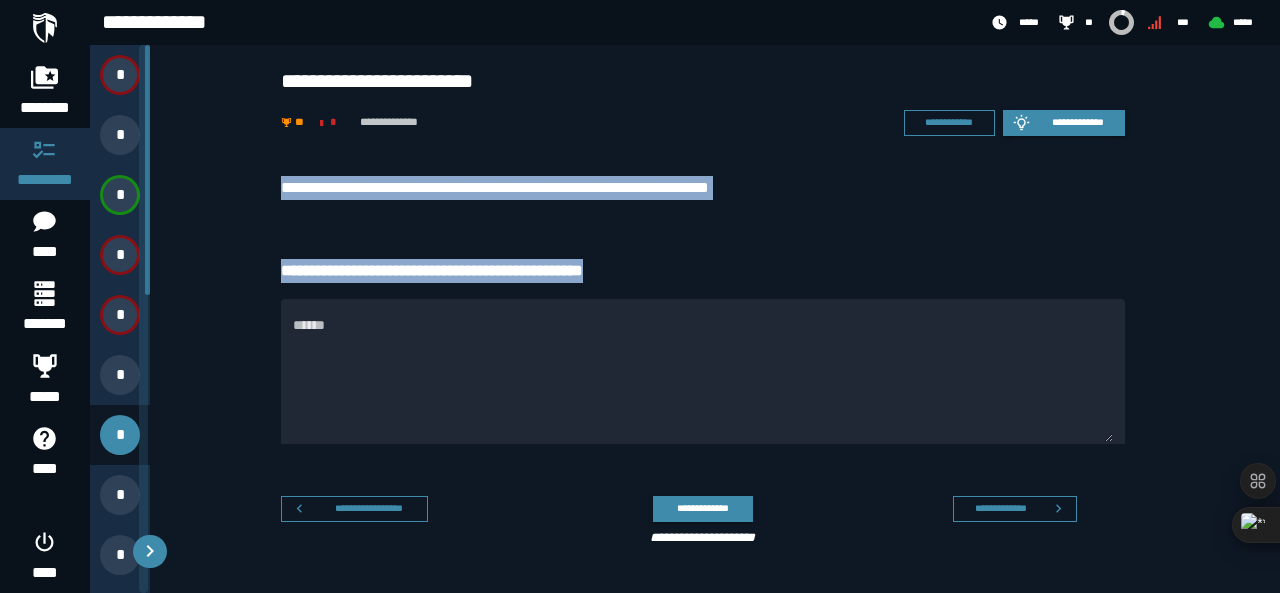 drag, startPoint x: 637, startPoint y: 261, endPoint x: 309, endPoint y: 176, distance: 338.83478 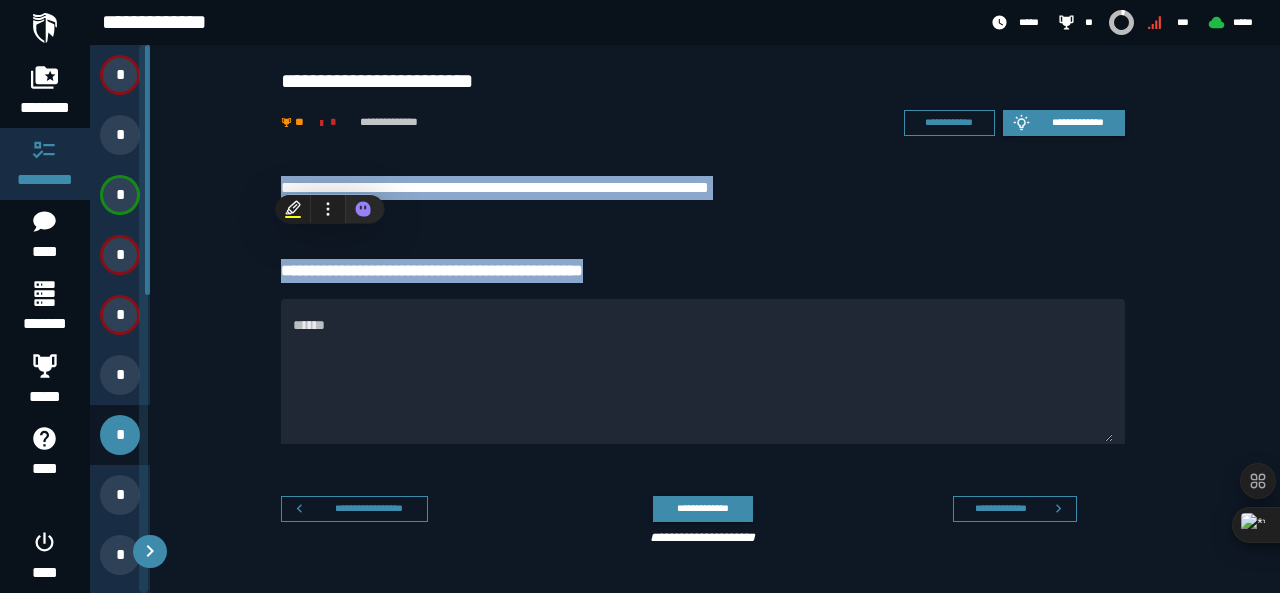 copy on "**********" 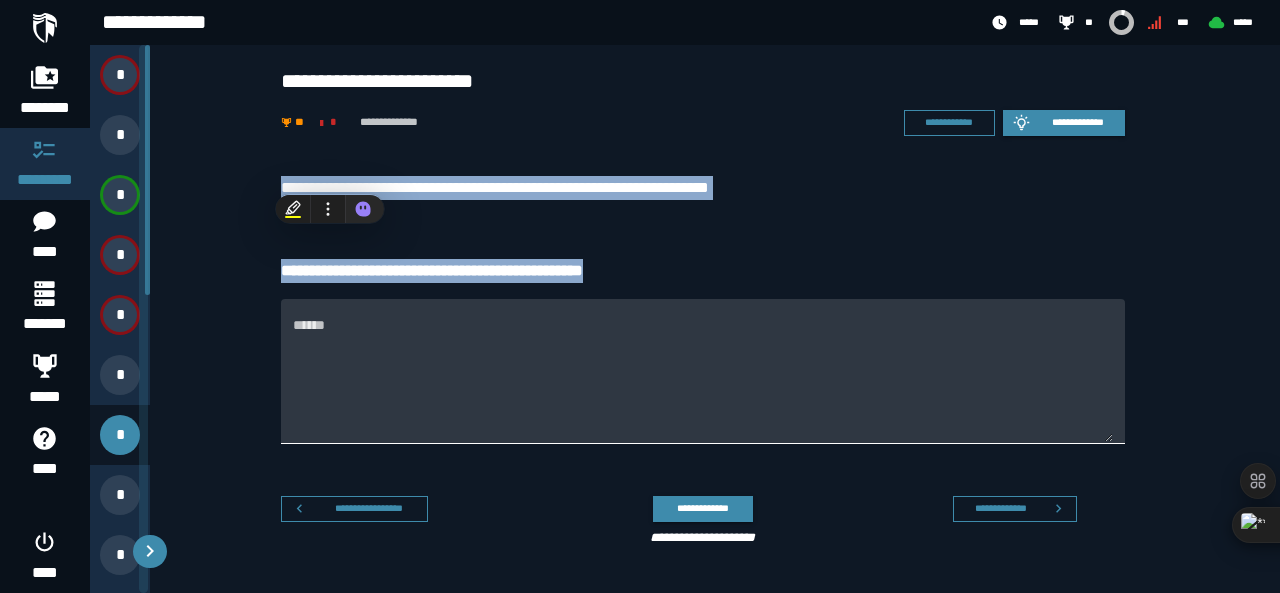 click on "******" at bounding box center [703, 383] 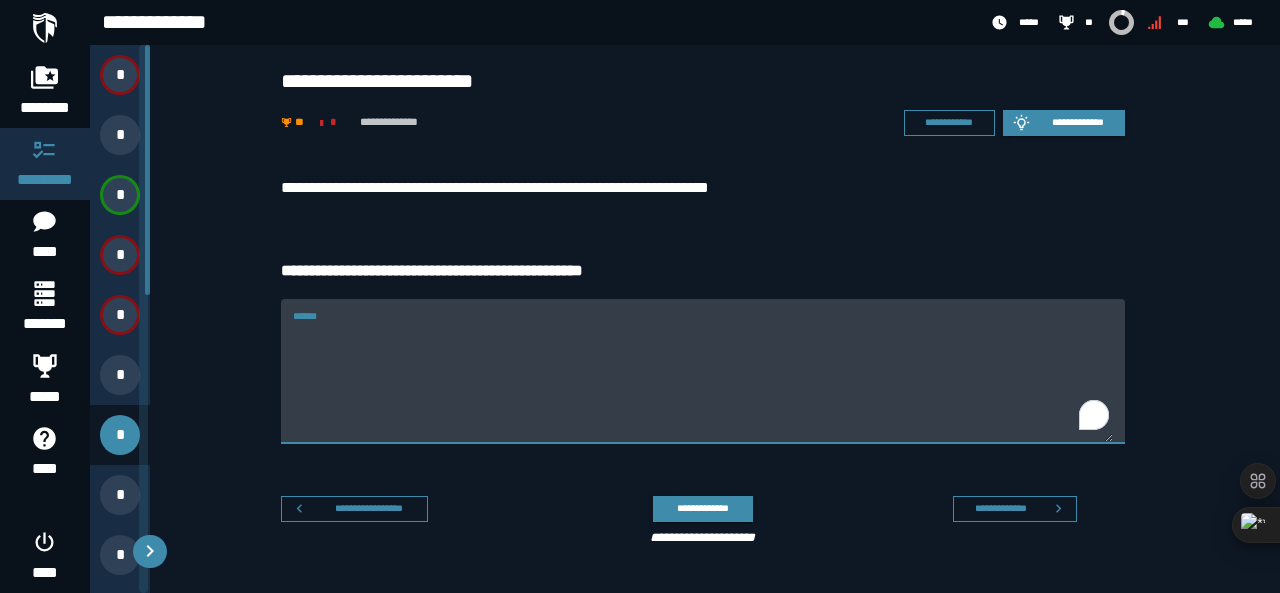paste on "*********" 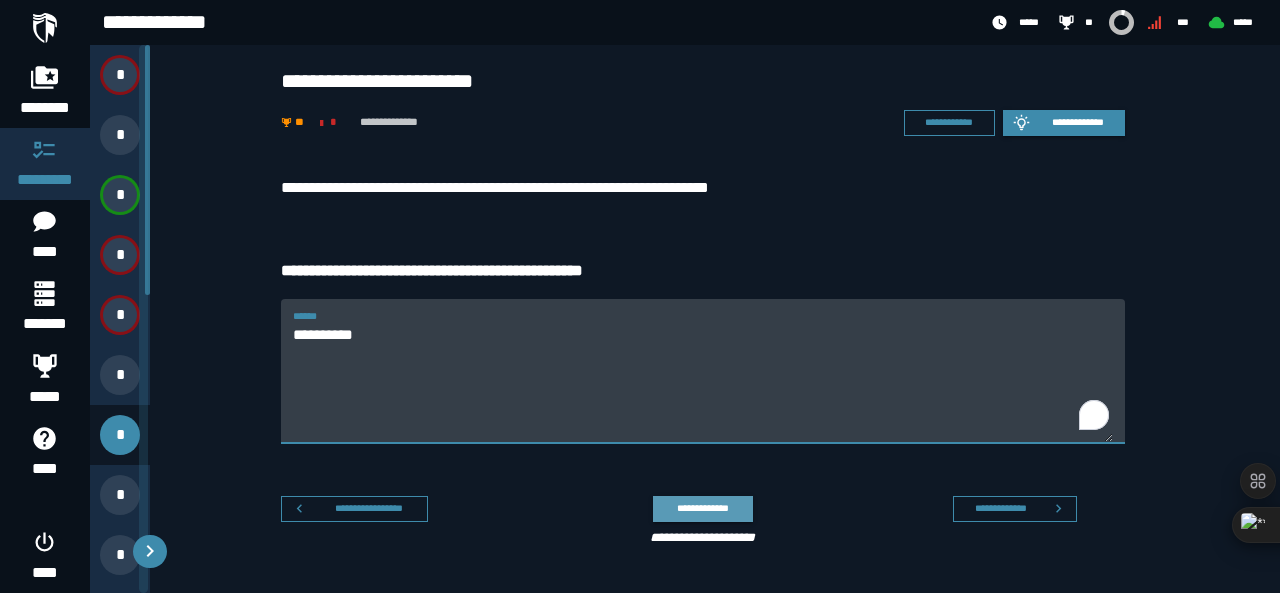 type on "*********" 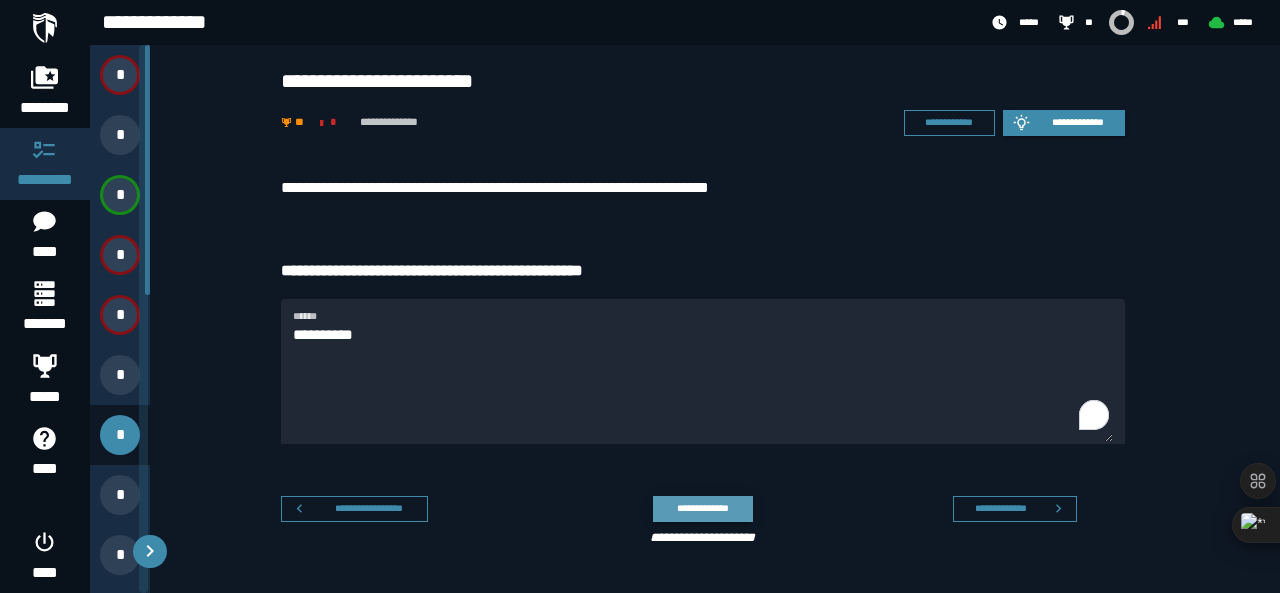 click on "**********" at bounding box center [702, 508] 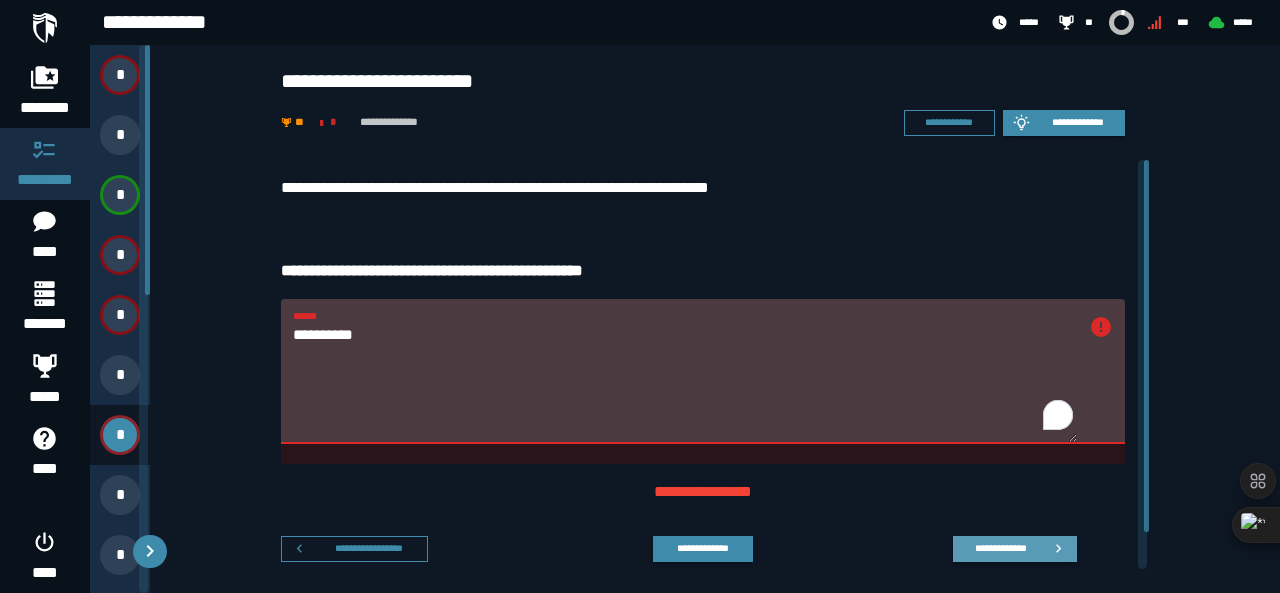 click 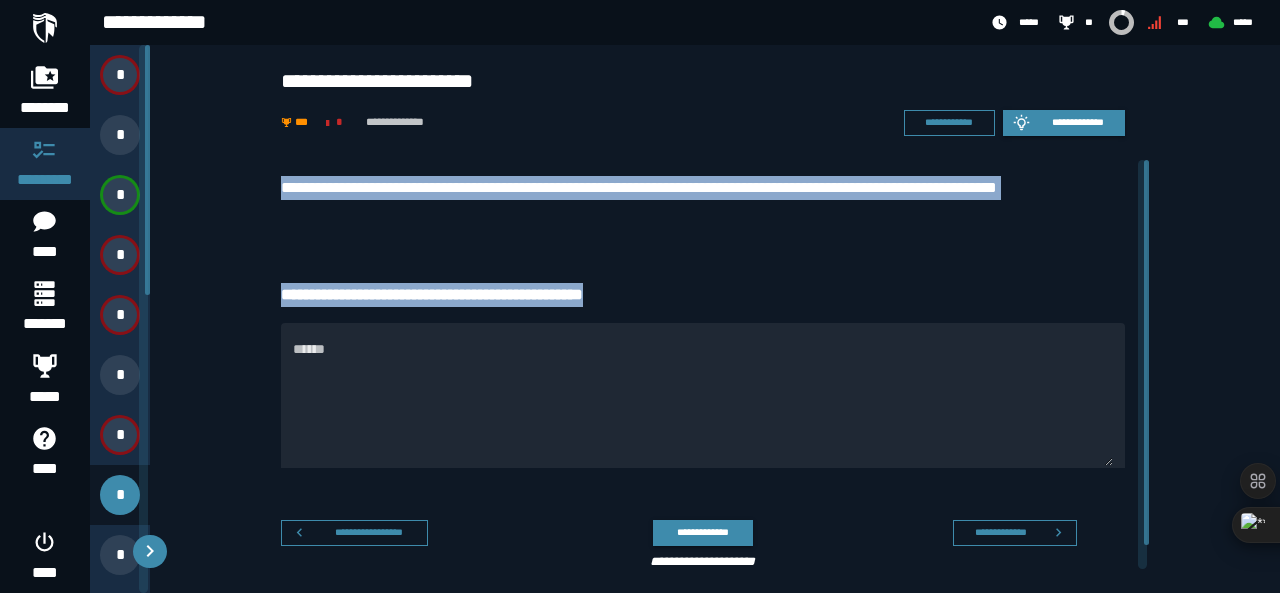 drag, startPoint x: 664, startPoint y: 299, endPoint x: 274, endPoint y: 189, distance: 405.216 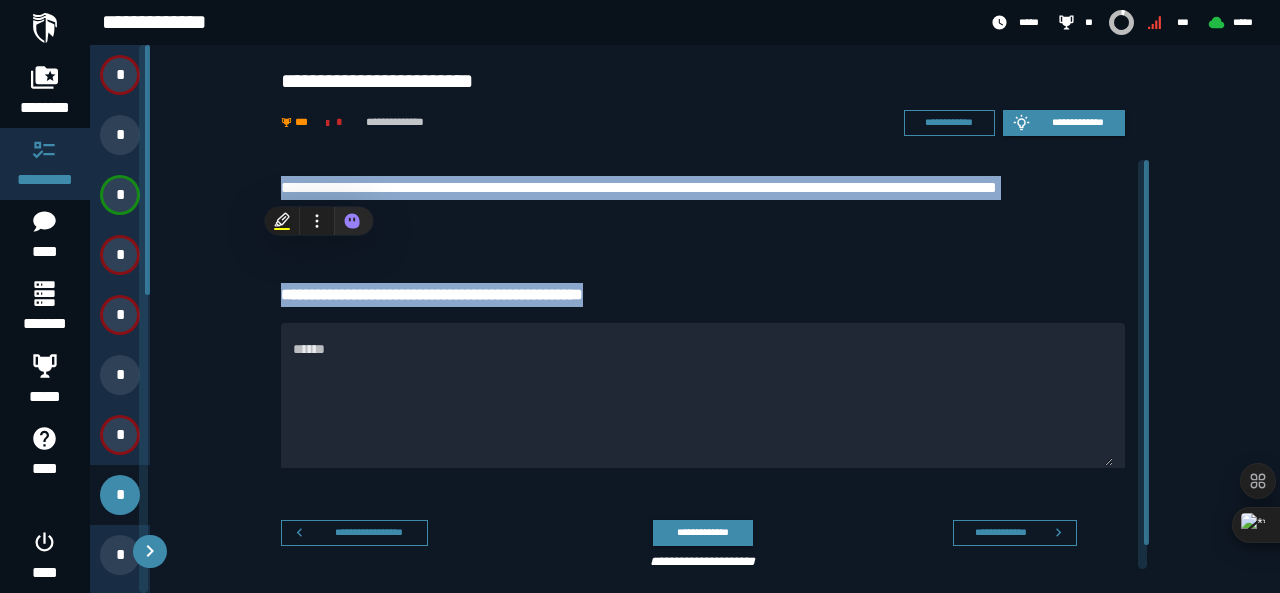 copy on "**********" 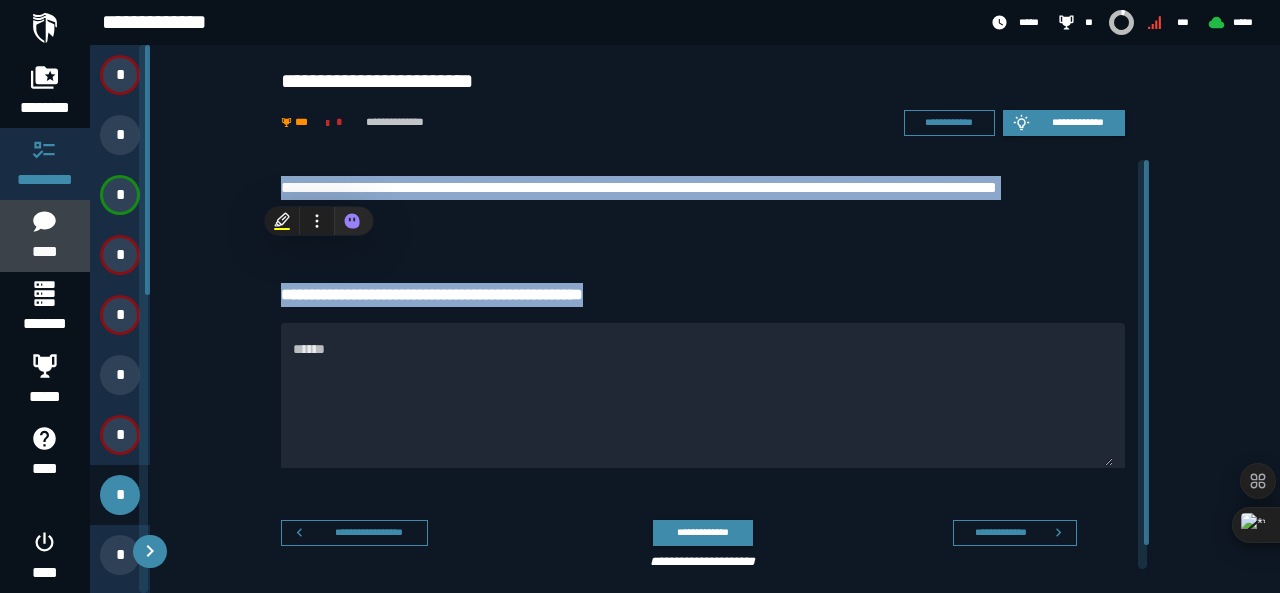 click 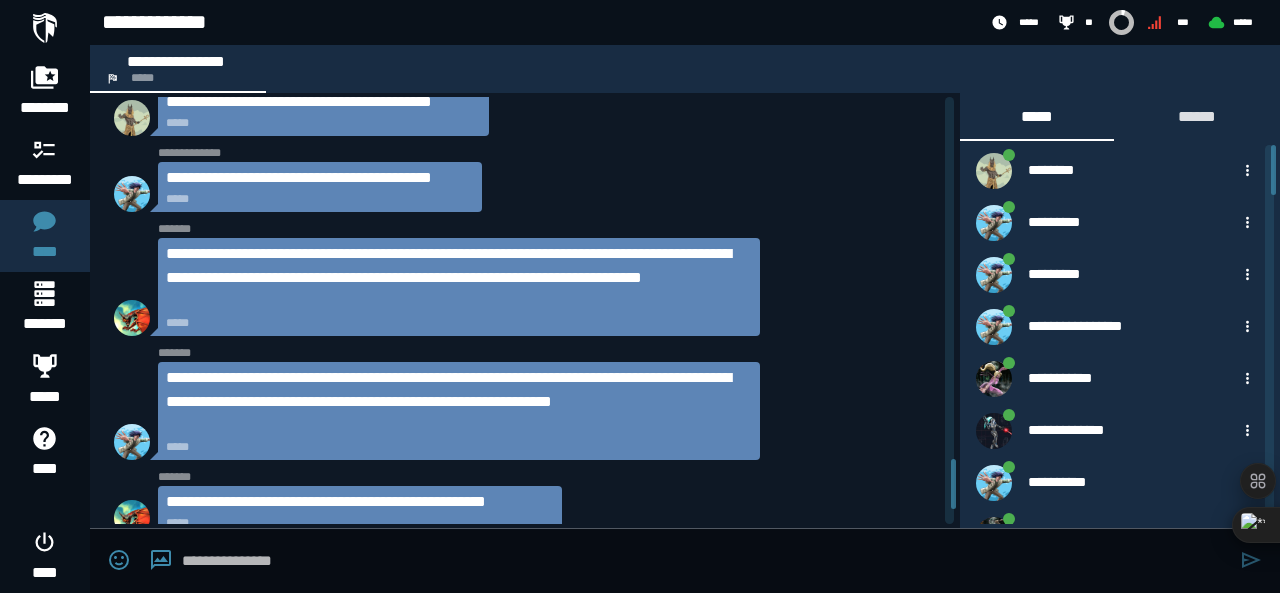 scroll, scrollTop: 3882, scrollLeft: 0, axis: vertical 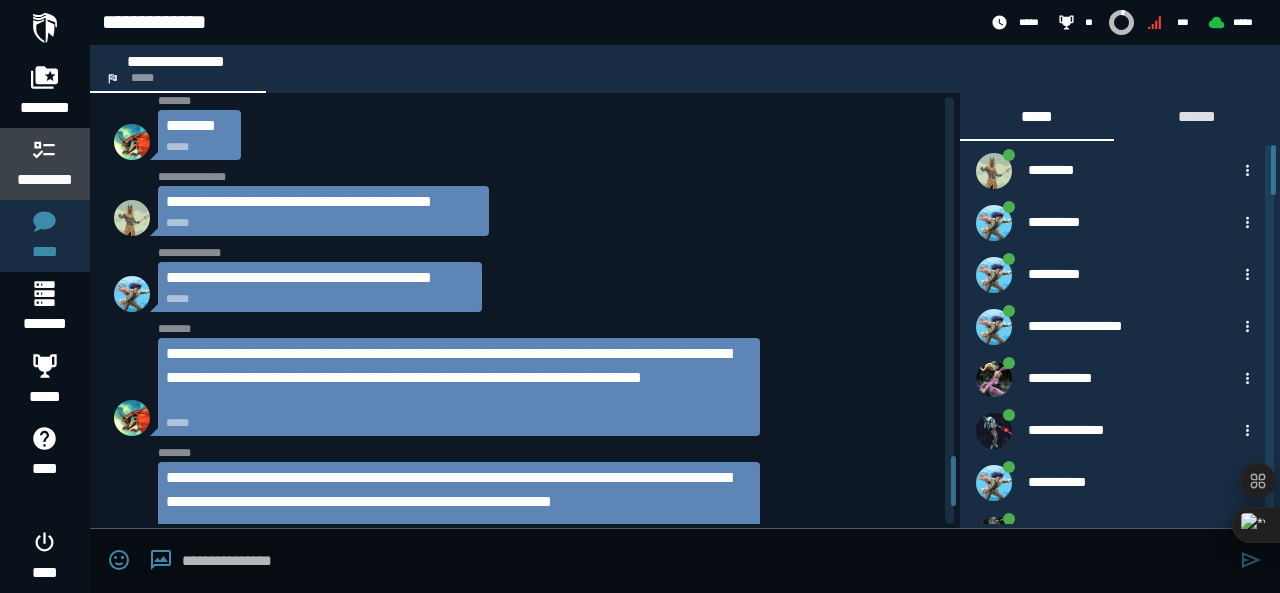click at bounding box center [45, 149] 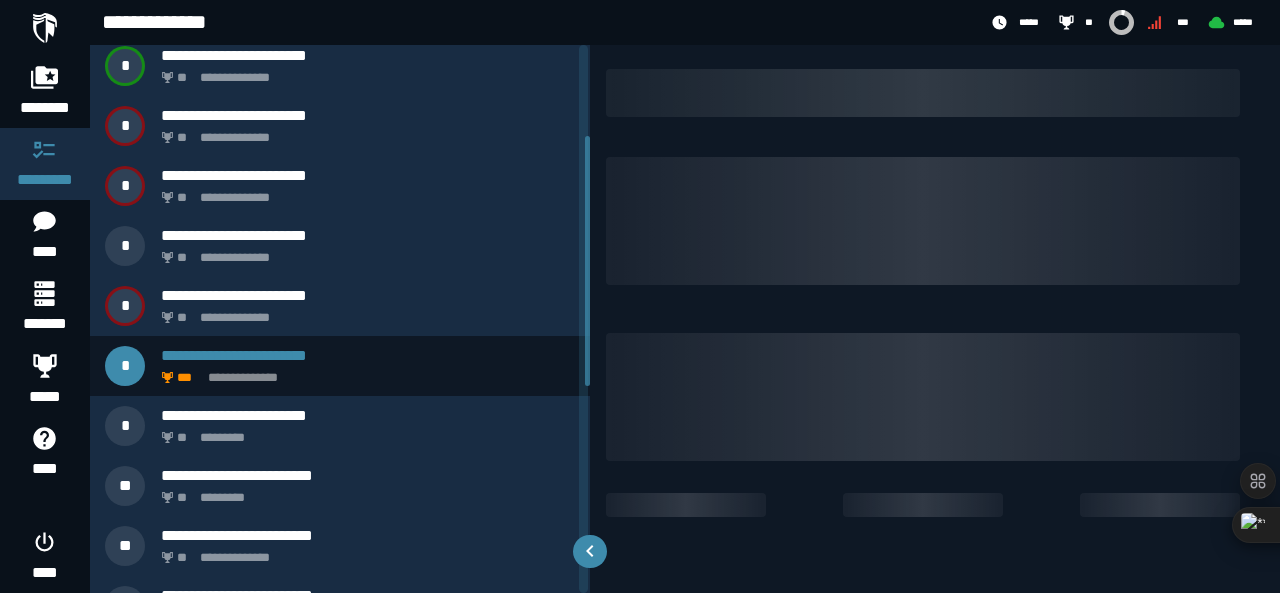 scroll, scrollTop: 200, scrollLeft: 0, axis: vertical 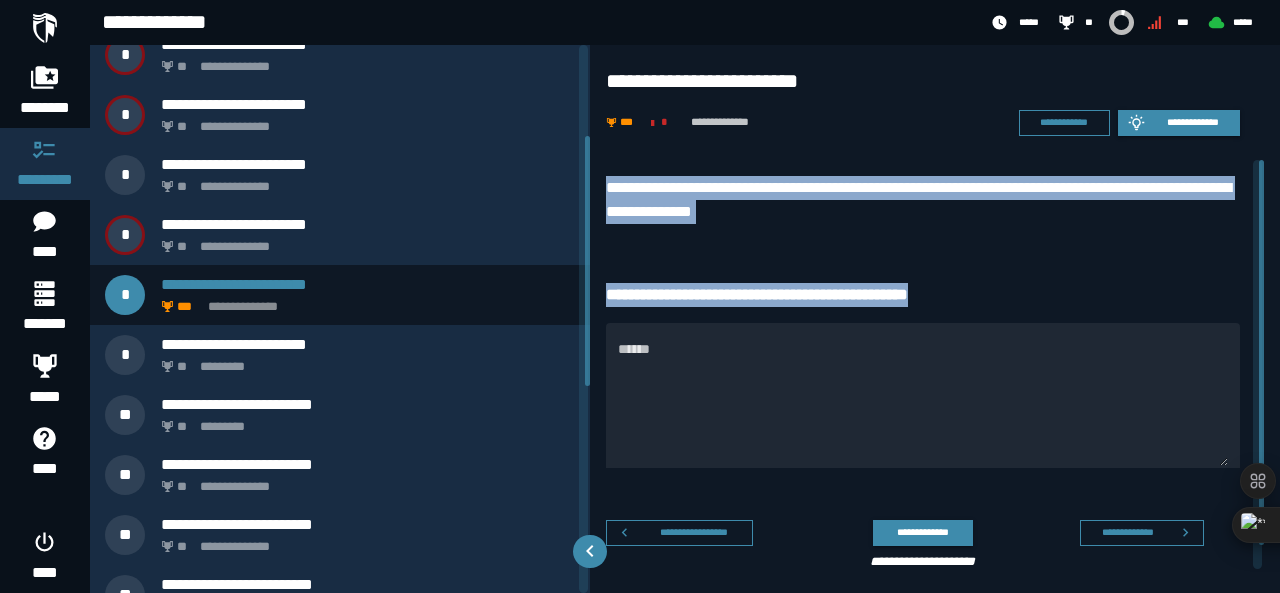 drag, startPoint x: 974, startPoint y: 293, endPoint x: 598, endPoint y: 189, distance: 390.11792 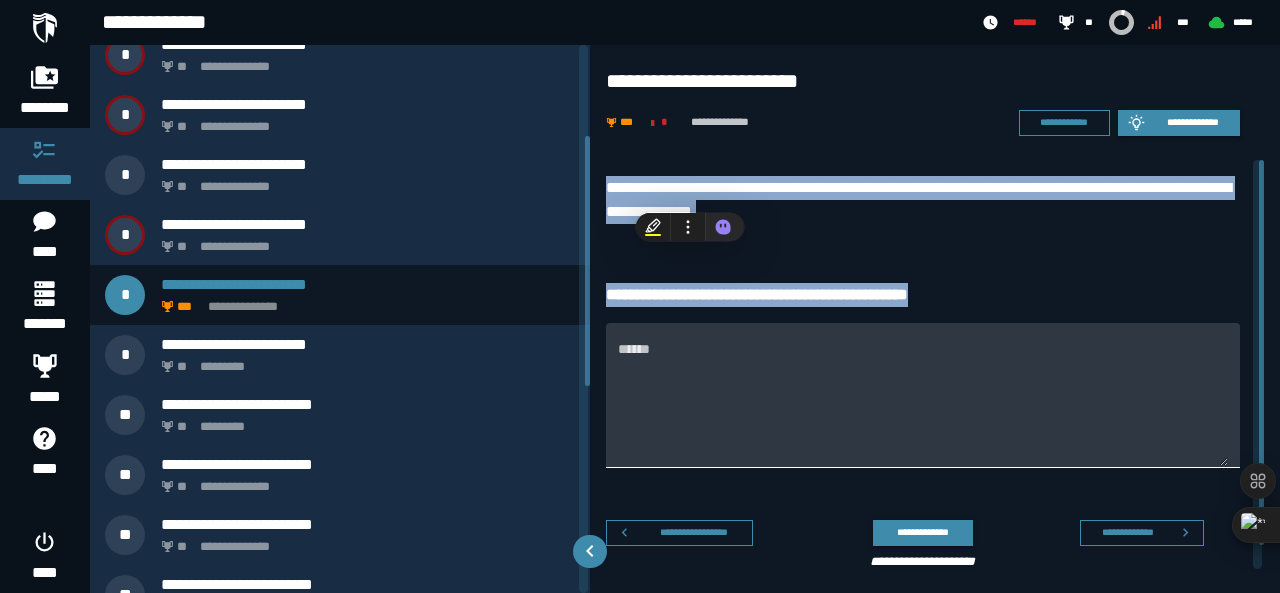 click on "******" at bounding box center [923, 407] 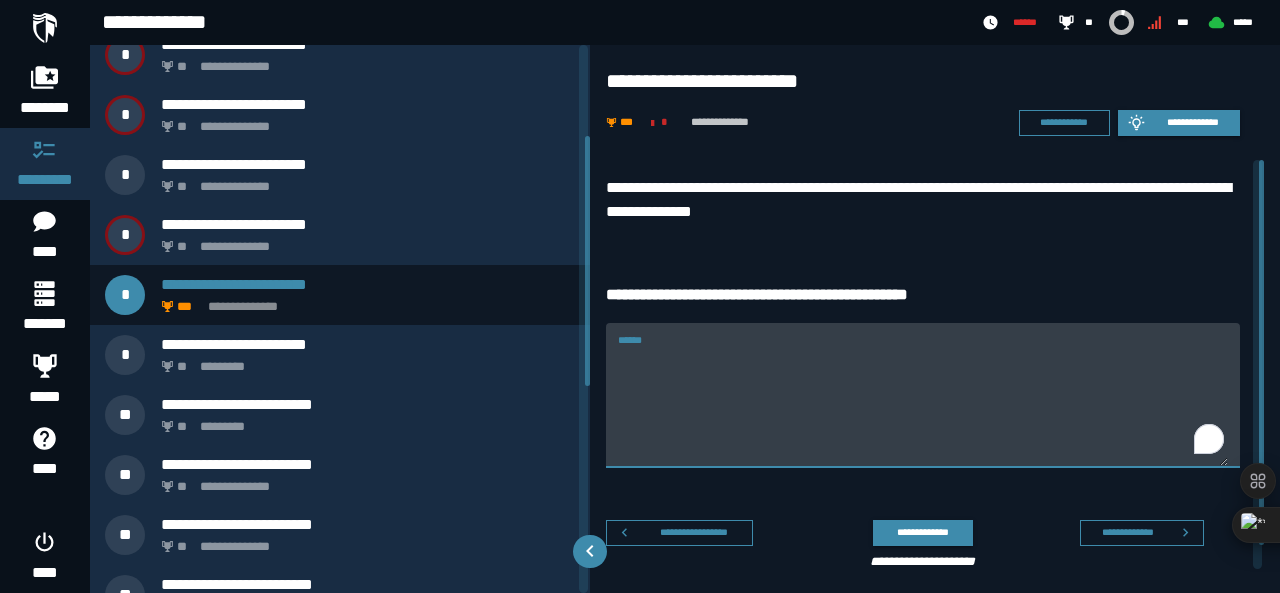 paste on "**********" 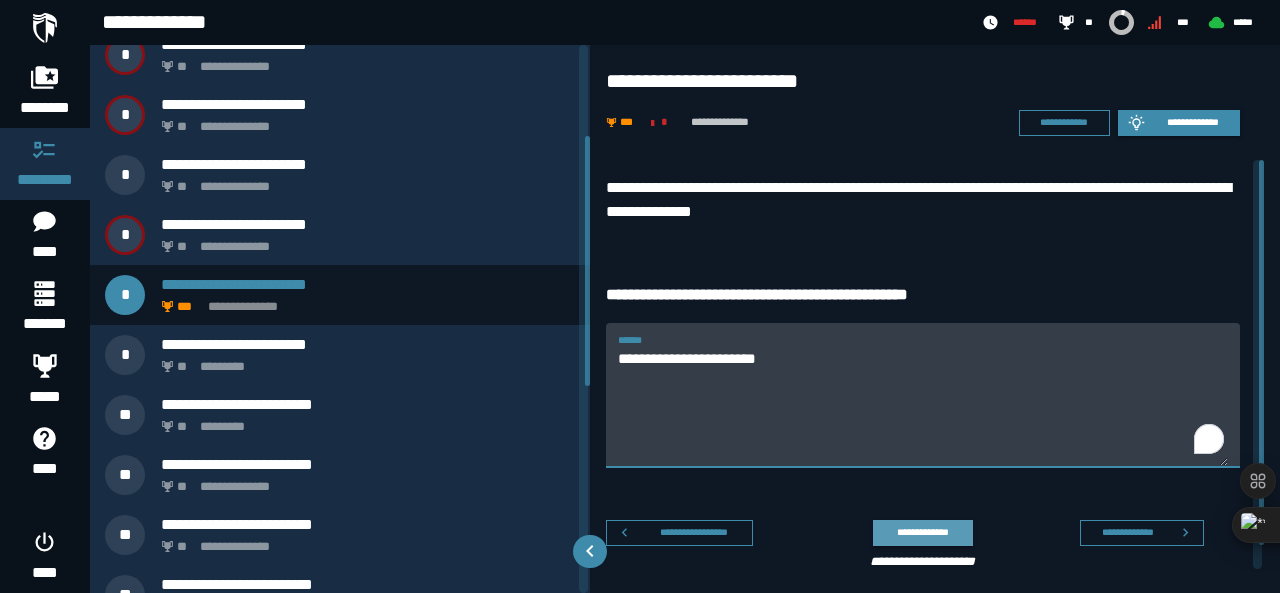 type on "**********" 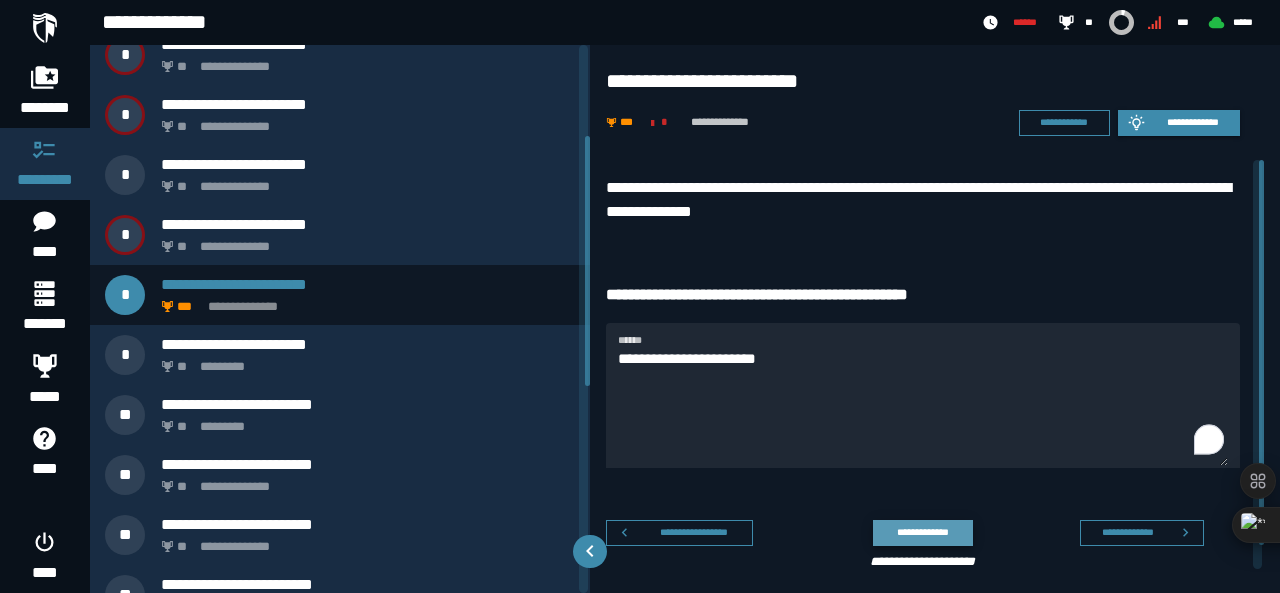click on "**********" at bounding box center (922, 532) 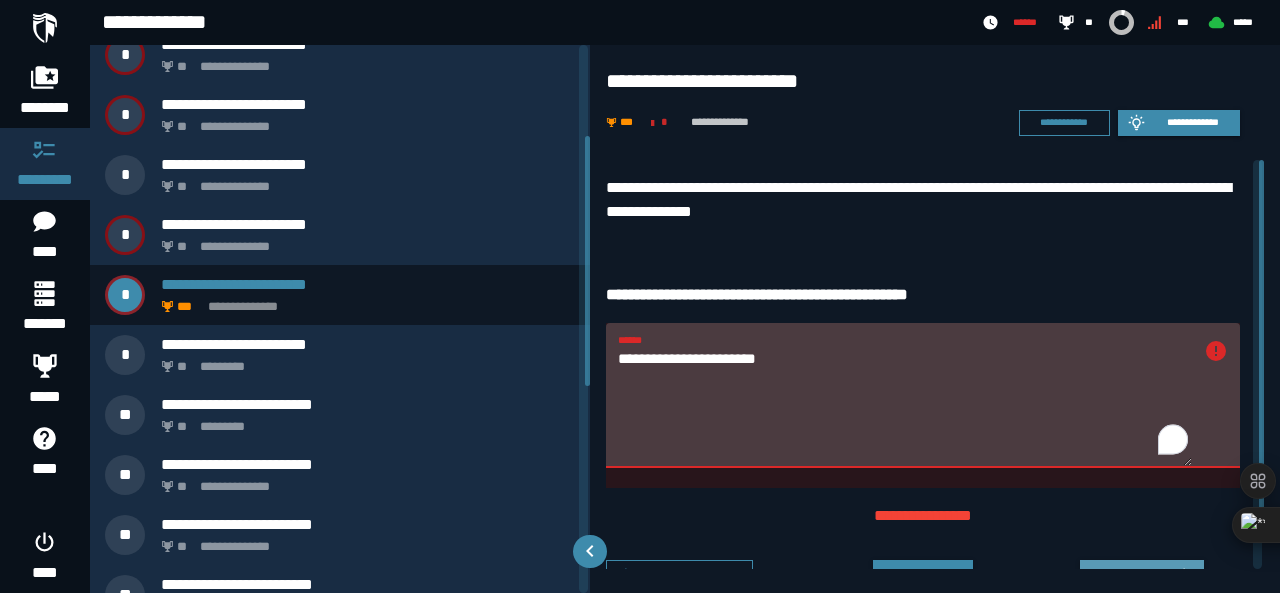 click on "**********" at bounding box center [1127, 572] 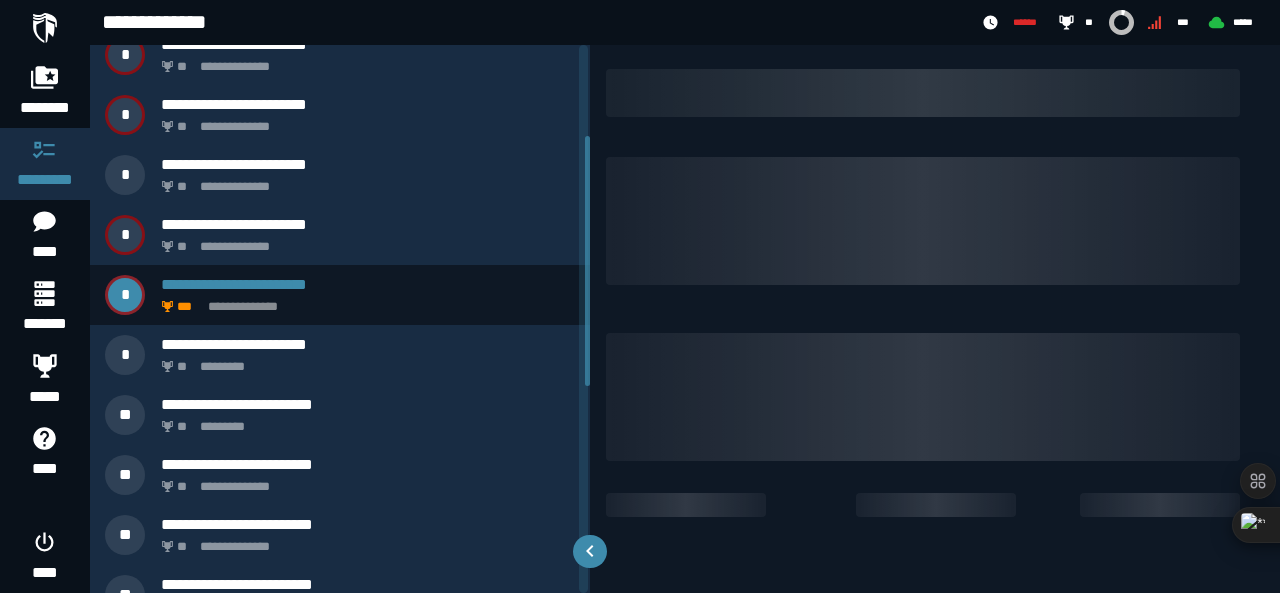 scroll, scrollTop: 0, scrollLeft: 0, axis: both 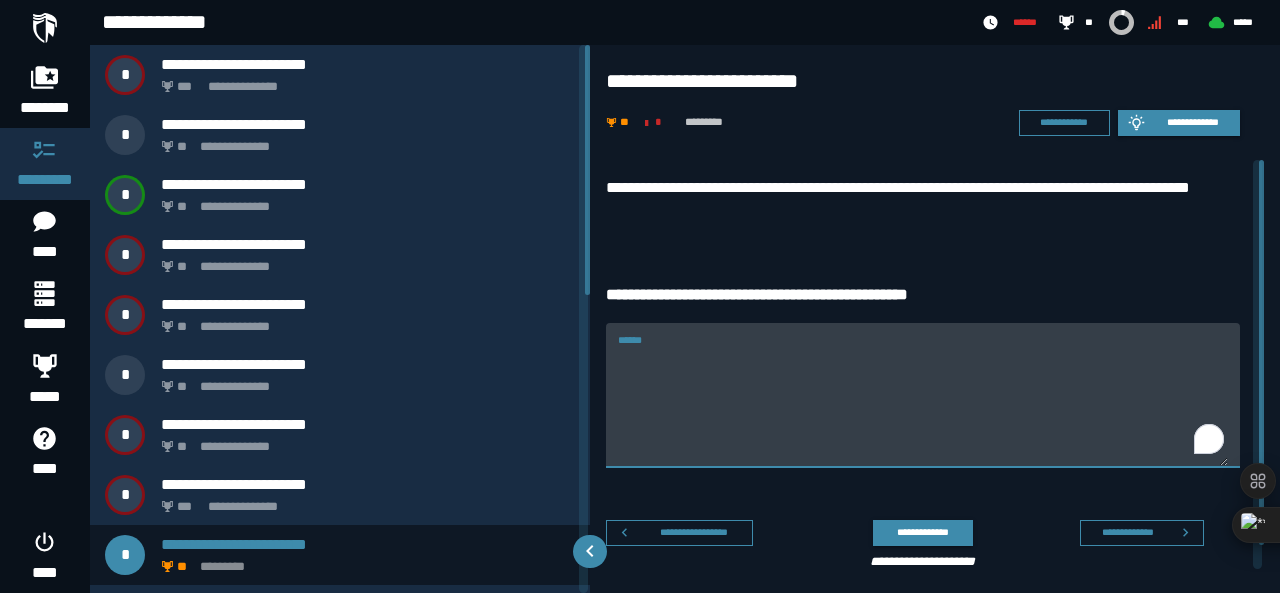 drag, startPoint x: 674, startPoint y: 341, endPoint x: 626, endPoint y: 374, distance: 58.249462 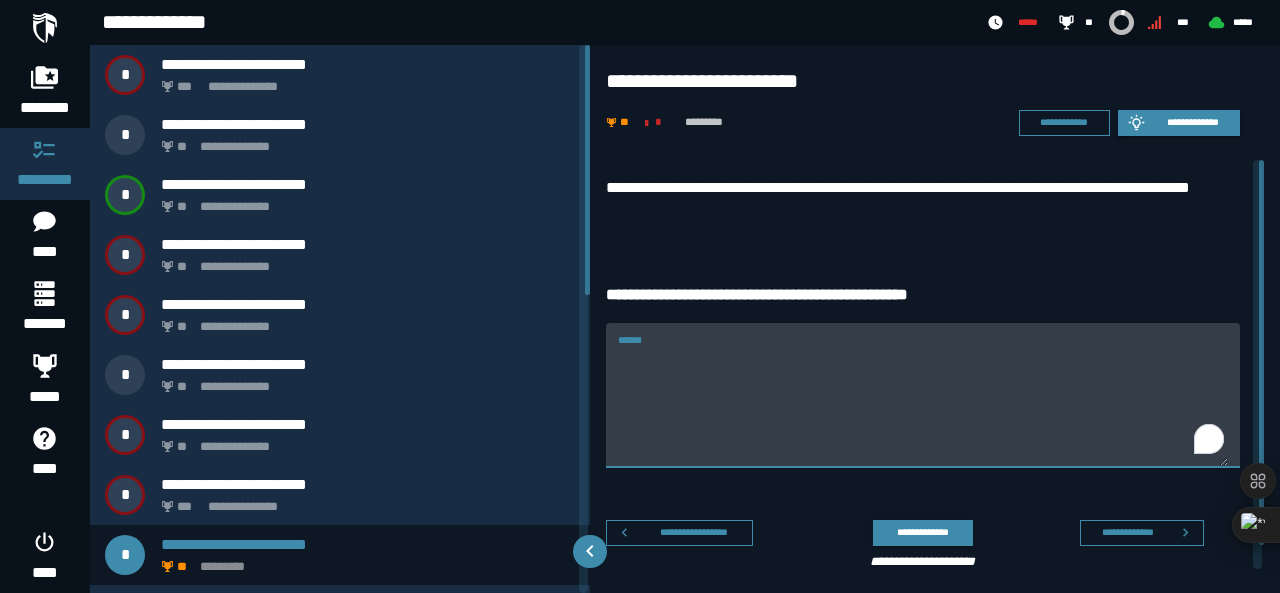paste on "**********" 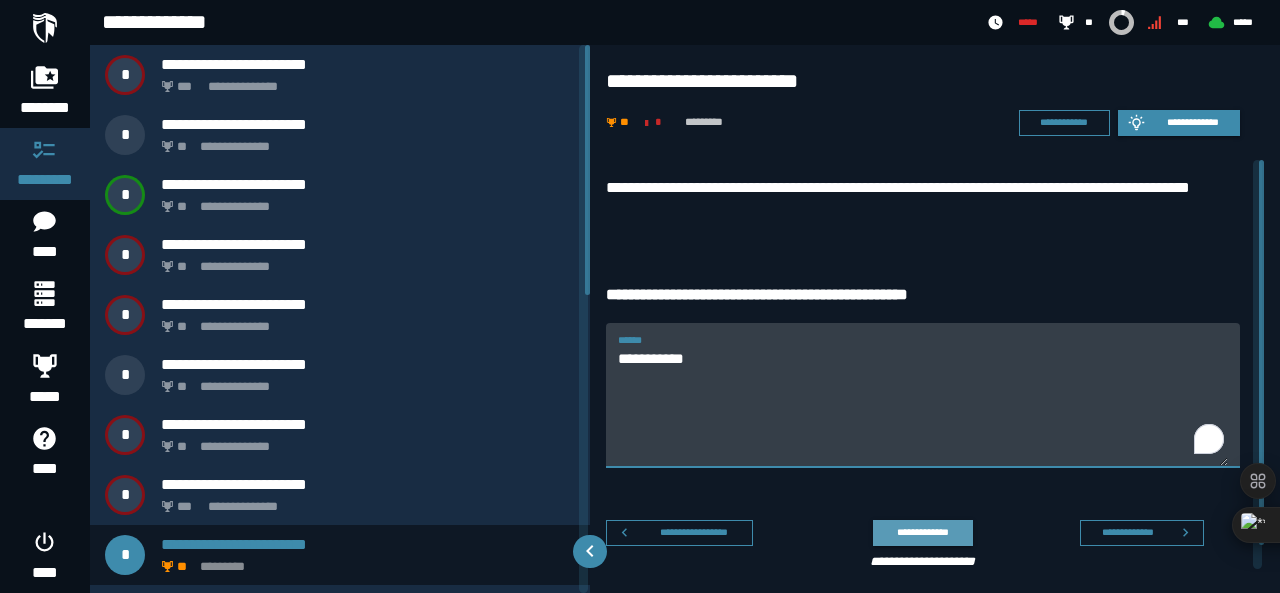 type on "**********" 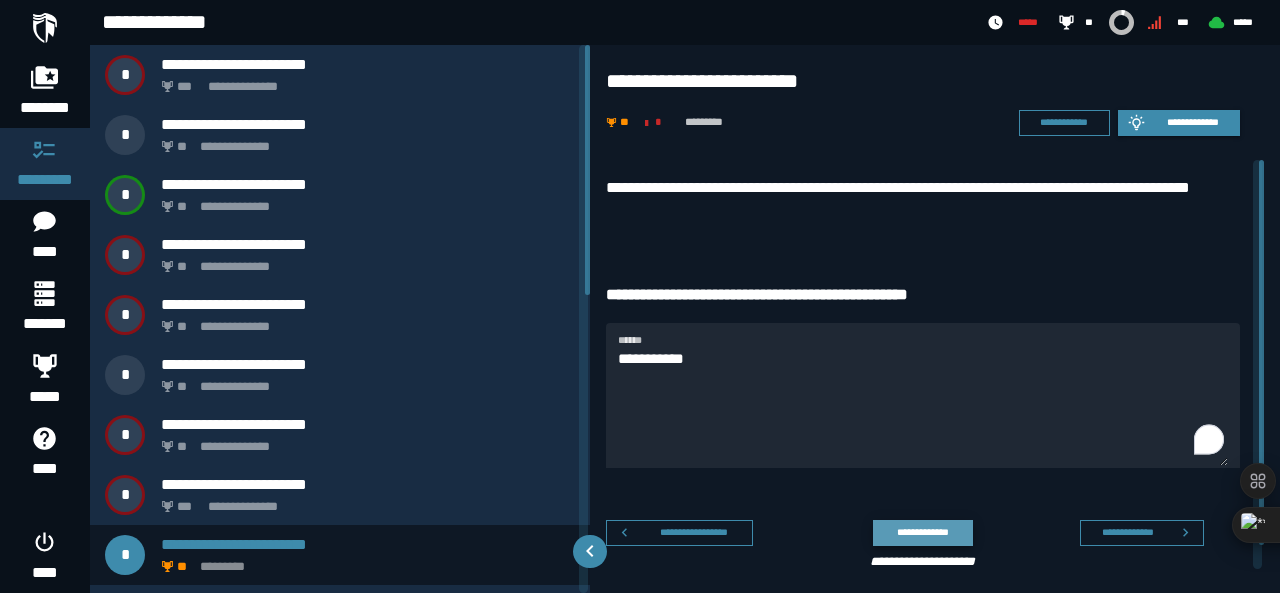 click on "**********" at bounding box center [922, 532] 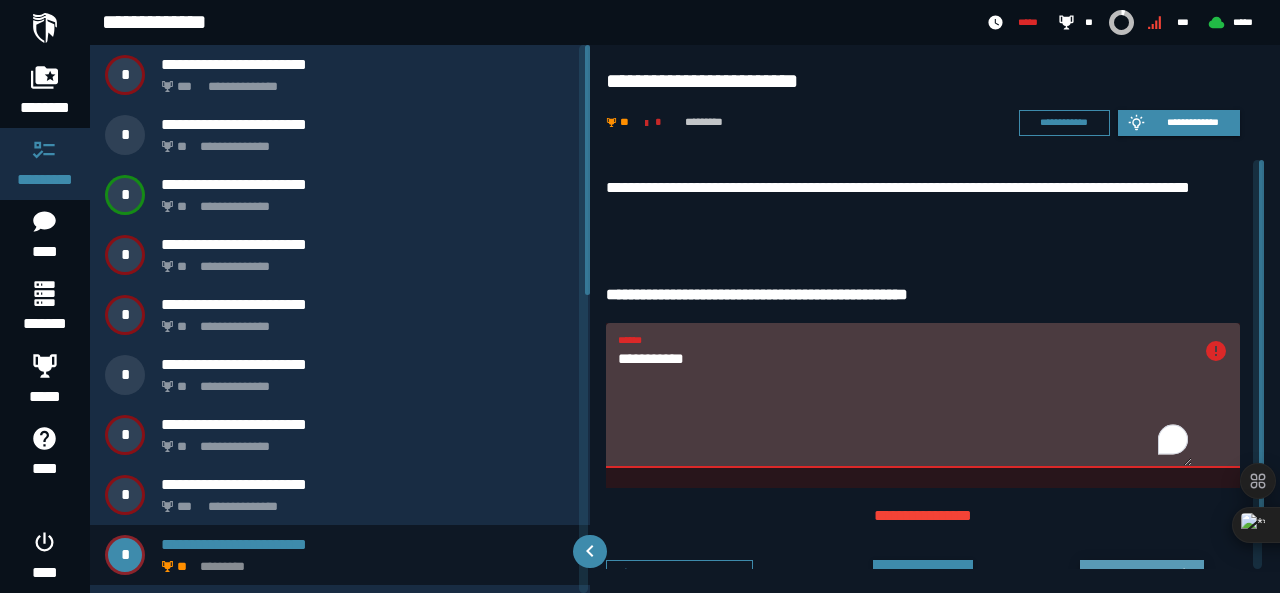 click on "**********" at bounding box center (1142, 573) 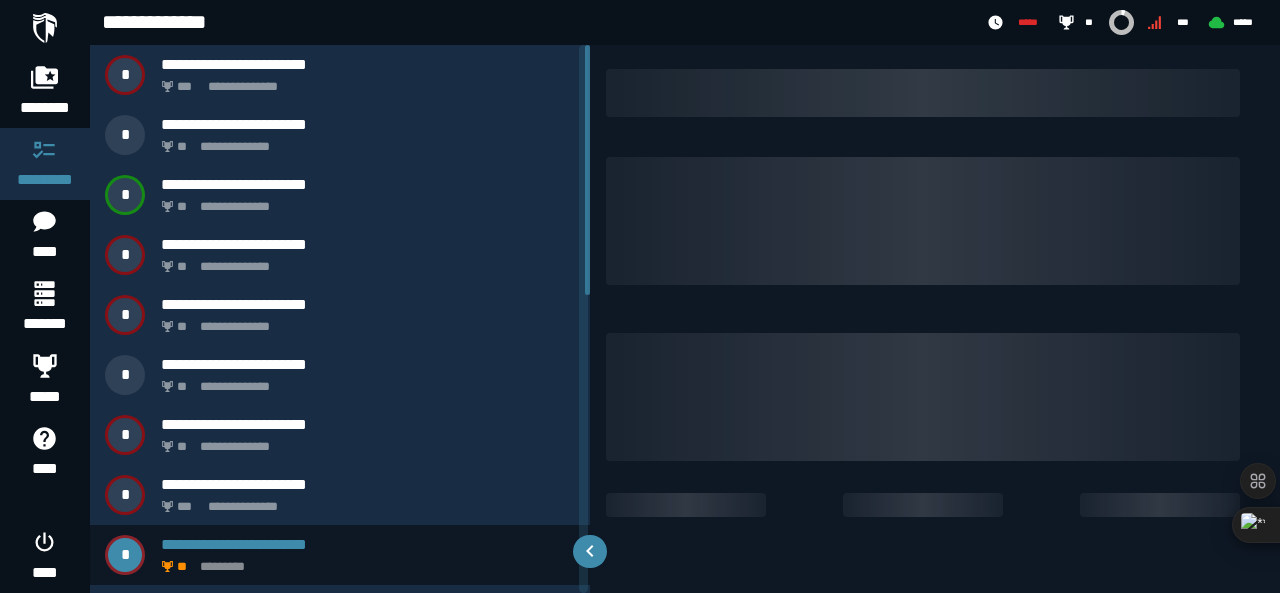 scroll, scrollTop: 0, scrollLeft: 0, axis: both 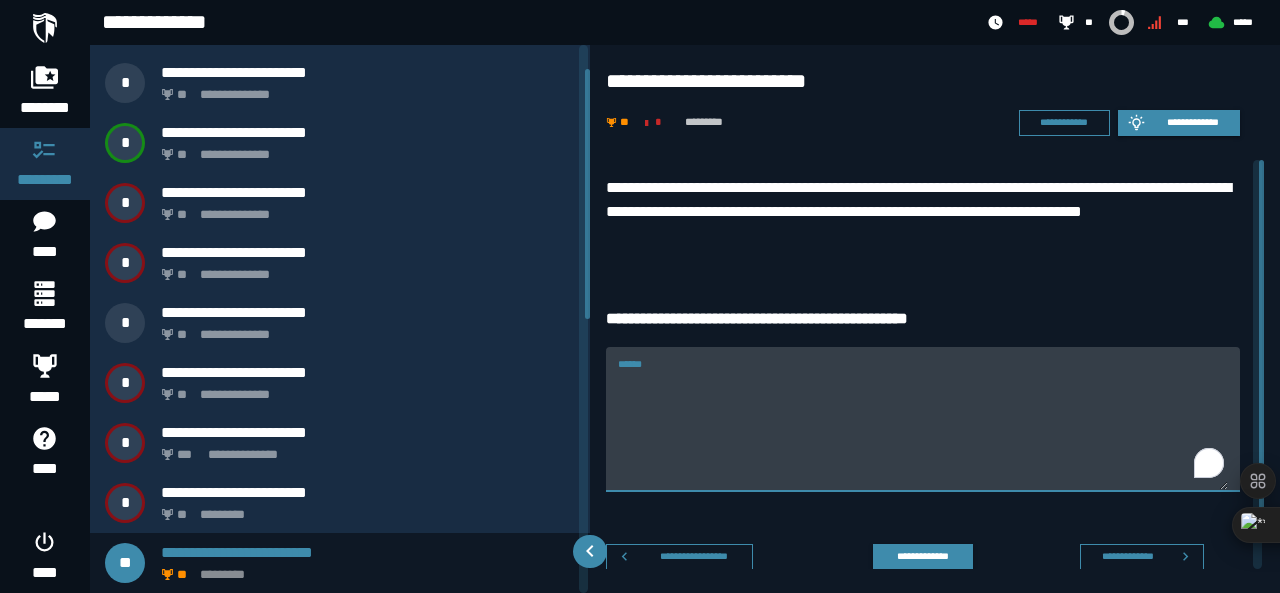 paste on "**********" 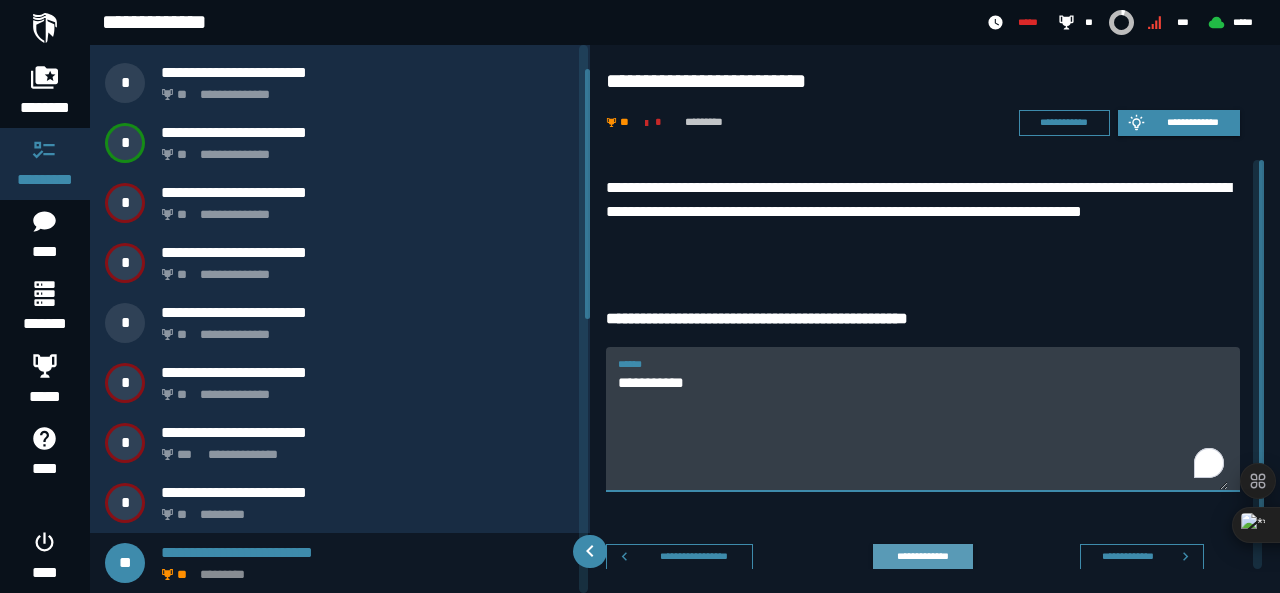 type on "**********" 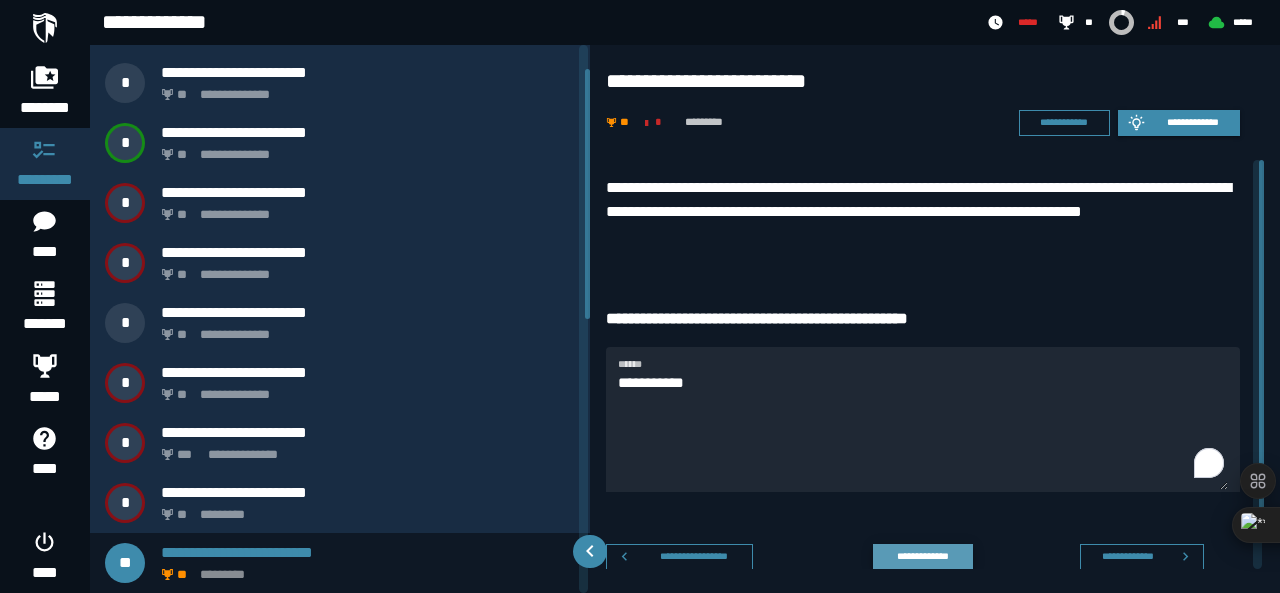 click on "**********" at bounding box center (922, 556) 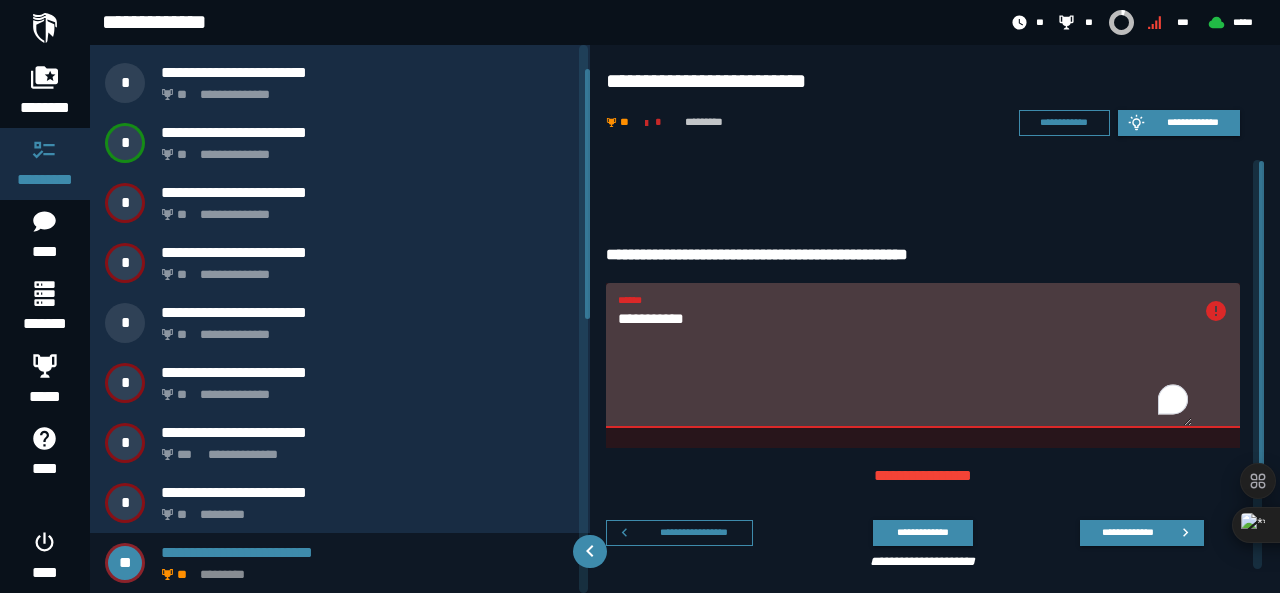 scroll, scrollTop: 88, scrollLeft: 0, axis: vertical 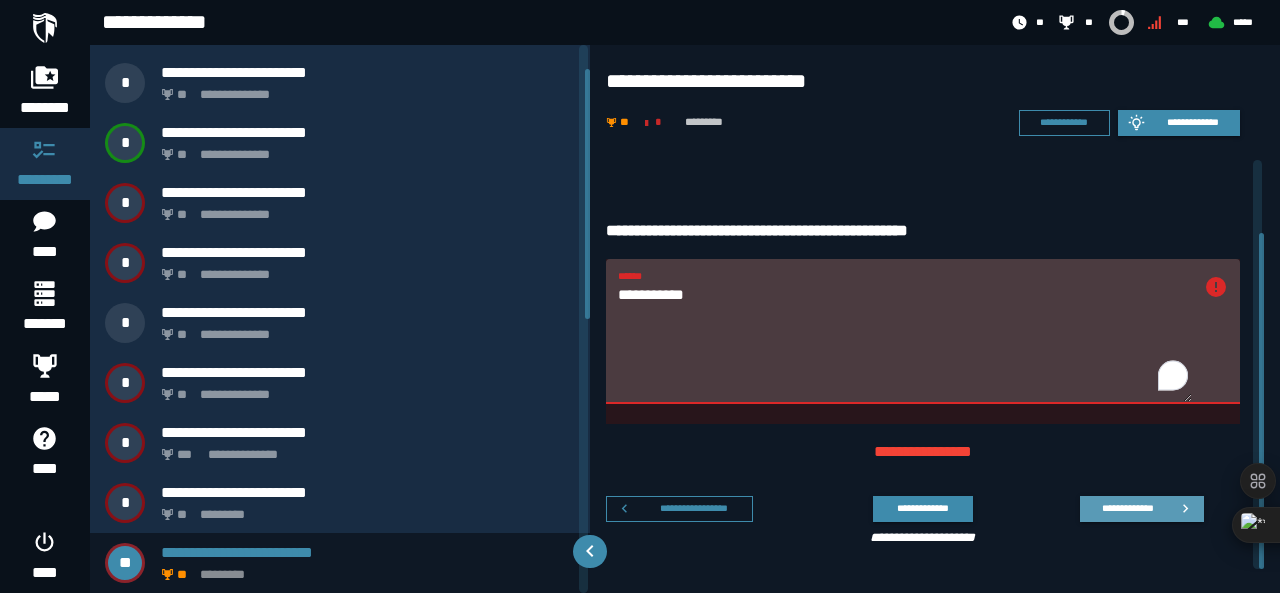 click on "**********" at bounding box center (1142, 509) 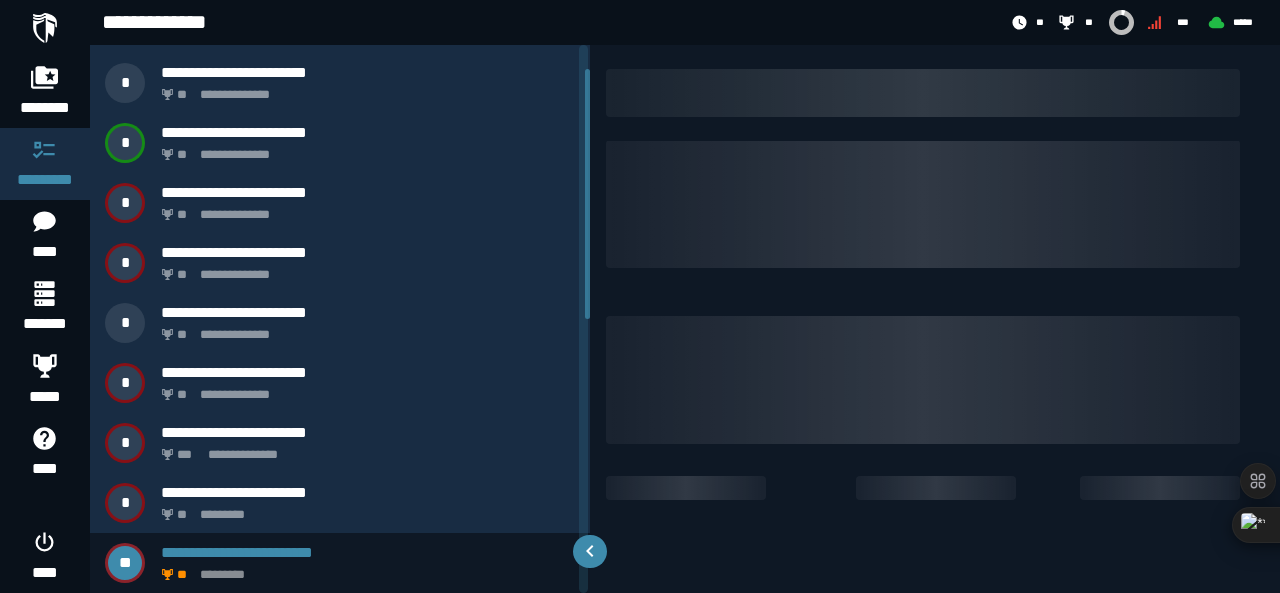 scroll, scrollTop: 0, scrollLeft: 0, axis: both 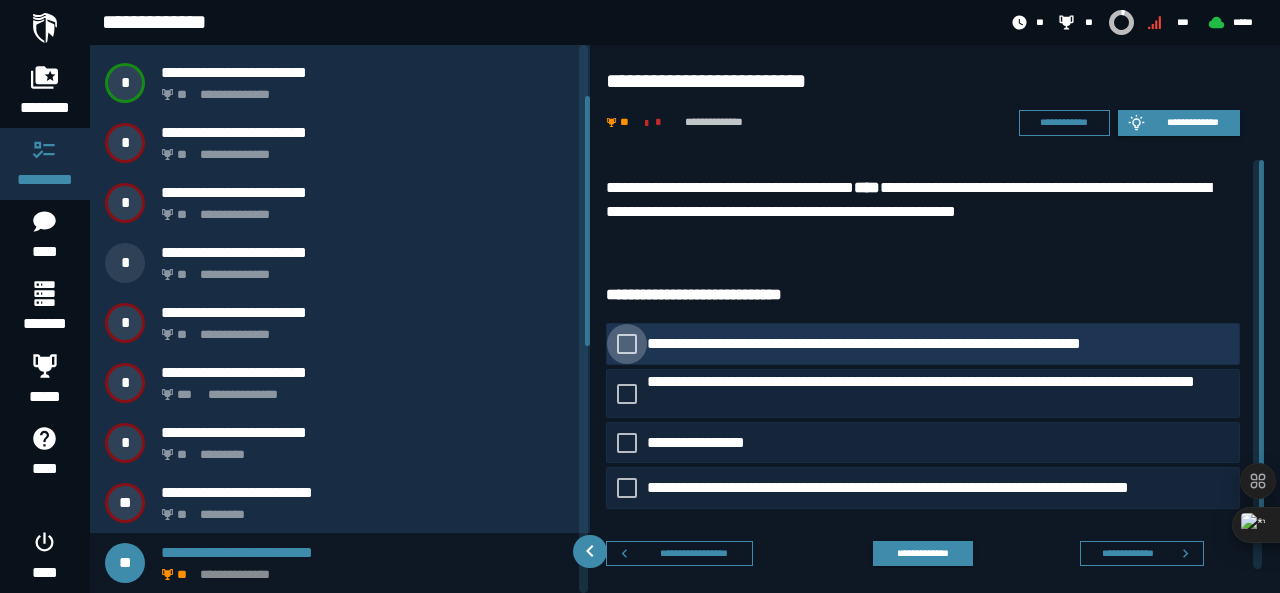 click at bounding box center [627, 344] 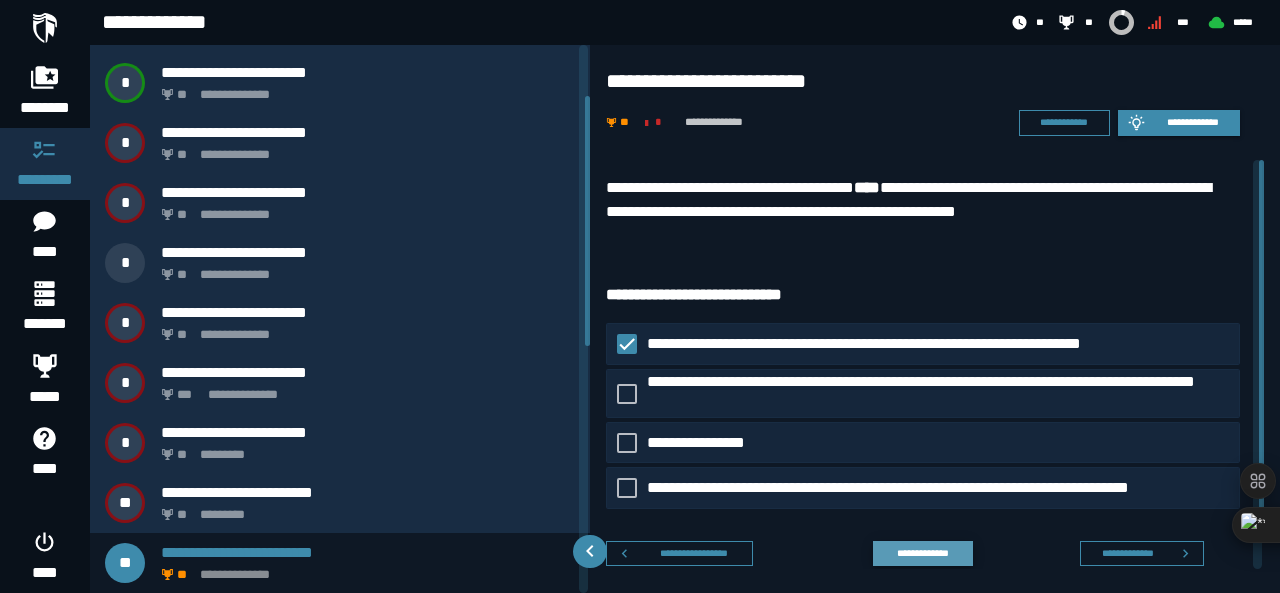 click on "**********" at bounding box center (922, 552) 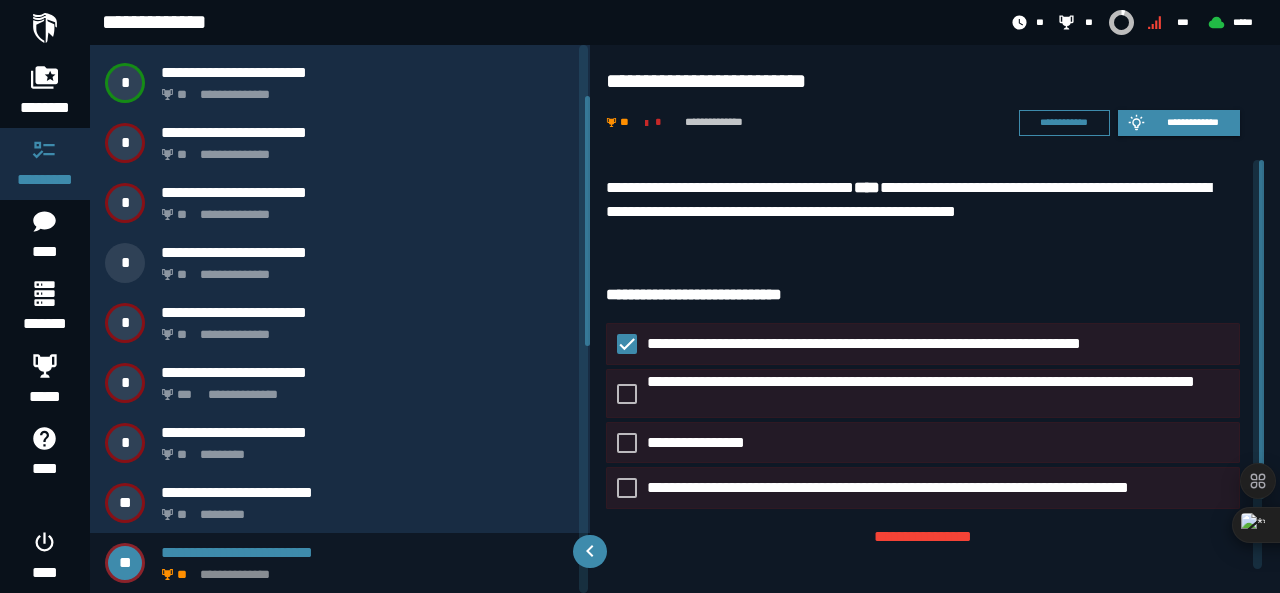 click on "******** ********* **** ******* ***** **** ****" at bounding box center (45, 296) 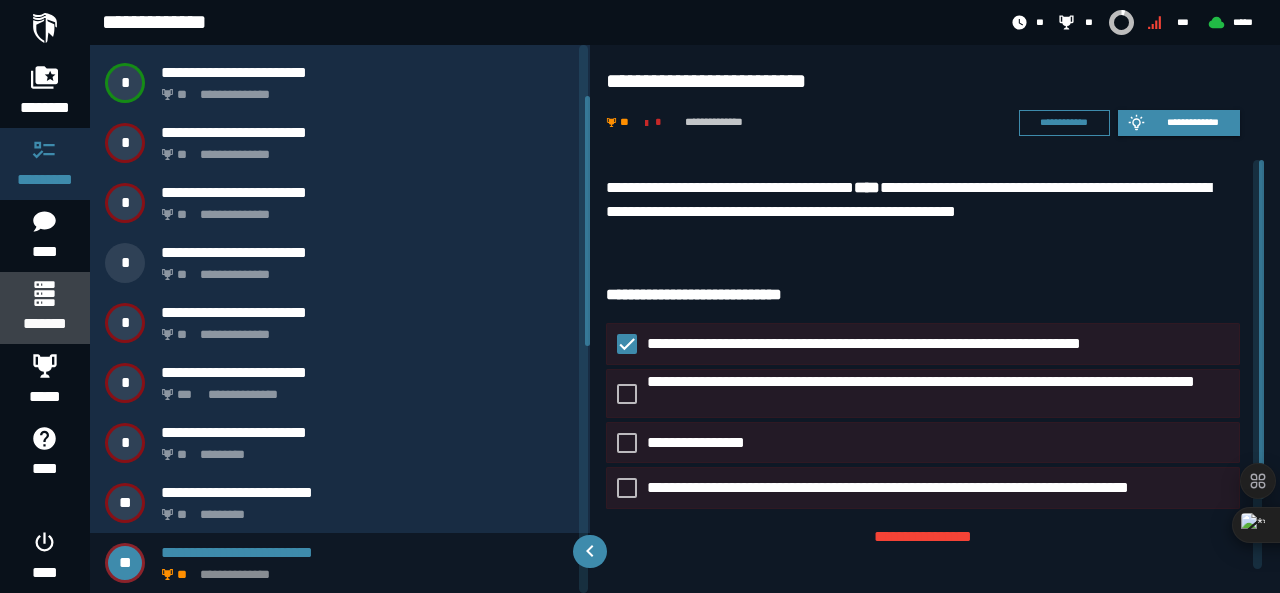 click 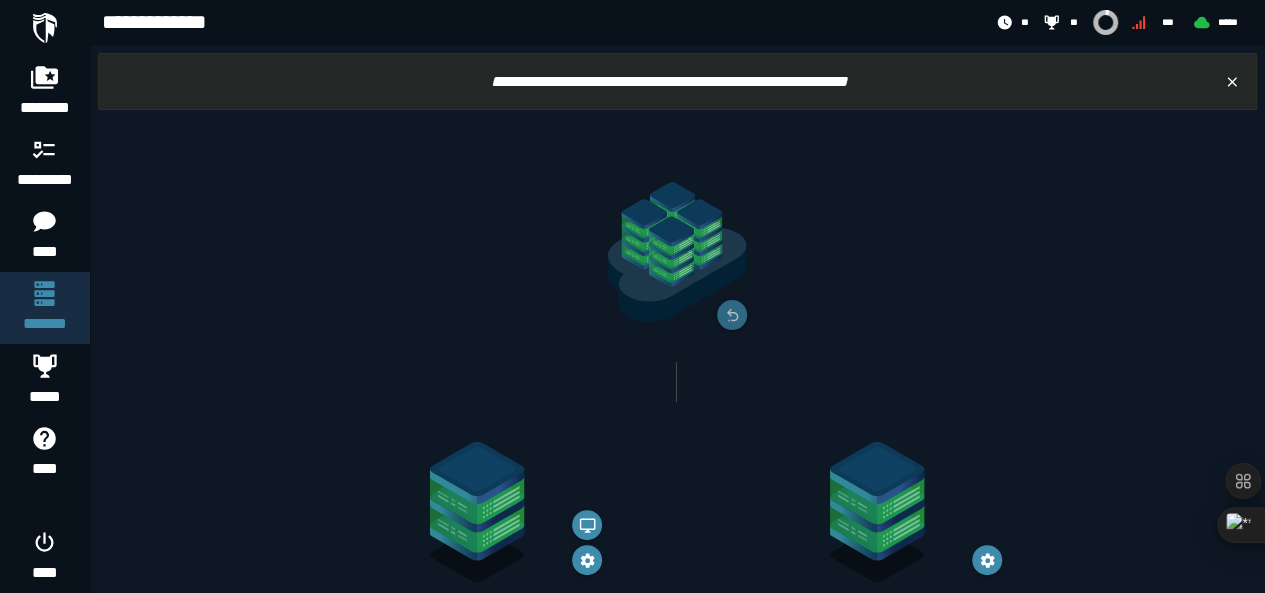 click 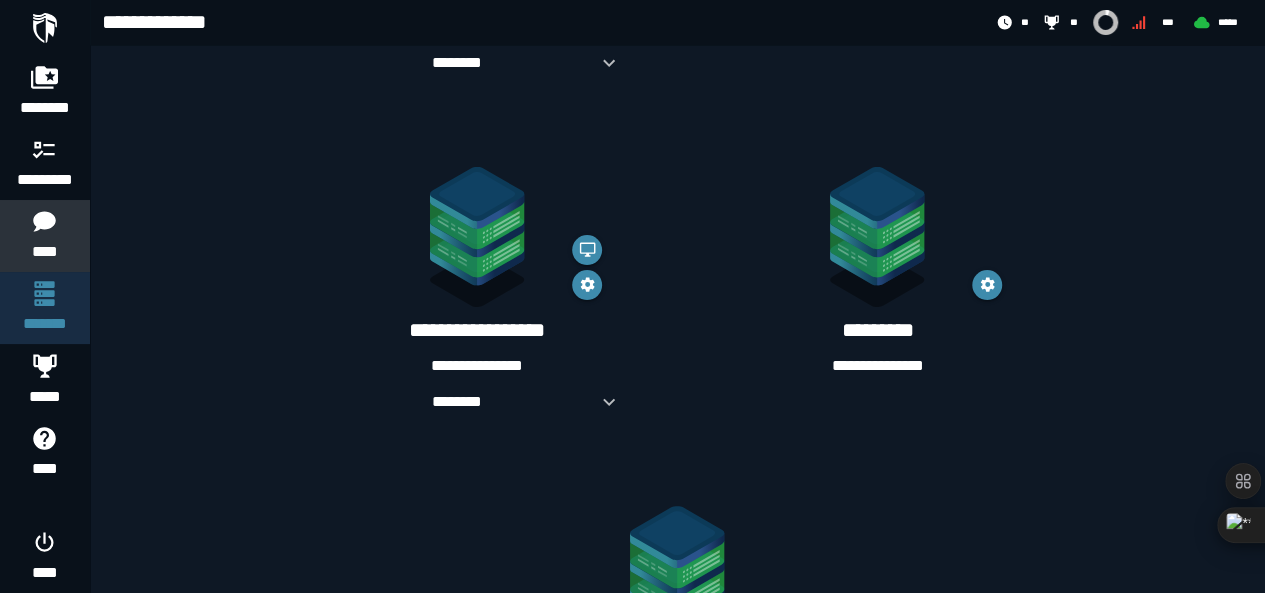 scroll, scrollTop: 524, scrollLeft: 0, axis: vertical 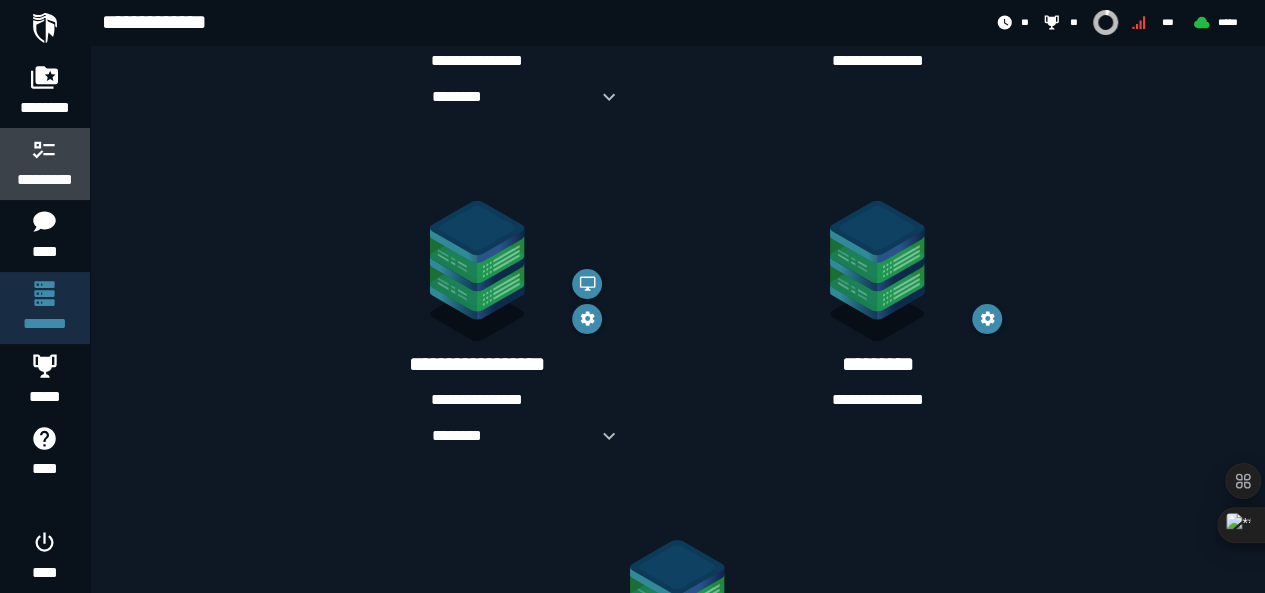 click at bounding box center [45, 149] 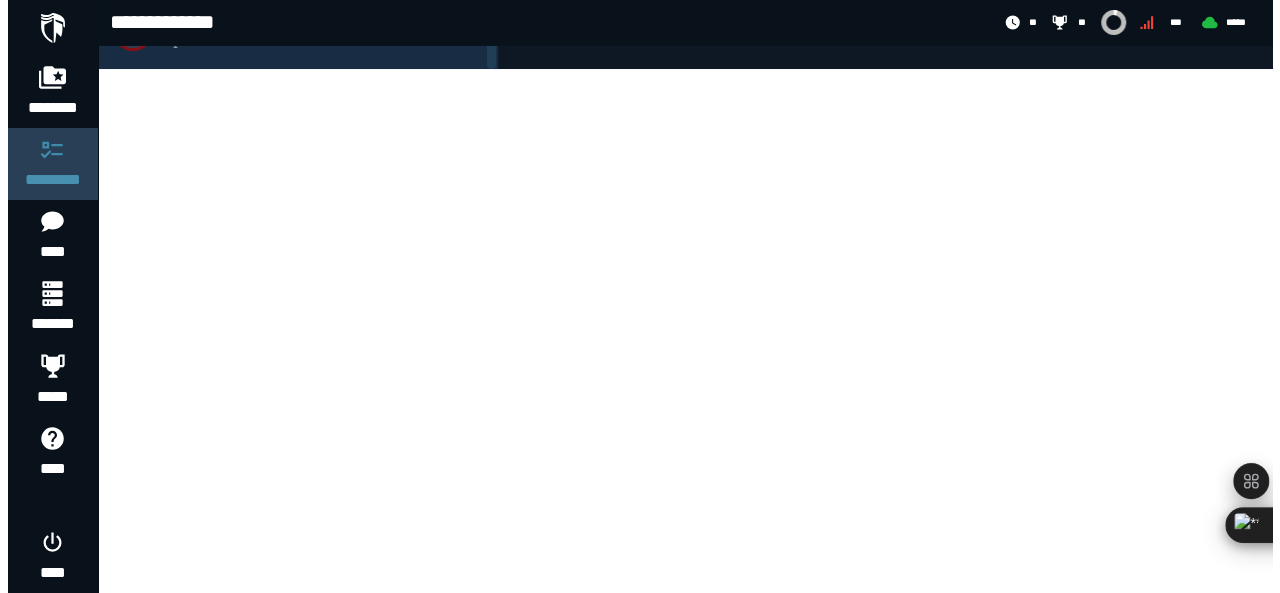 scroll, scrollTop: 0, scrollLeft: 0, axis: both 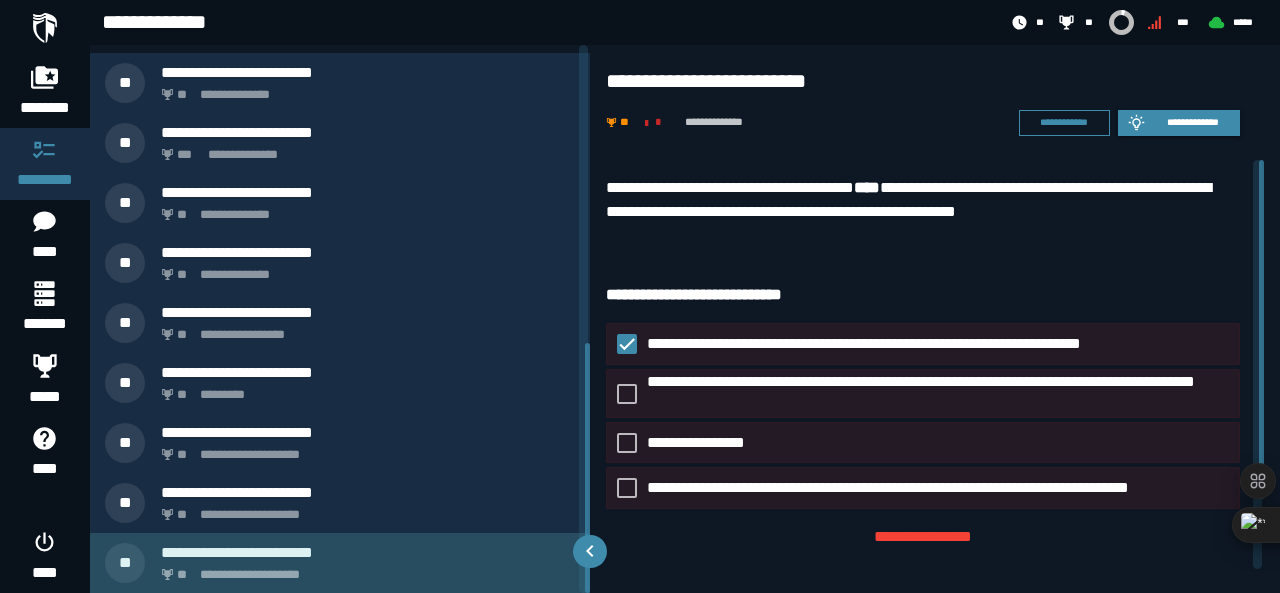 click on "**********" at bounding box center [364, 569] 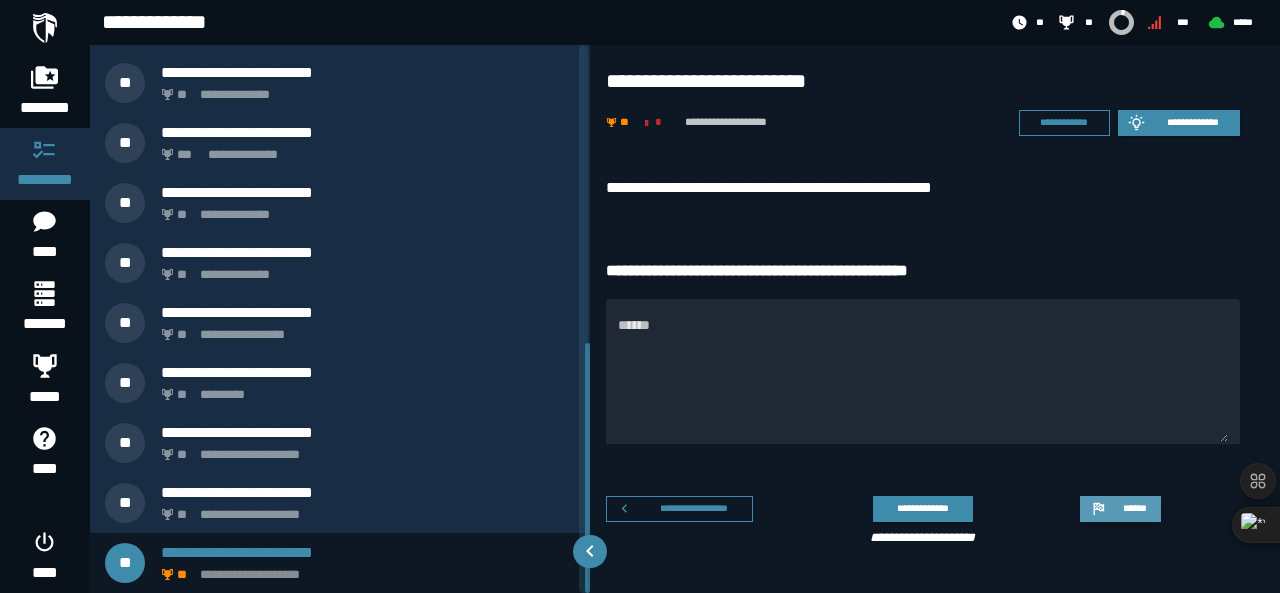 click on "******" at bounding box center [1134, 508] 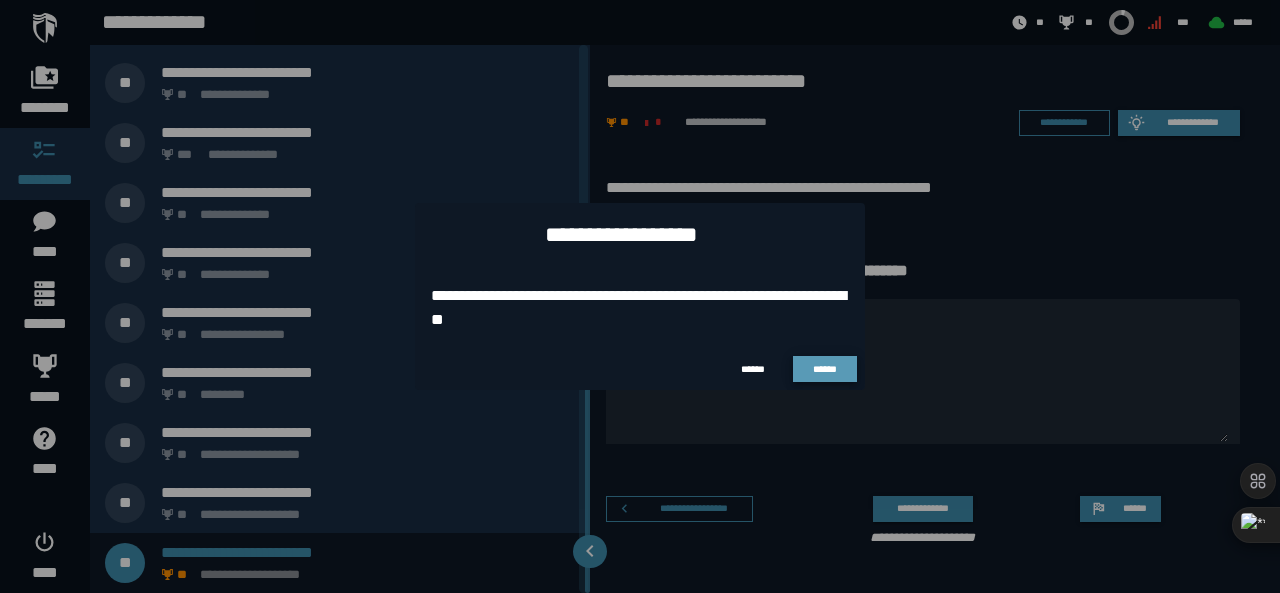 click on "******" at bounding box center (825, 369) 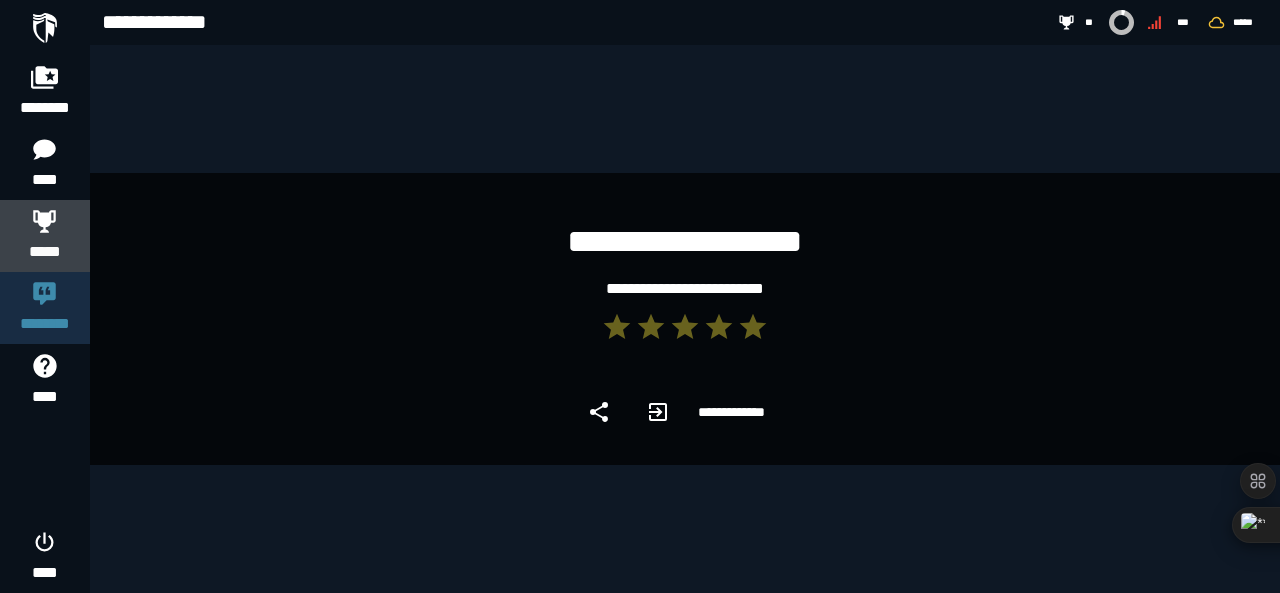 click 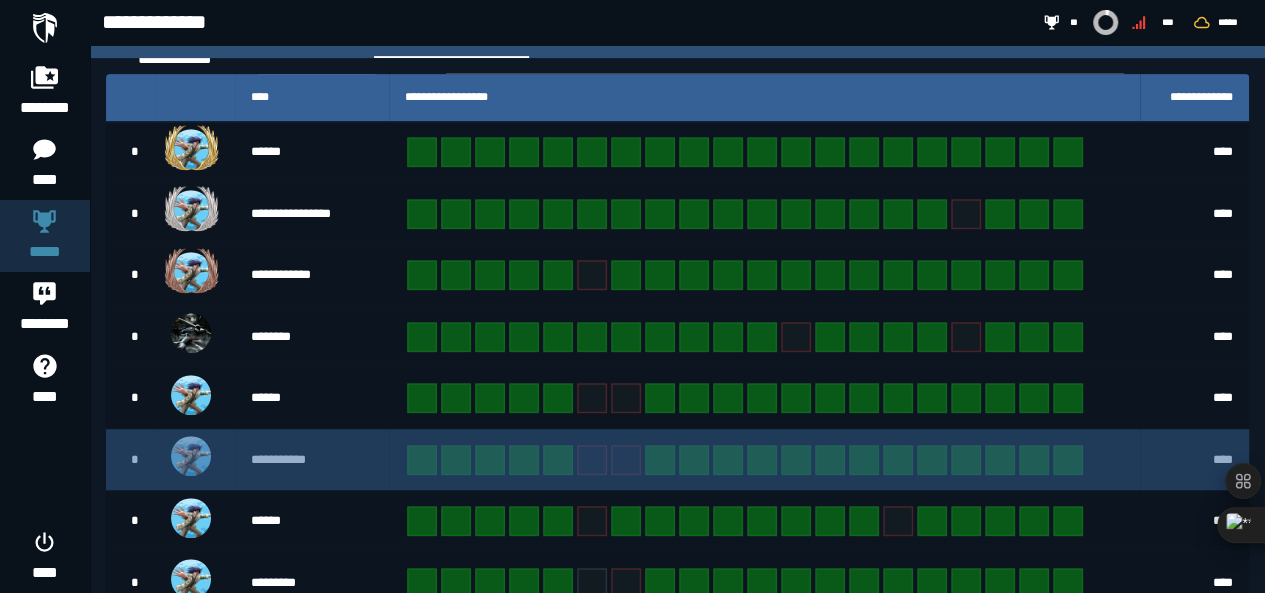 scroll, scrollTop: 400, scrollLeft: 0, axis: vertical 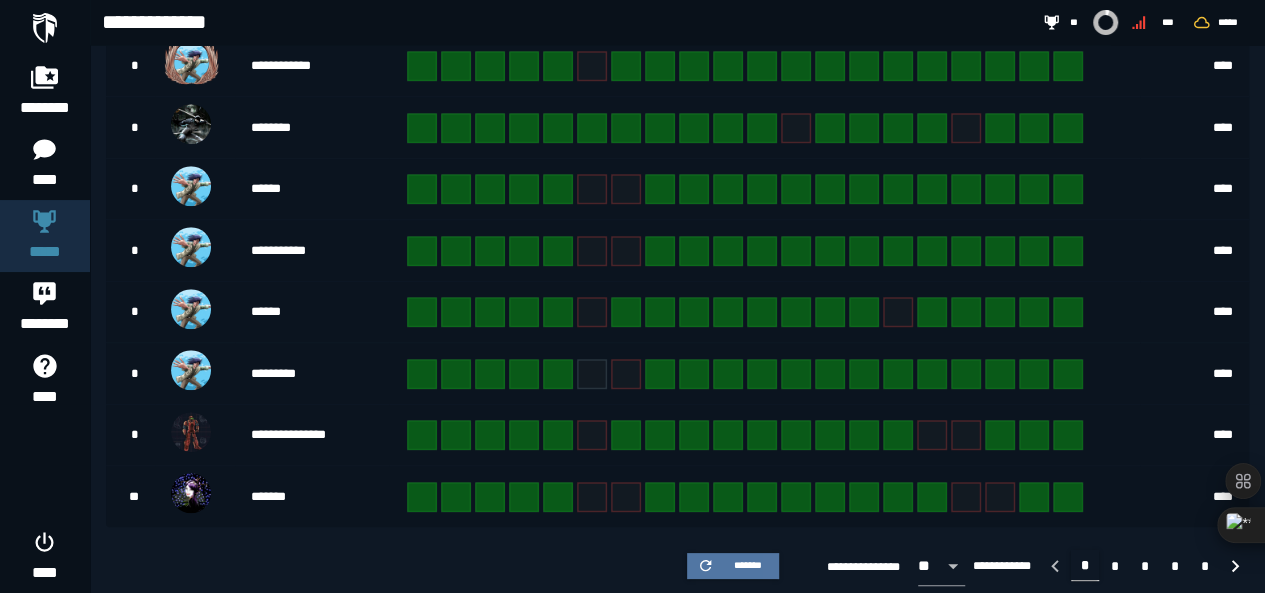 click on "*******" at bounding box center (748, 565) 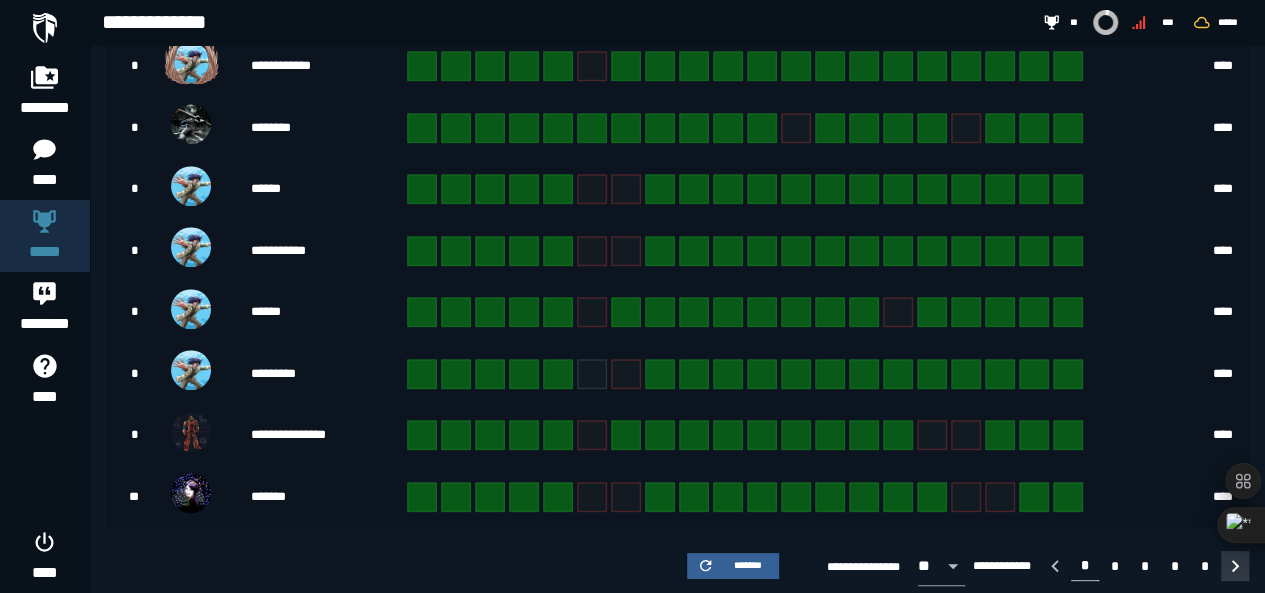 click 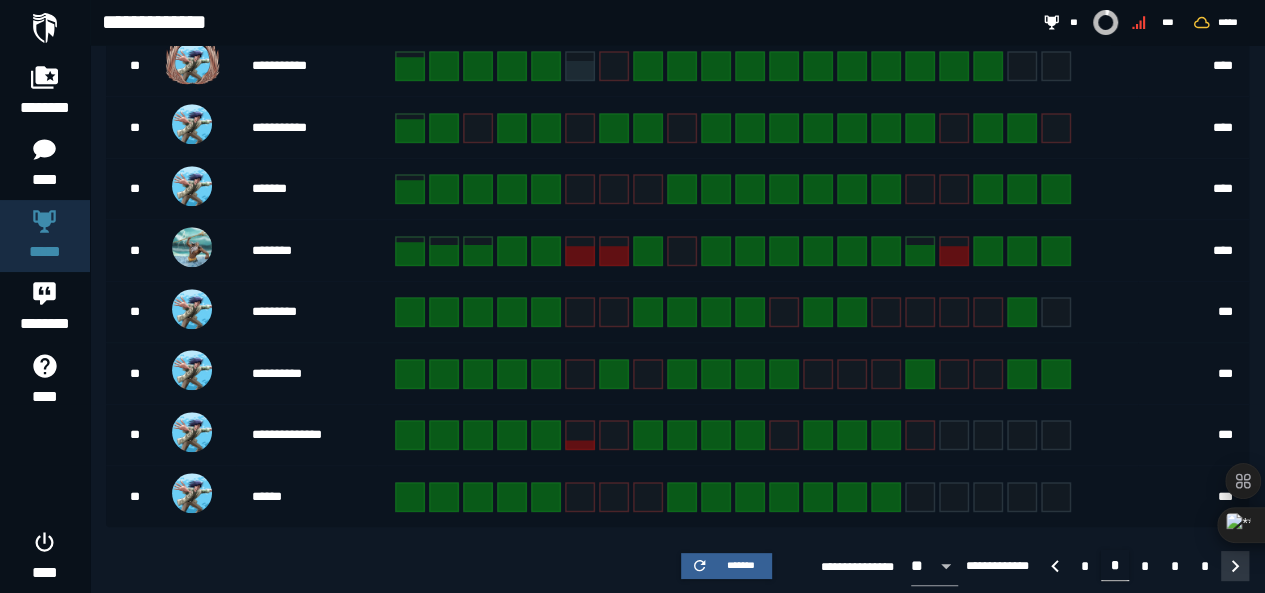 click 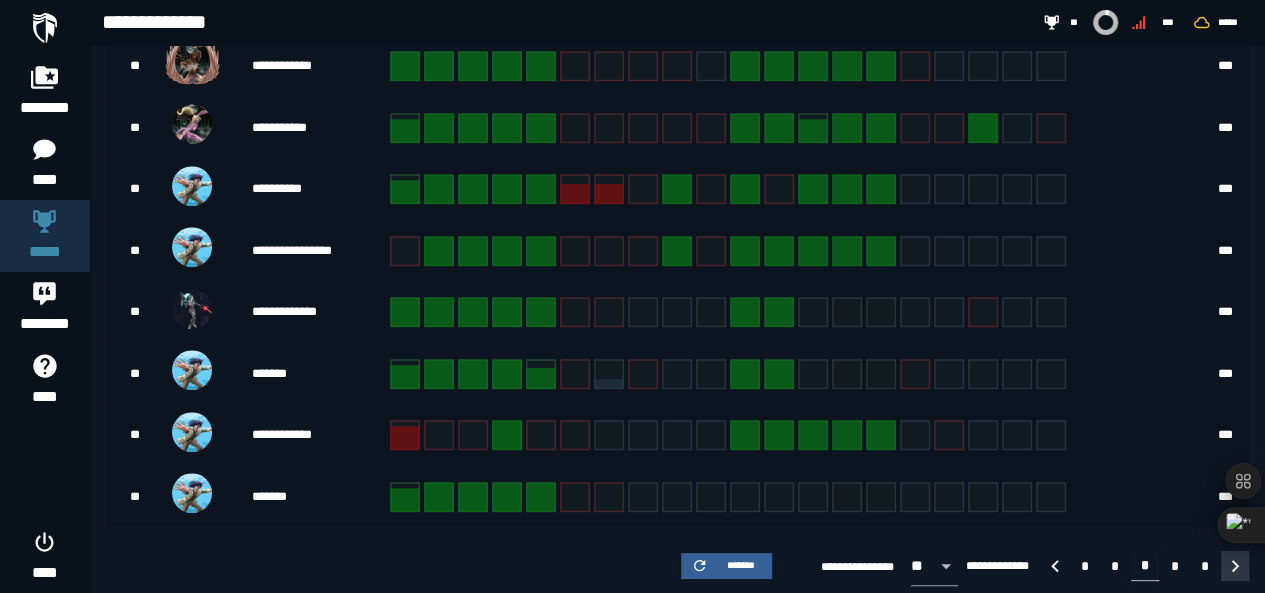 click 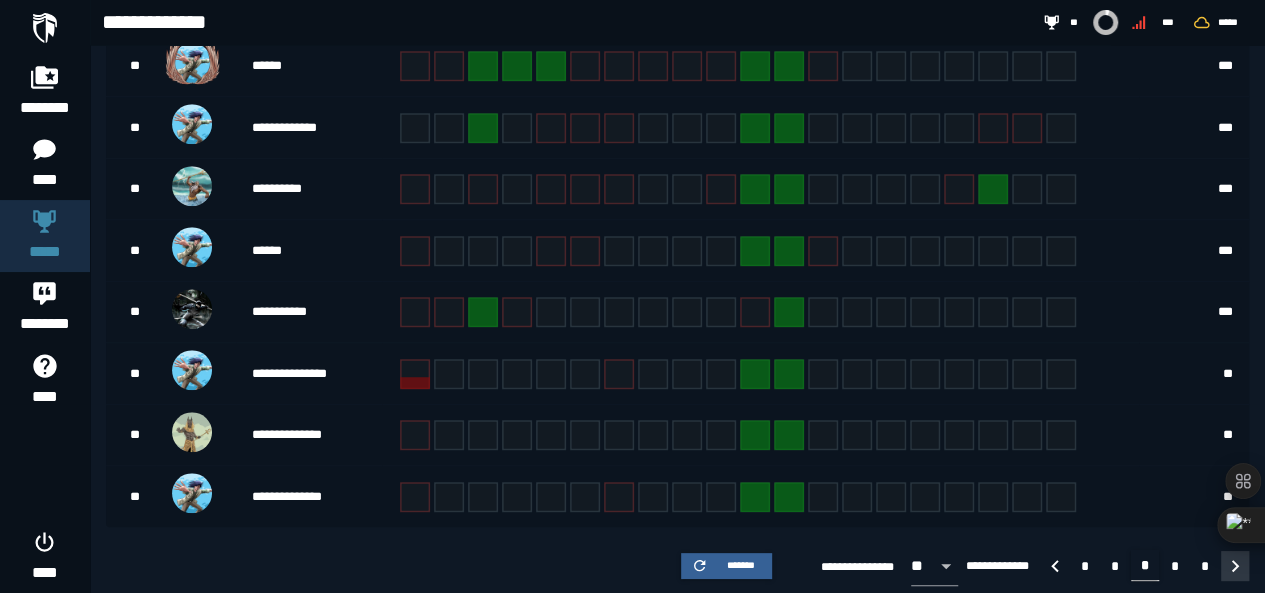click 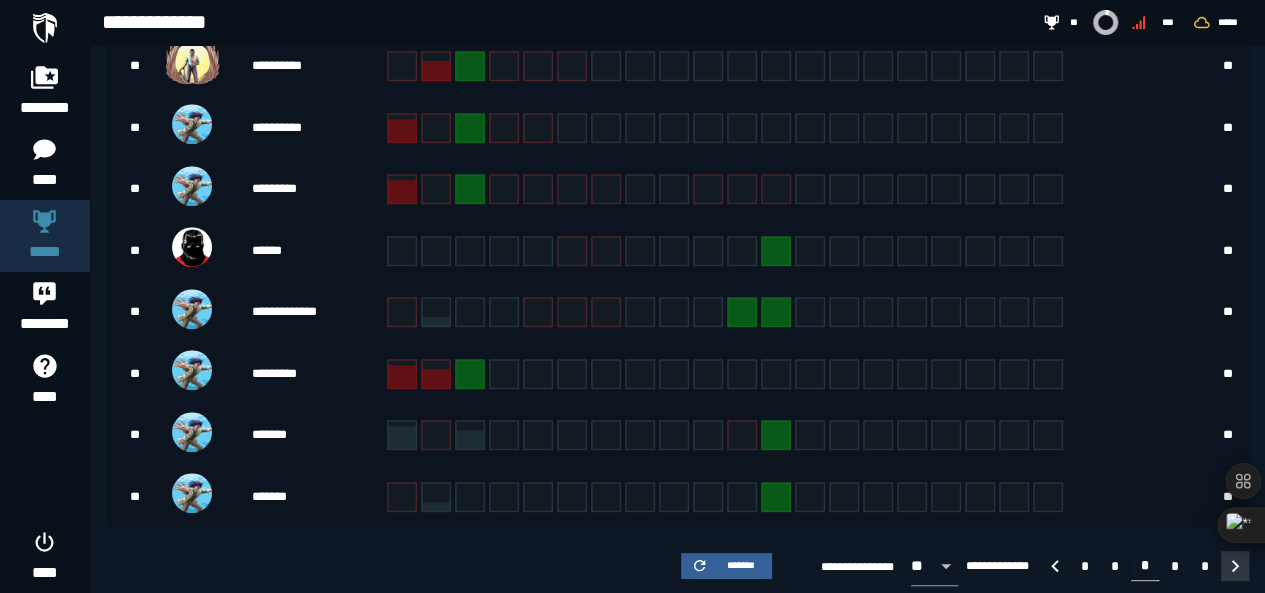 click 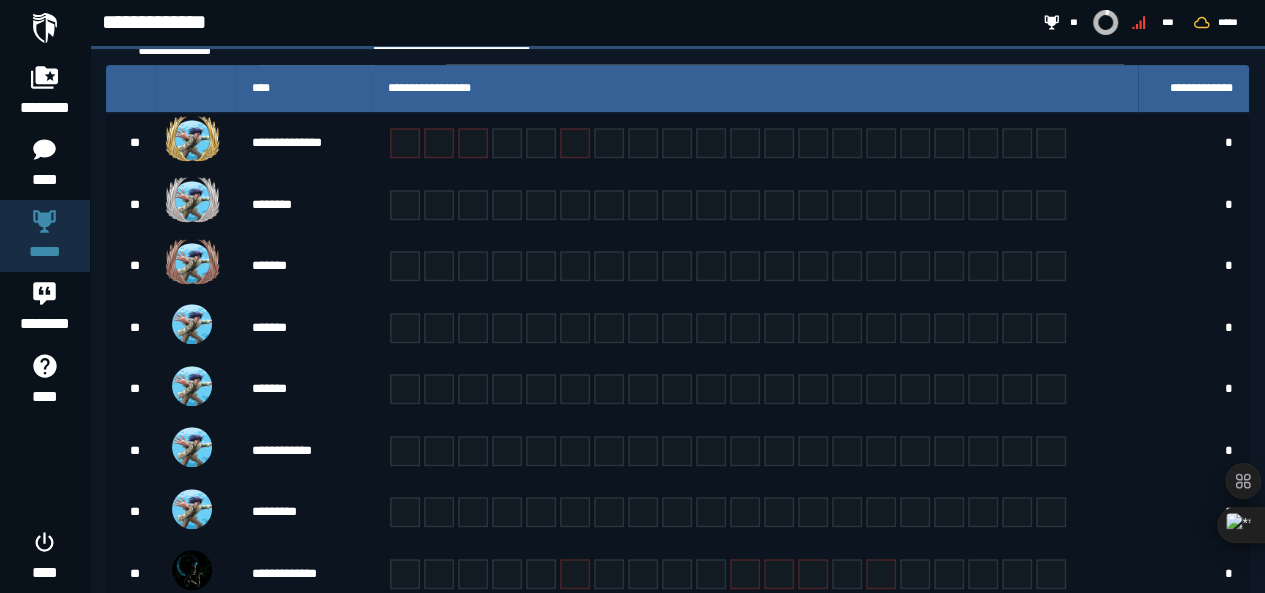 scroll, scrollTop: 609, scrollLeft: 0, axis: vertical 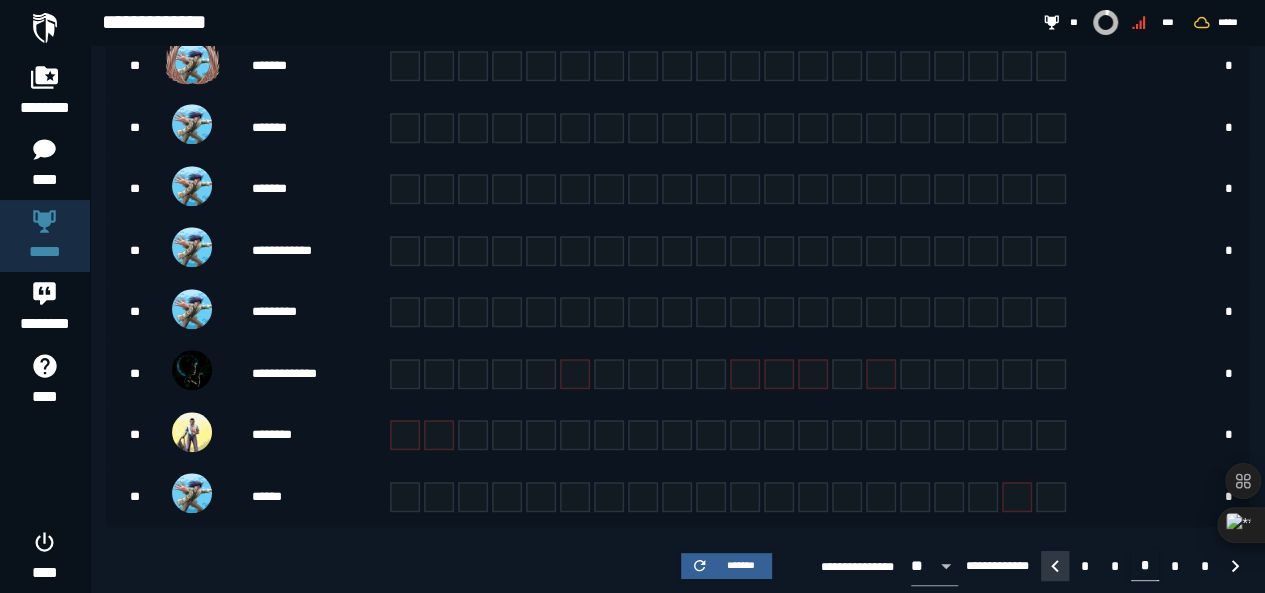 click 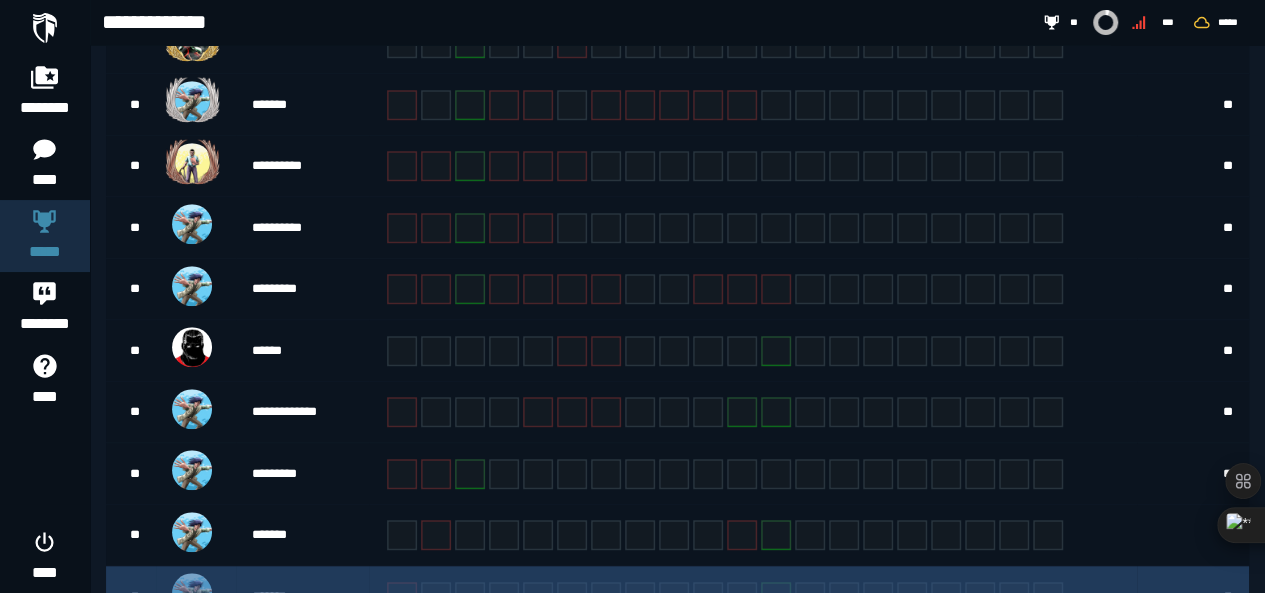 scroll, scrollTop: 609, scrollLeft: 0, axis: vertical 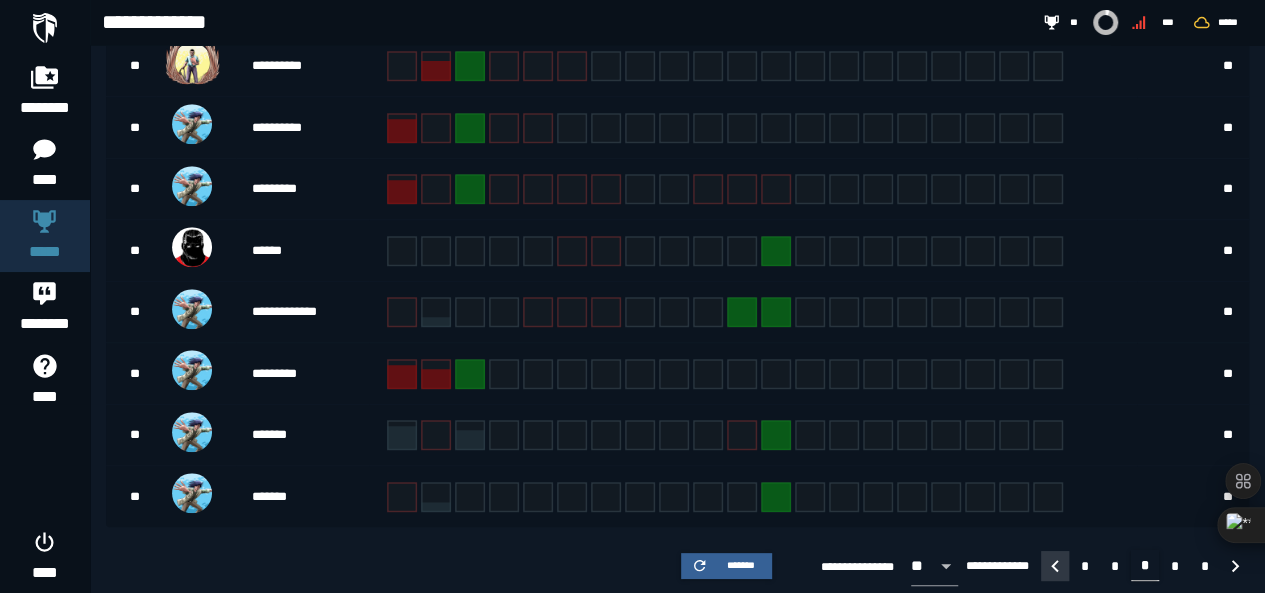click 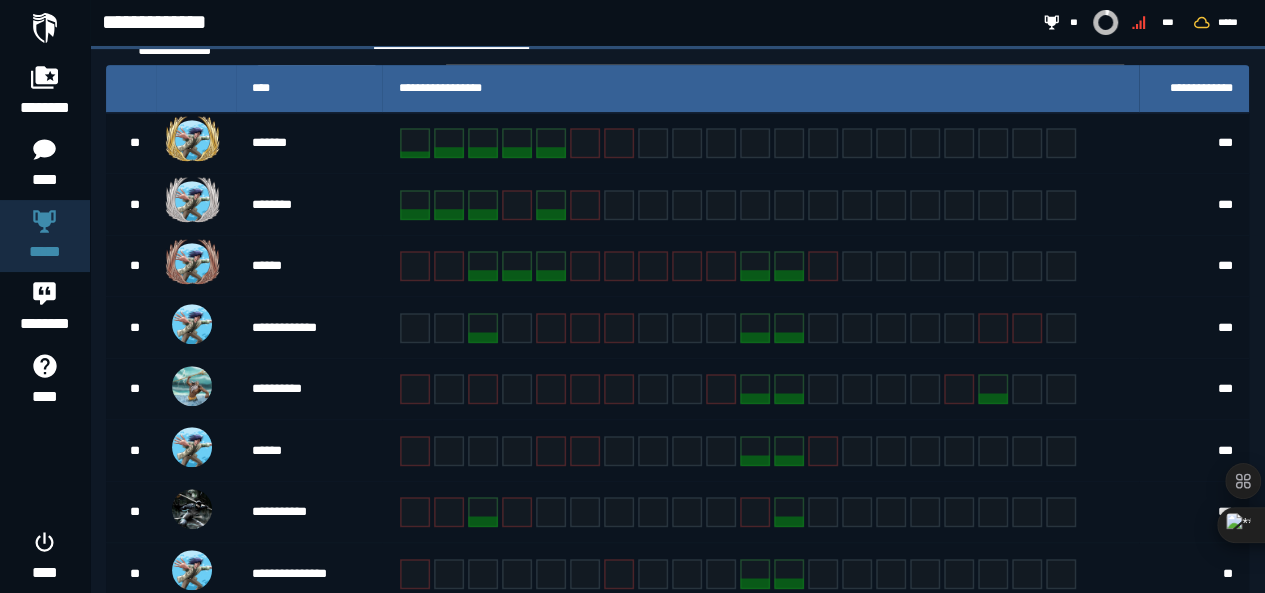 scroll, scrollTop: 209, scrollLeft: 0, axis: vertical 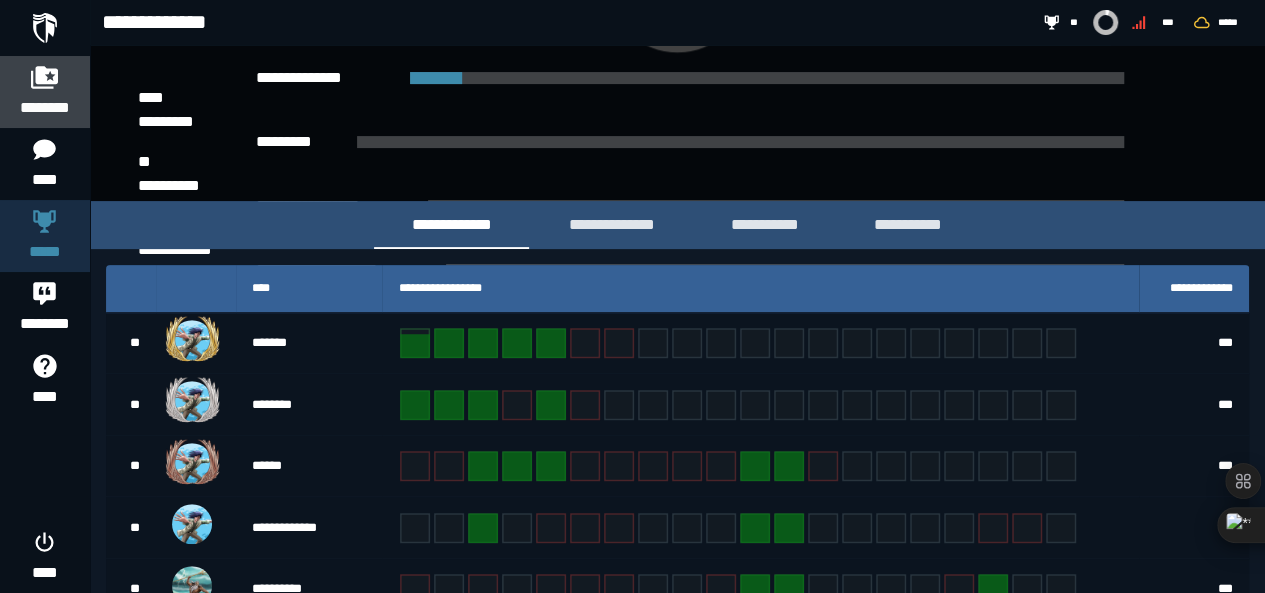 click 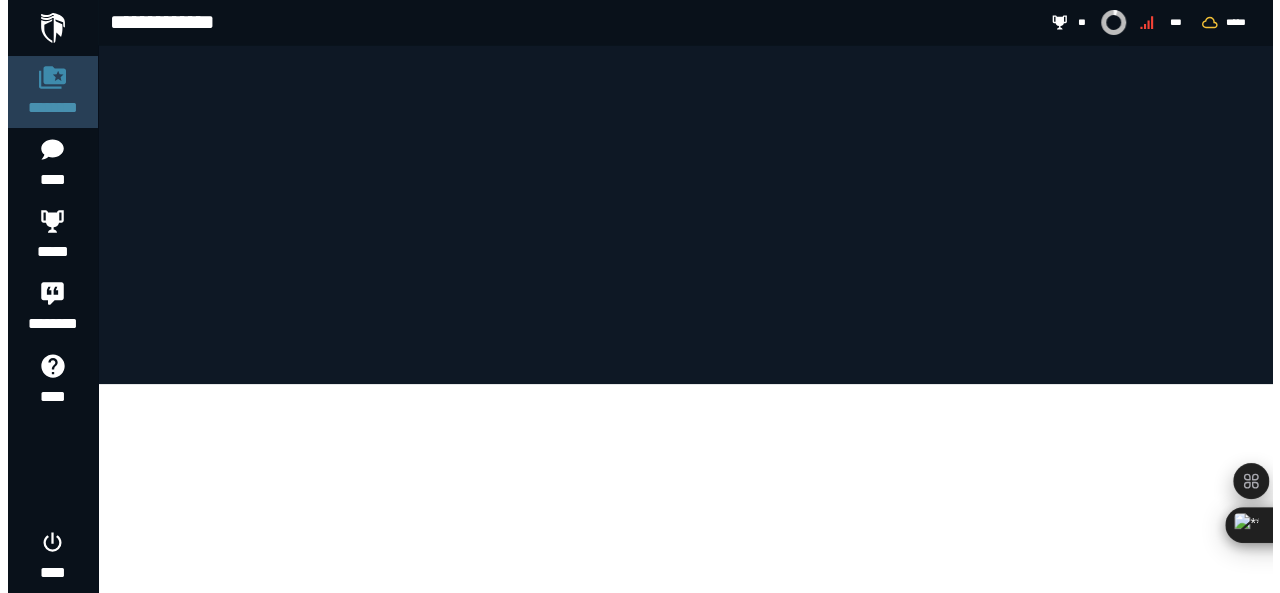 scroll, scrollTop: 0, scrollLeft: 0, axis: both 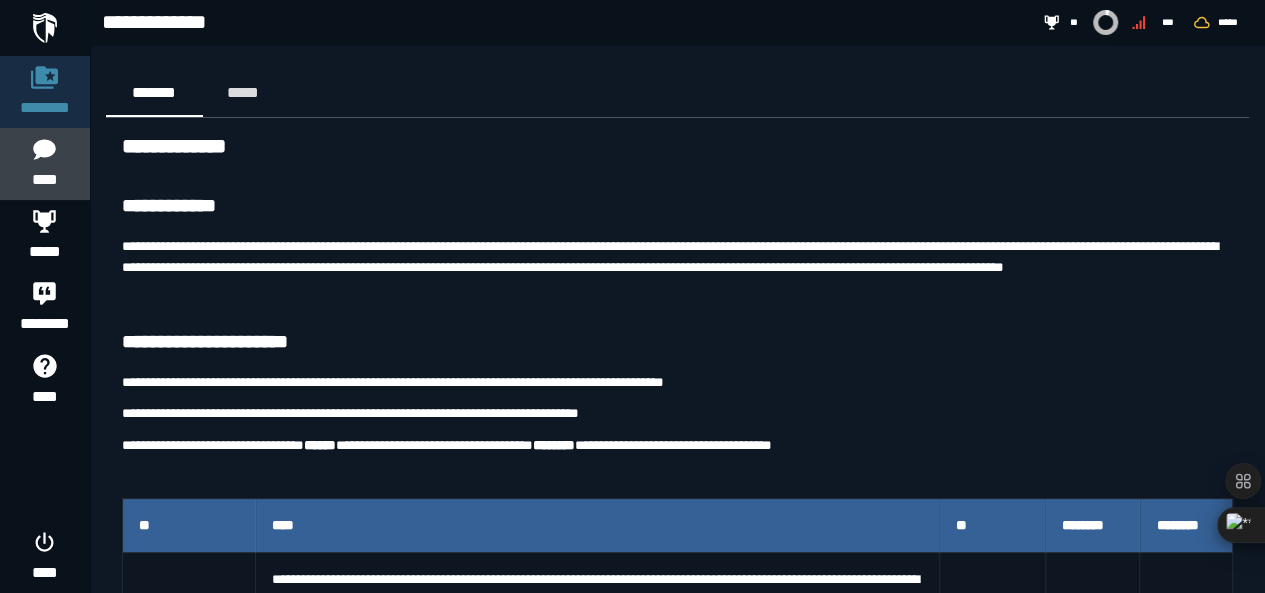 click on "****" at bounding box center [44, 180] 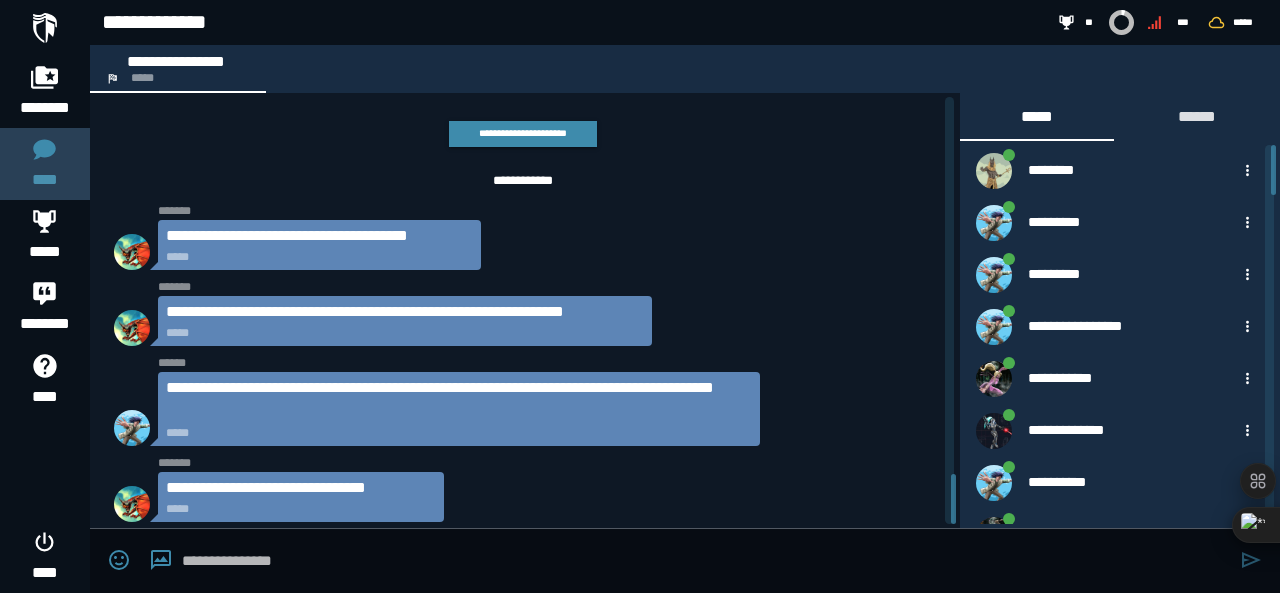 scroll, scrollTop: 4082, scrollLeft: 0, axis: vertical 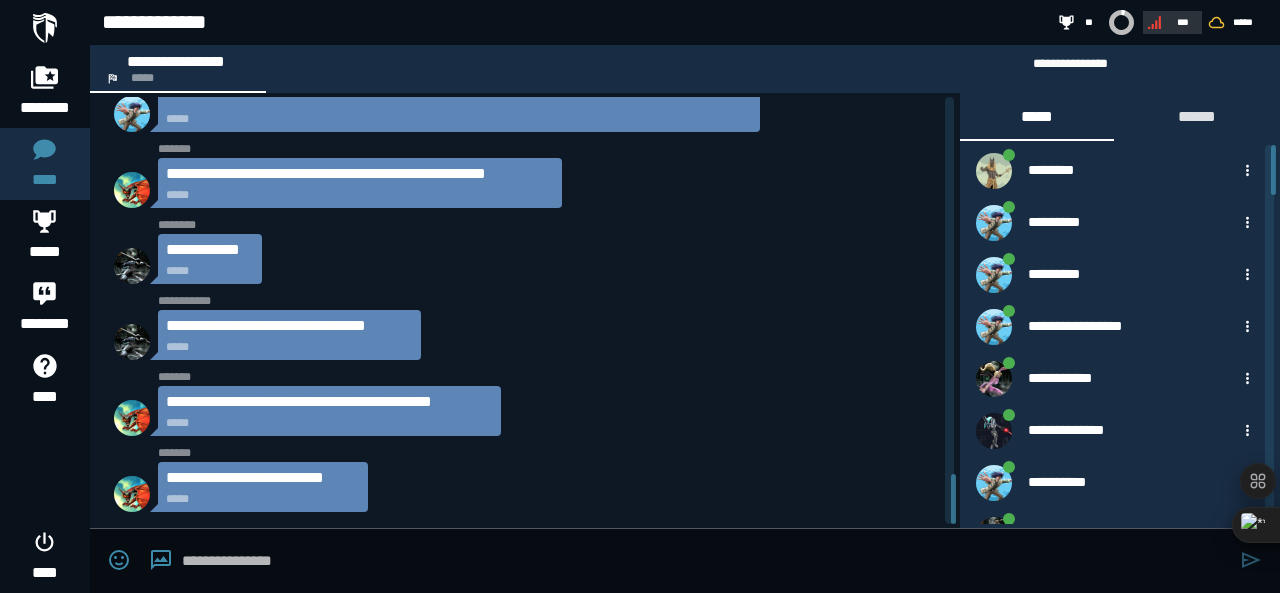 click on "***" at bounding box center [1170, 22] 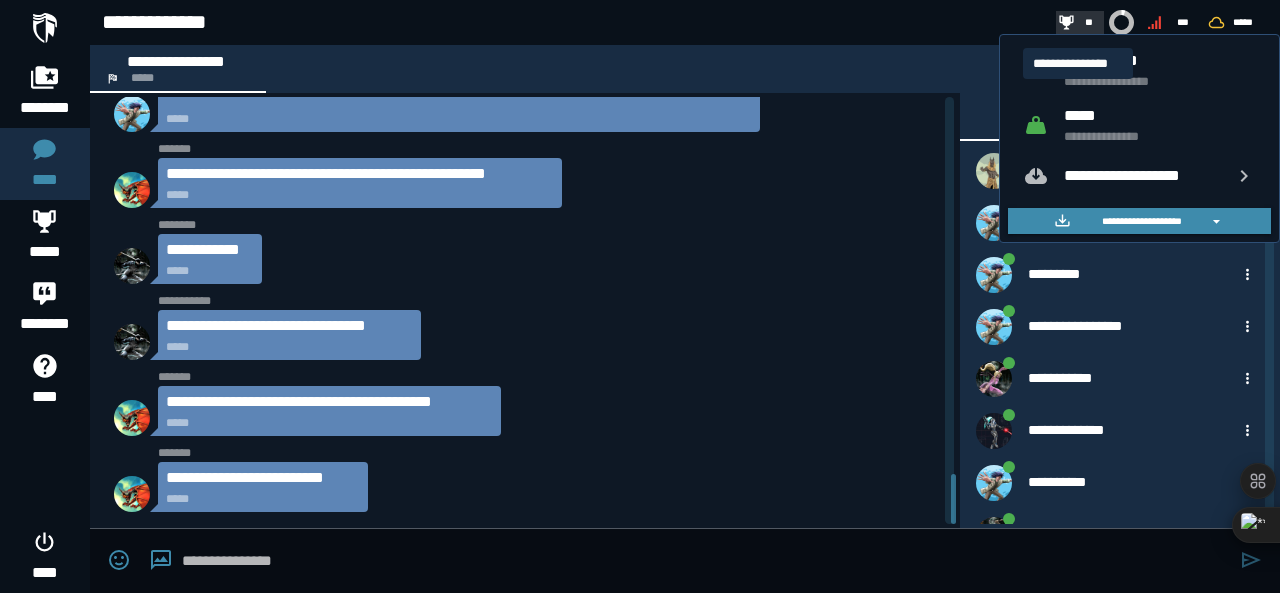 click 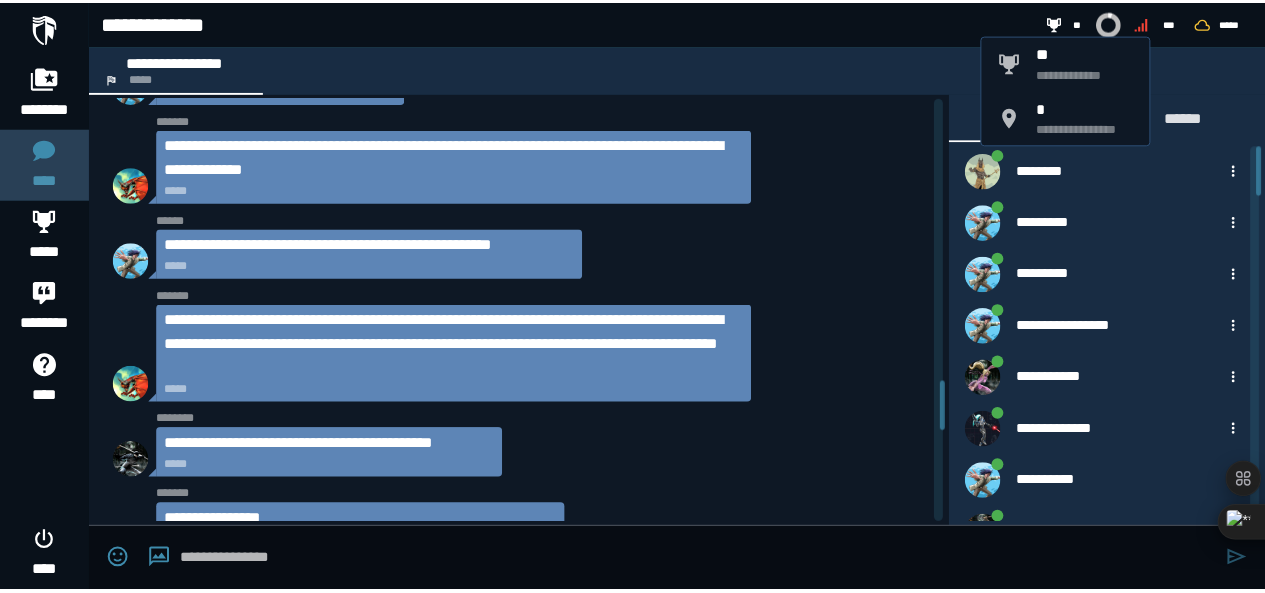 scroll, scrollTop: 3082, scrollLeft: 0, axis: vertical 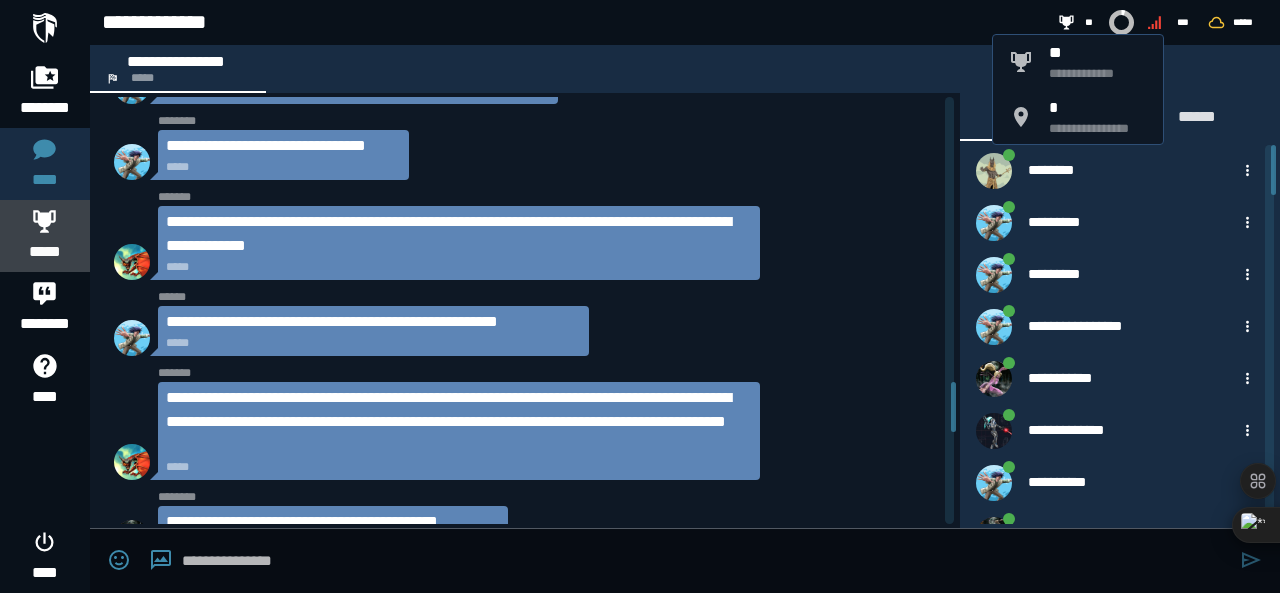click 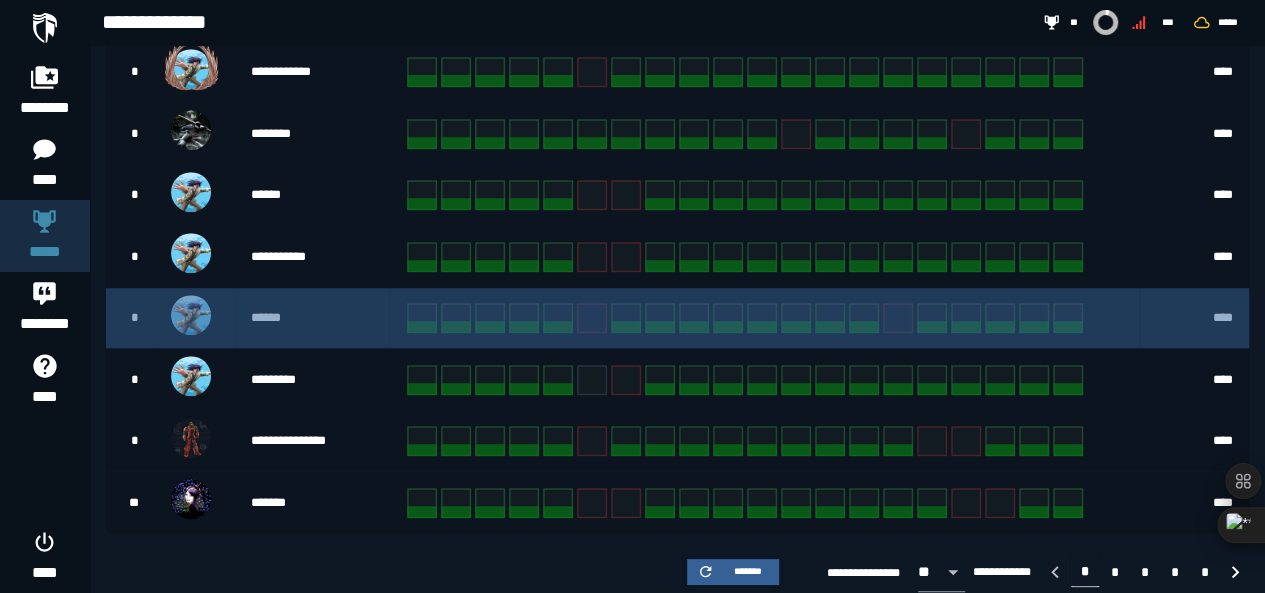 scroll, scrollTop: 609, scrollLeft: 0, axis: vertical 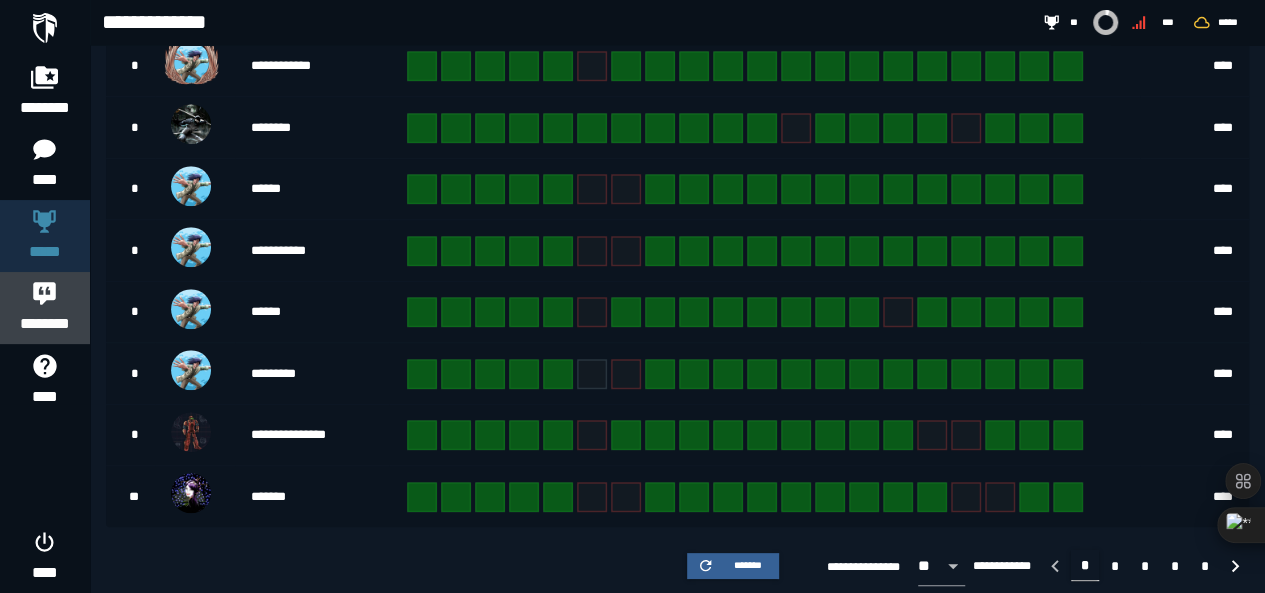 click 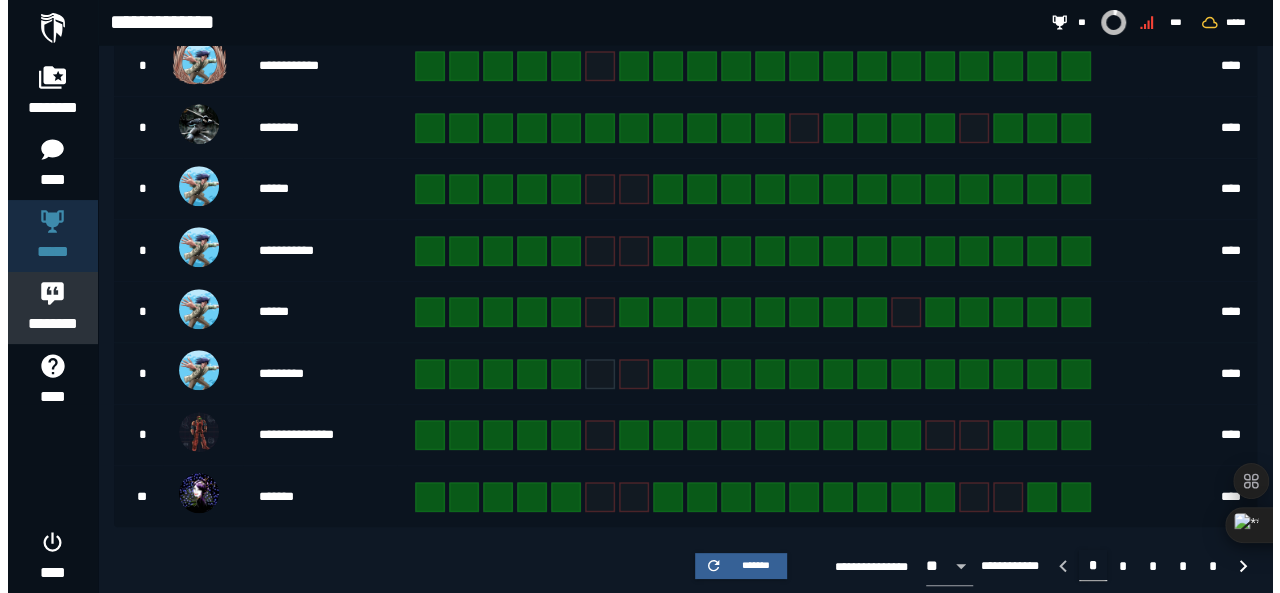 scroll, scrollTop: 0, scrollLeft: 0, axis: both 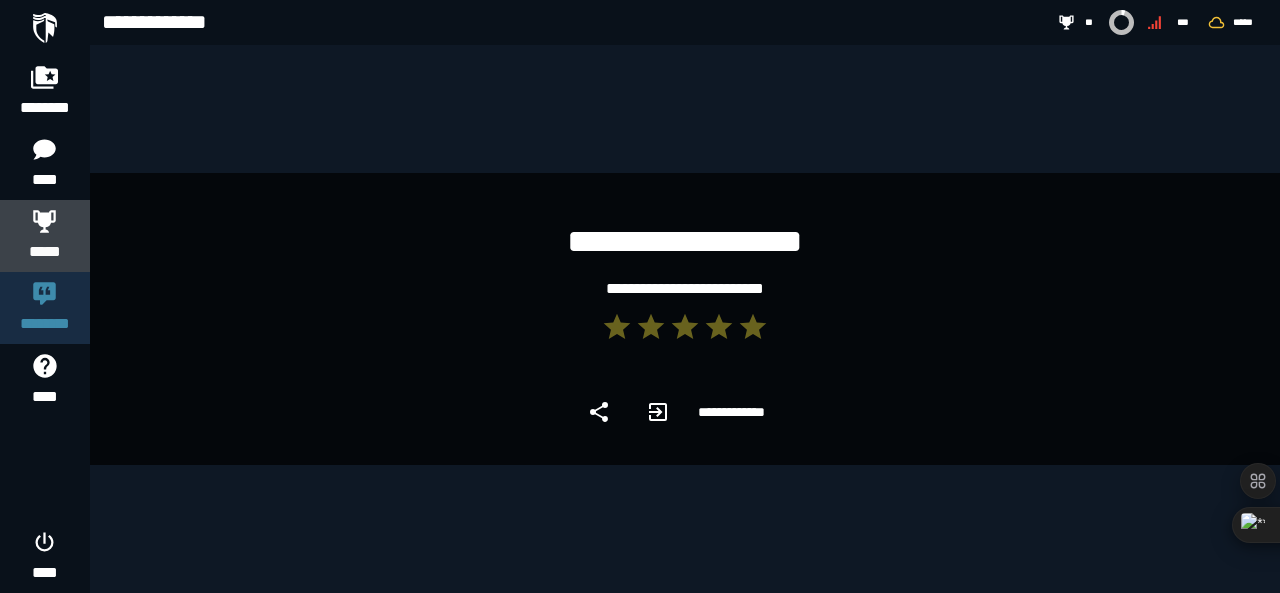 click 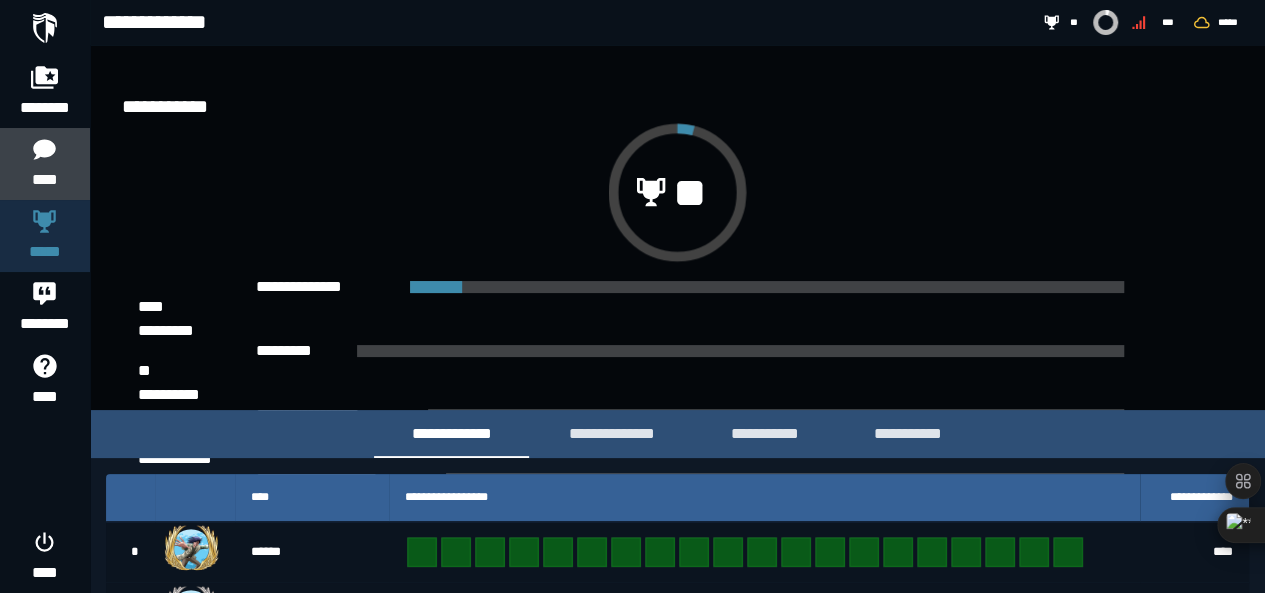 click 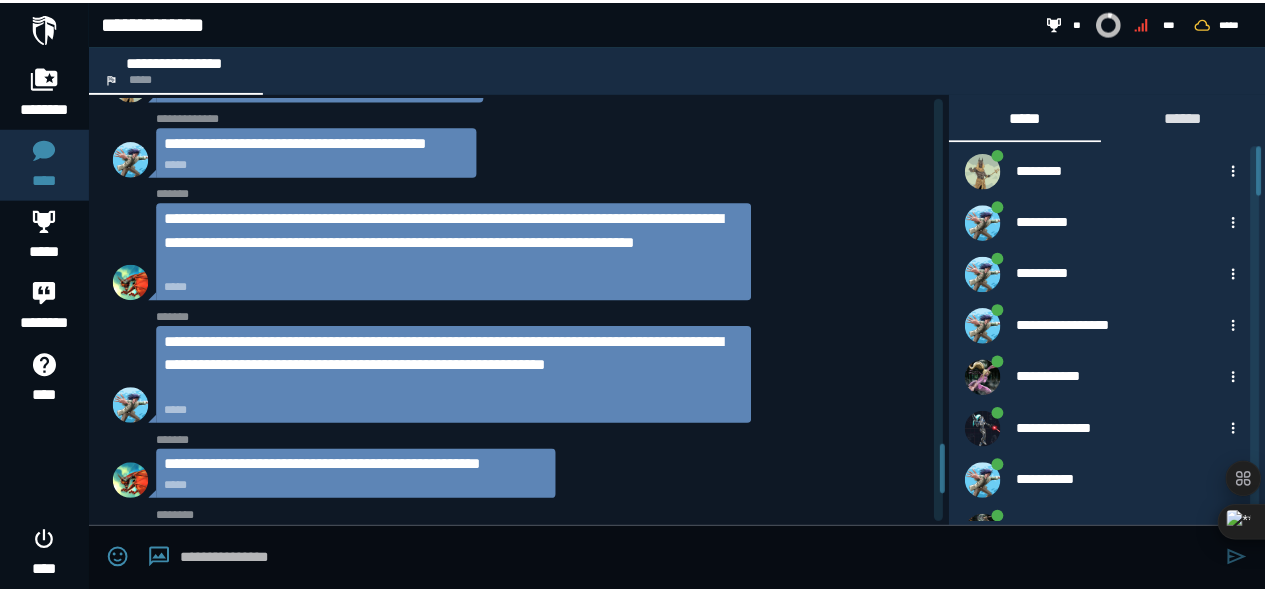 scroll, scrollTop: 3782, scrollLeft: 0, axis: vertical 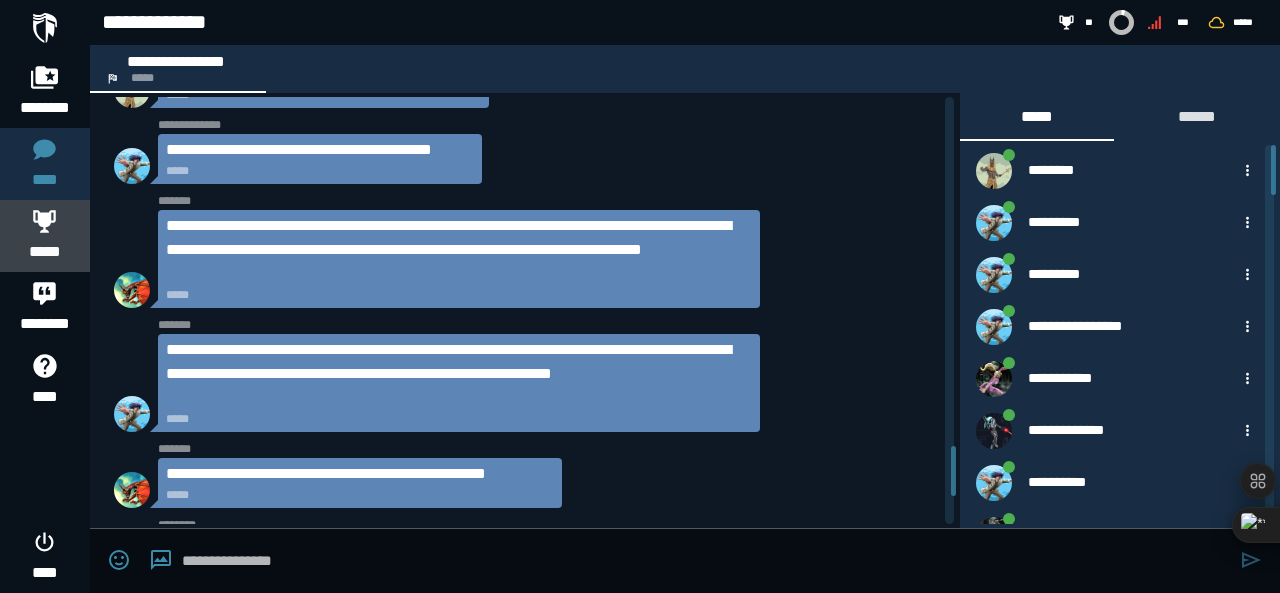 click 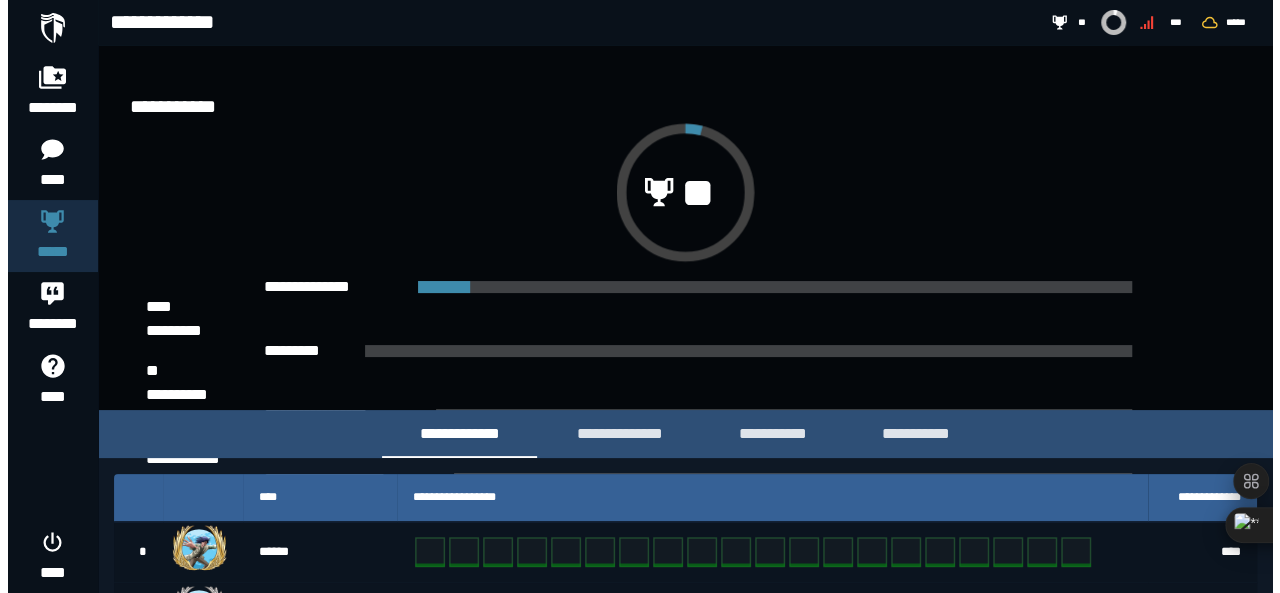 scroll, scrollTop: 0, scrollLeft: 0, axis: both 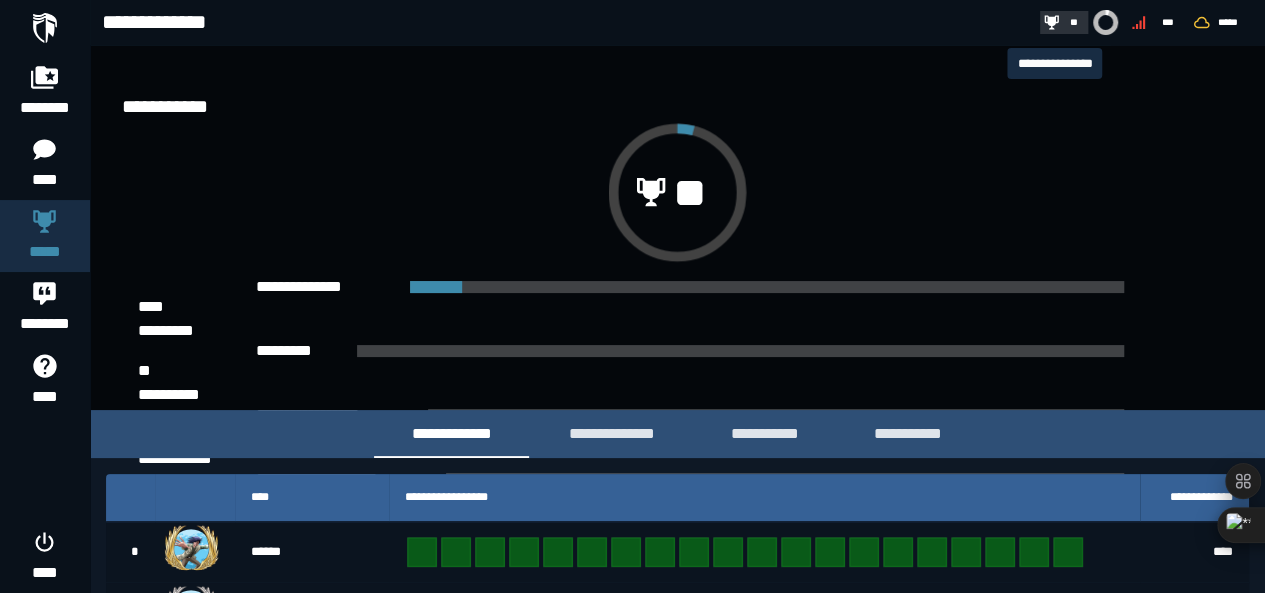 click 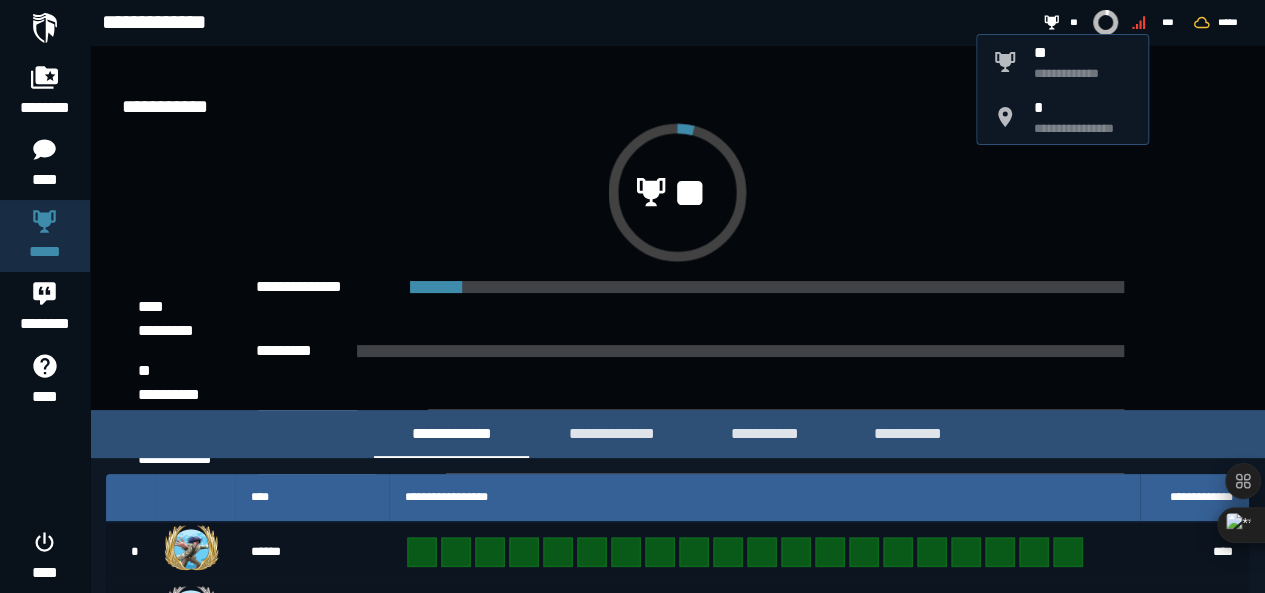 click on "**********" at bounding box center (1082, 62) 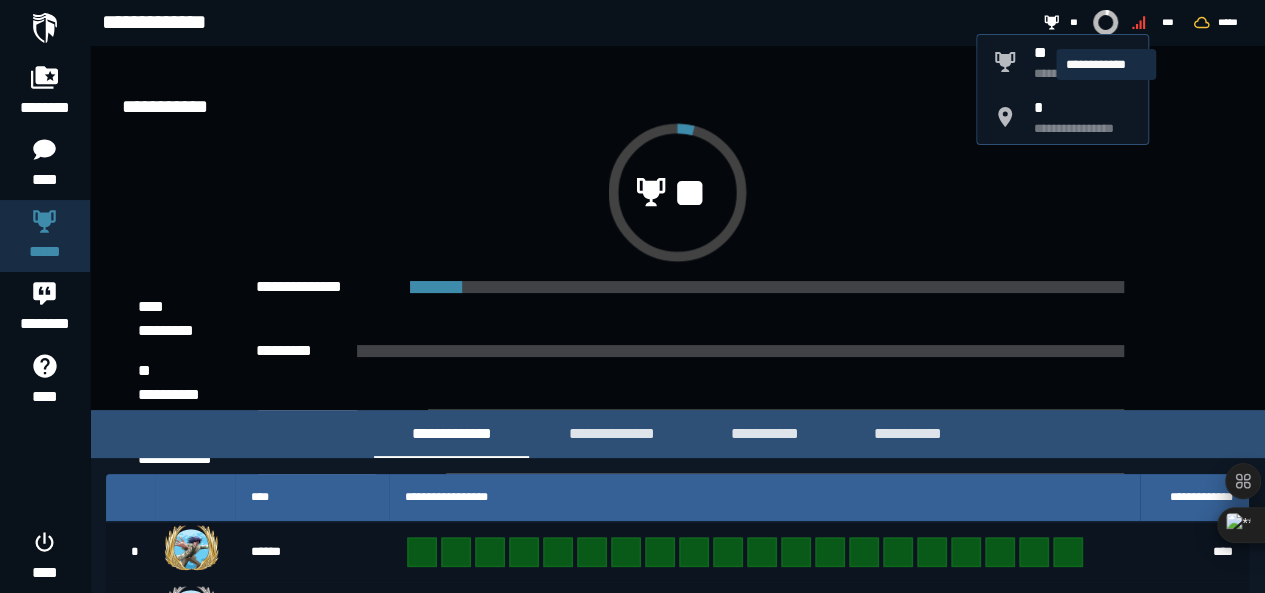 click at bounding box center [1106, 22] 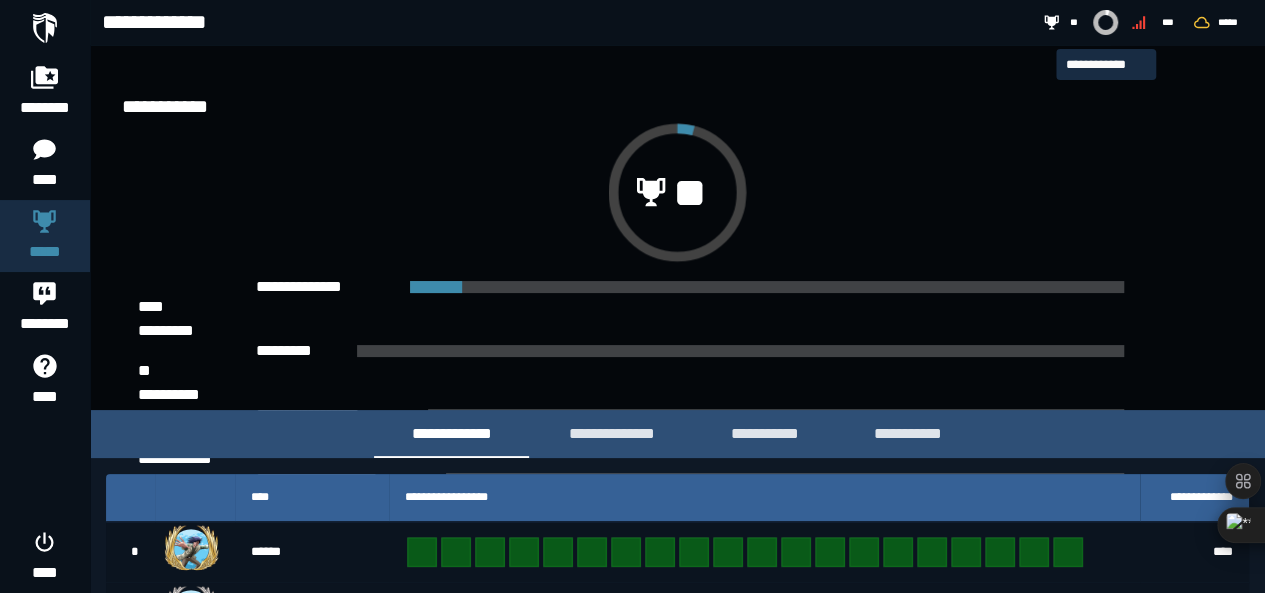 click at bounding box center [1106, 22] 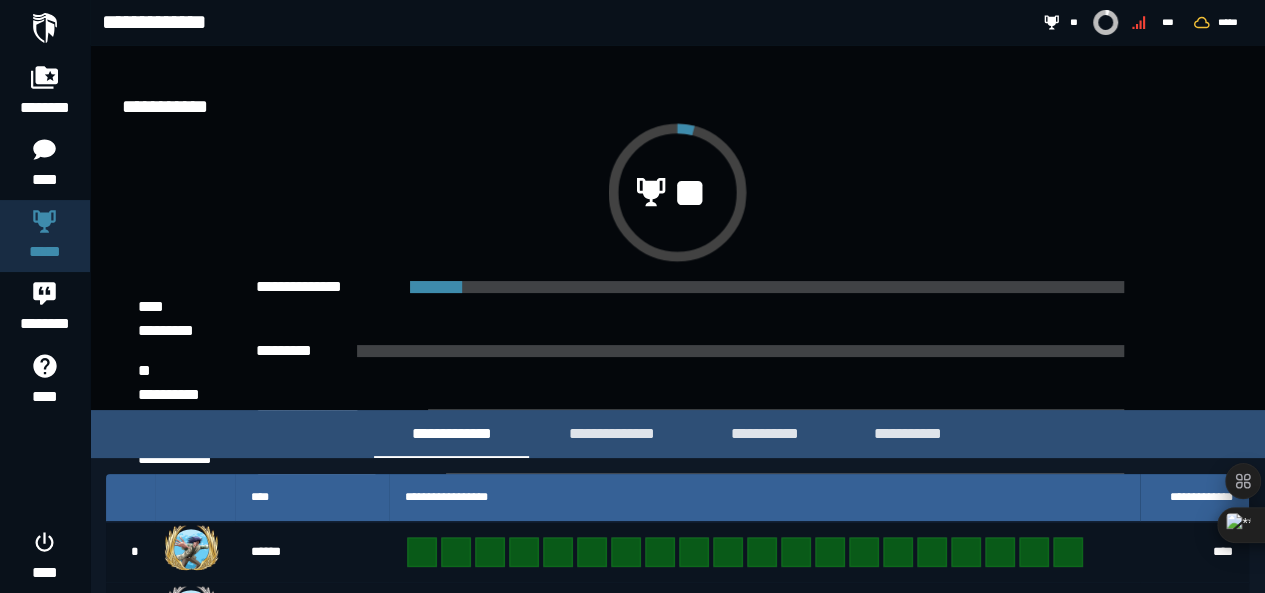 click at bounding box center [45, 28] 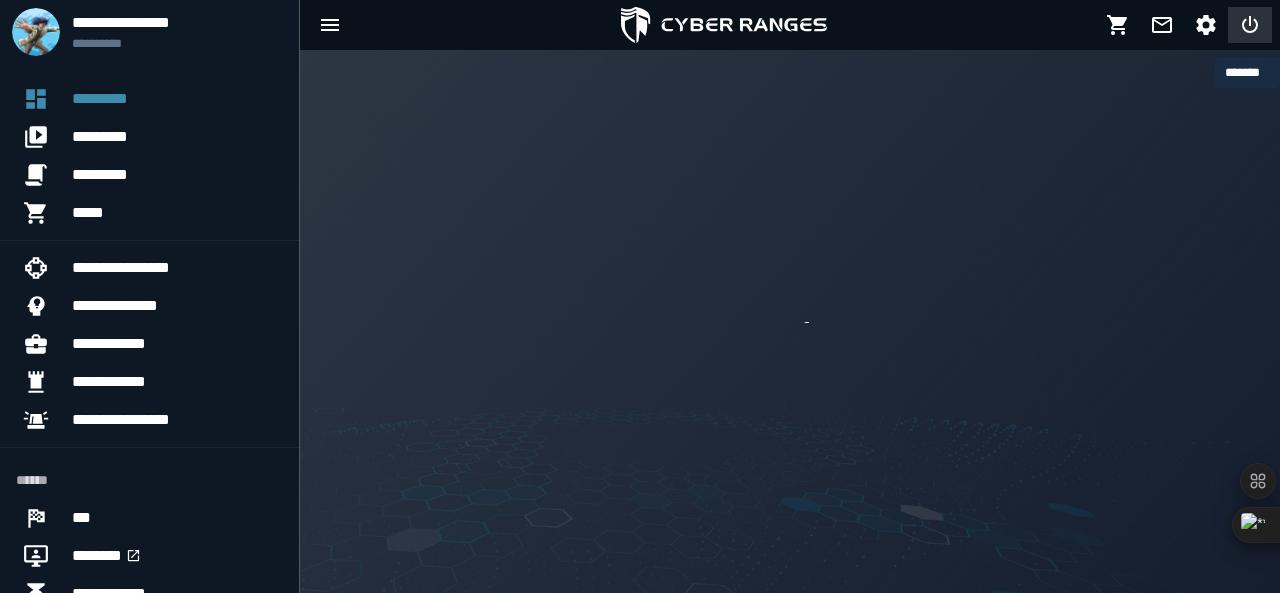 click 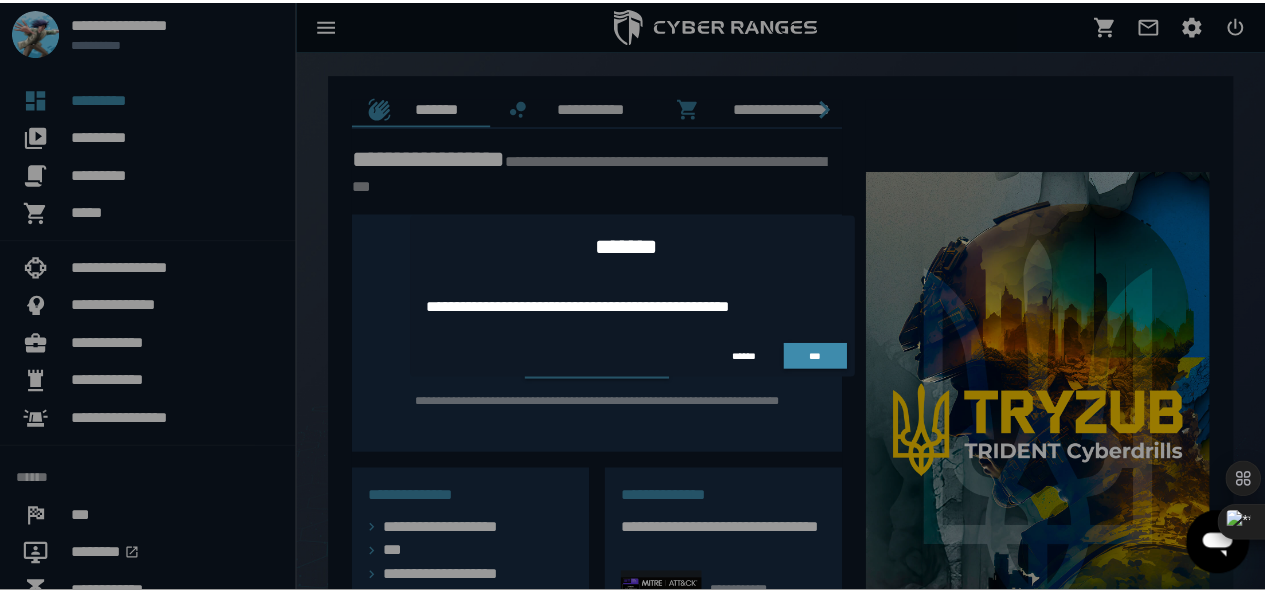 scroll, scrollTop: 0, scrollLeft: 0, axis: both 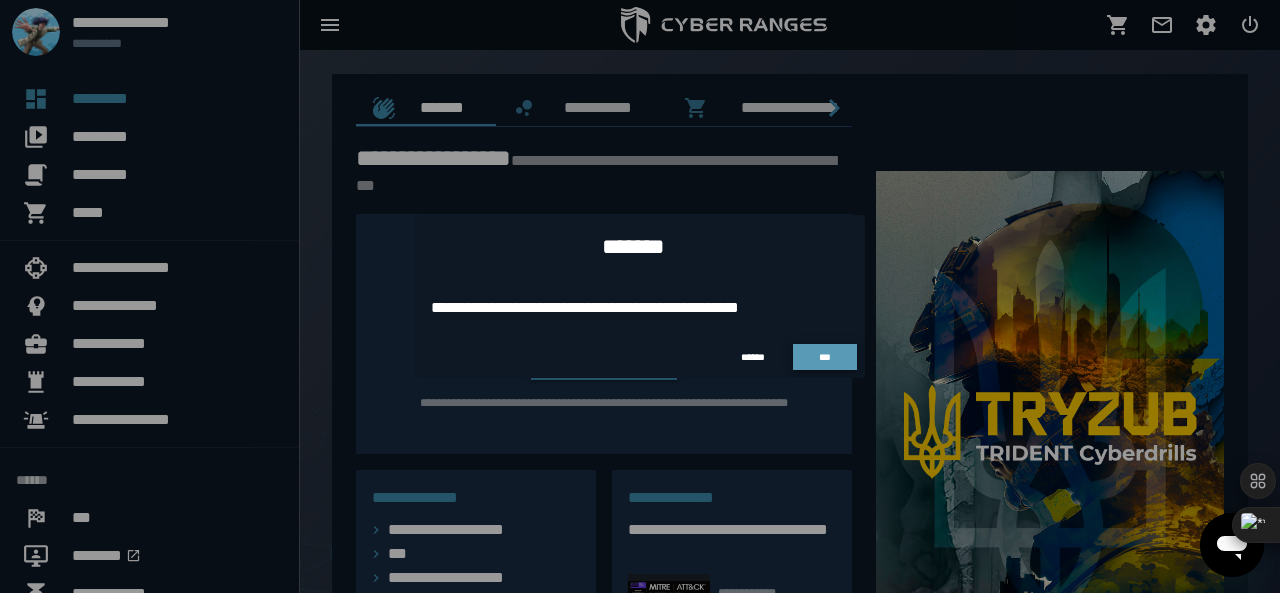 click on "***" at bounding box center [825, 357] 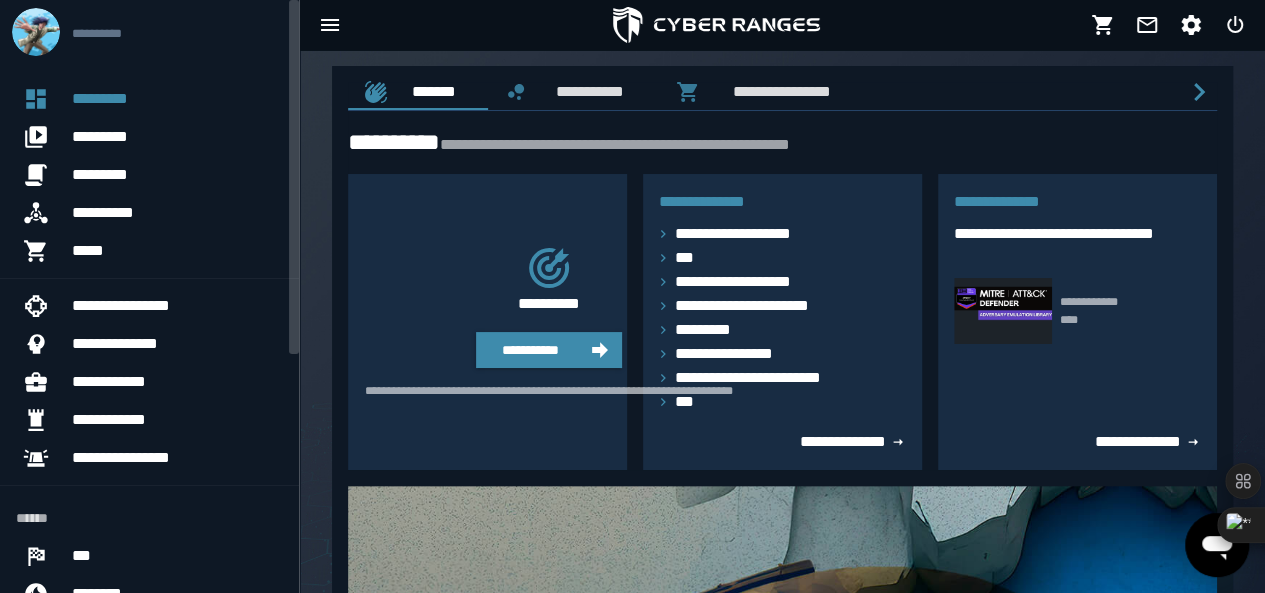 scroll, scrollTop: 300, scrollLeft: 0, axis: vertical 